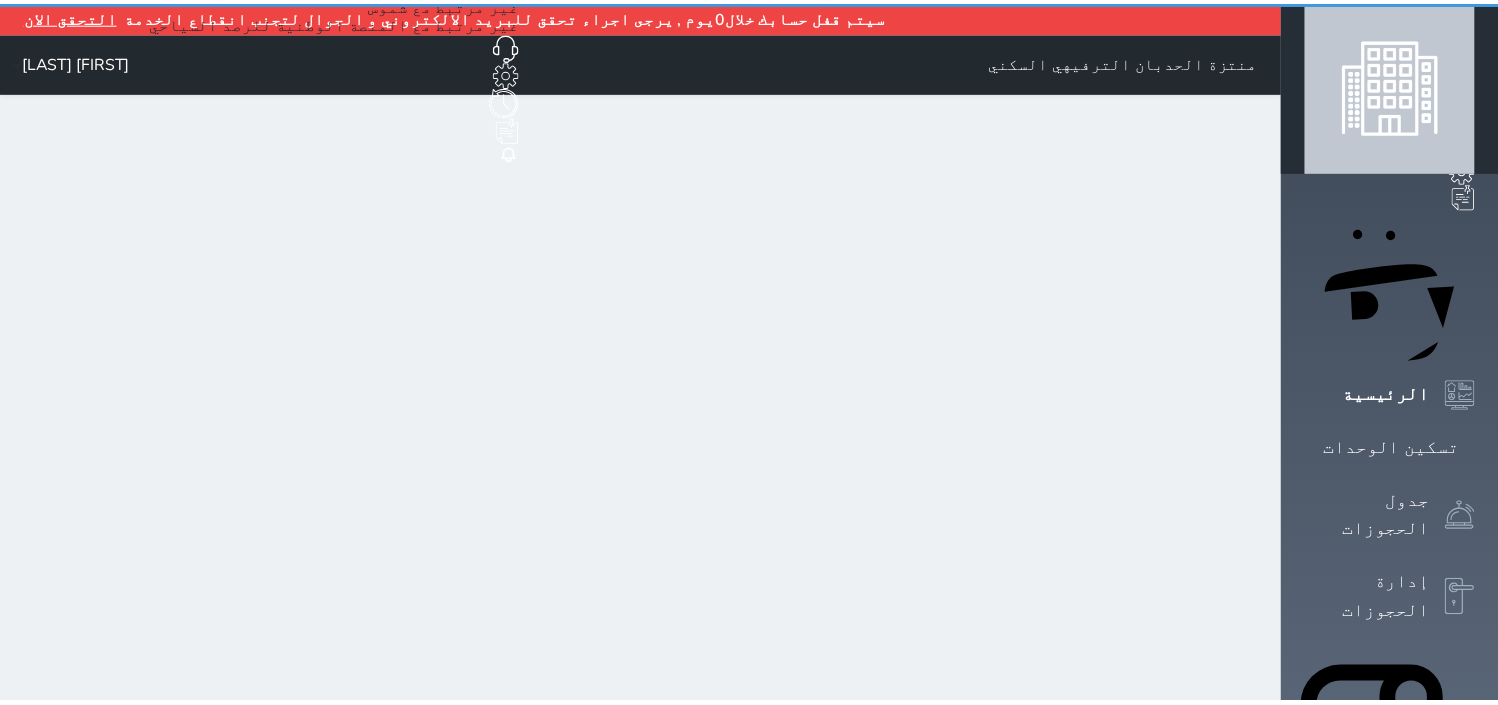 scroll, scrollTop: 0, scrollLeft: 0, axis: both 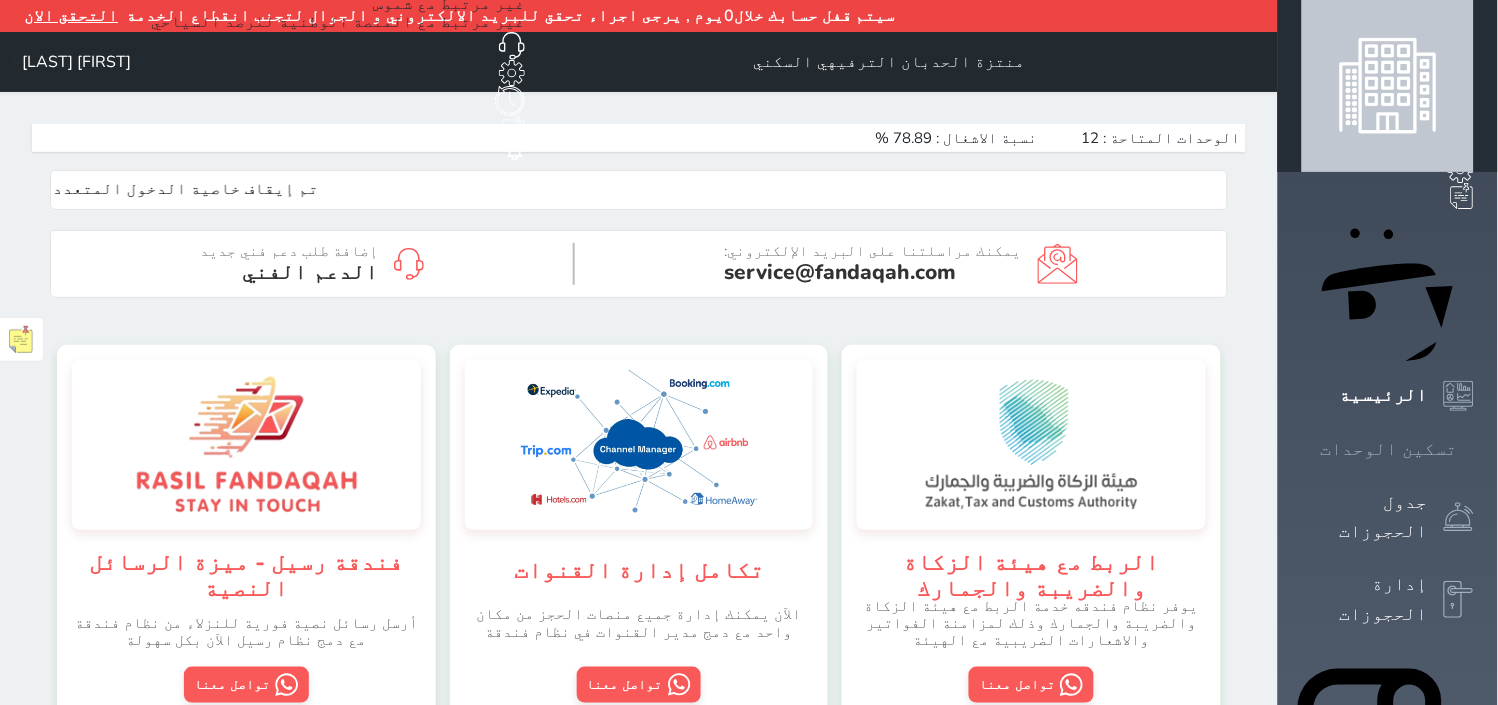 click on "تسكين الوحدات" at bounding box center (1389, 449) 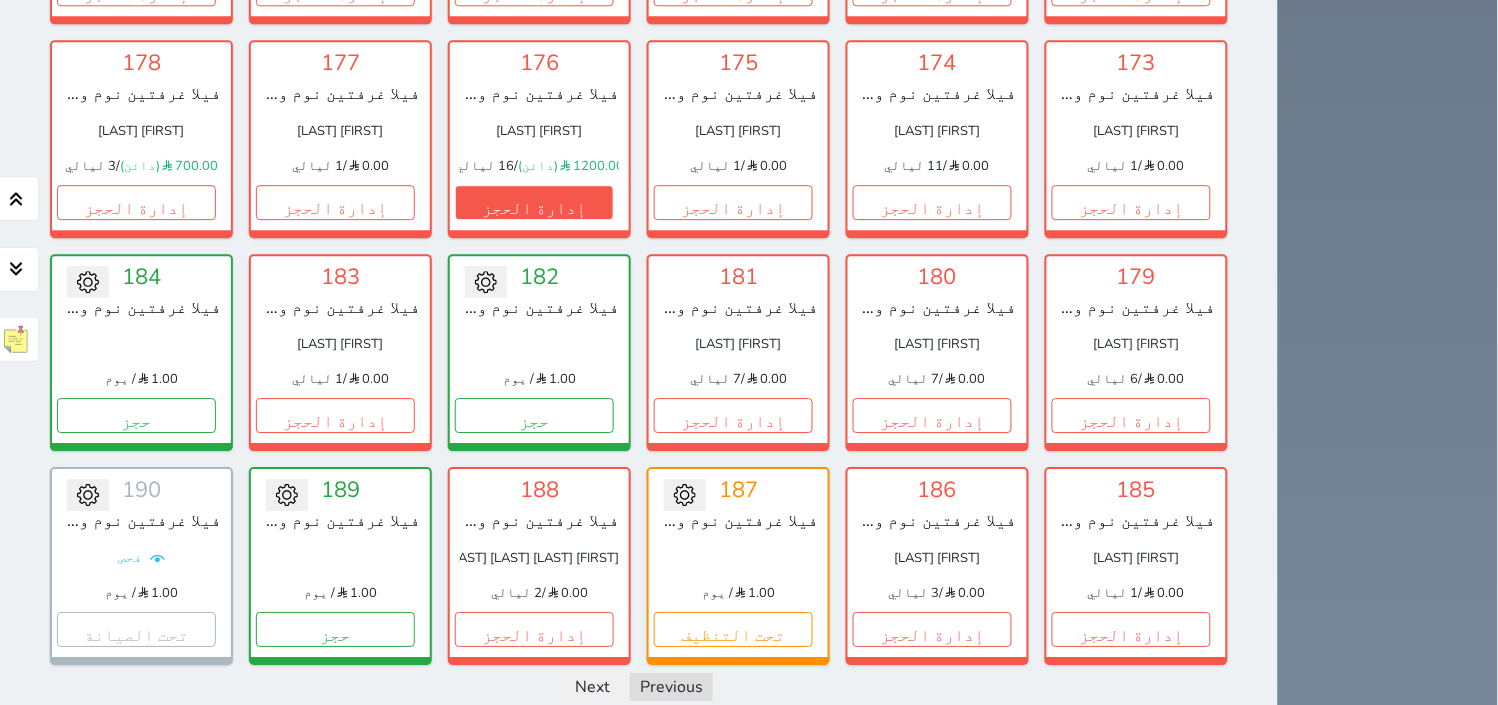 scroll, scrollTop: 2886, scrollLeft: 0, axis: vertical 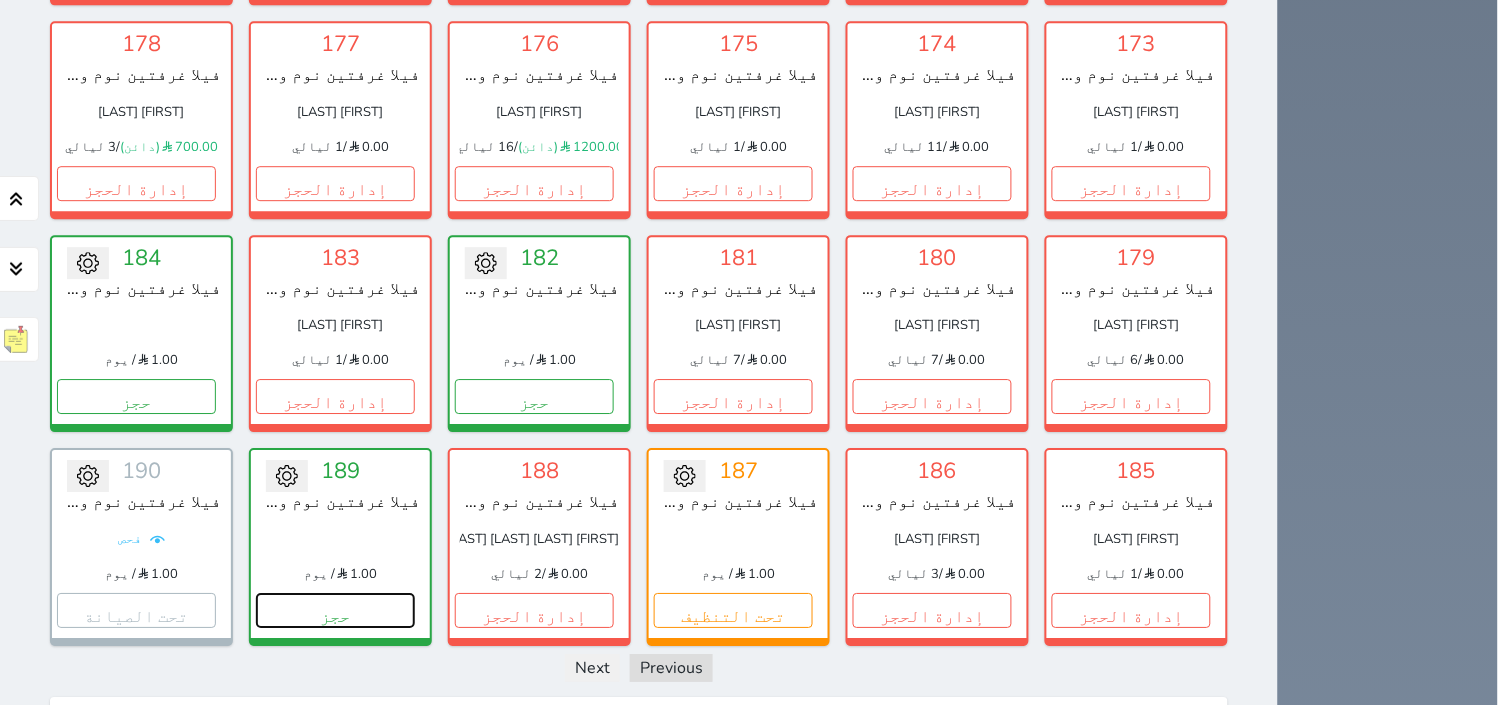 drag, startPoint x: 394, startPoint y: 560, endPoint x: 411, endPoint y: 537, distance: 28.600698 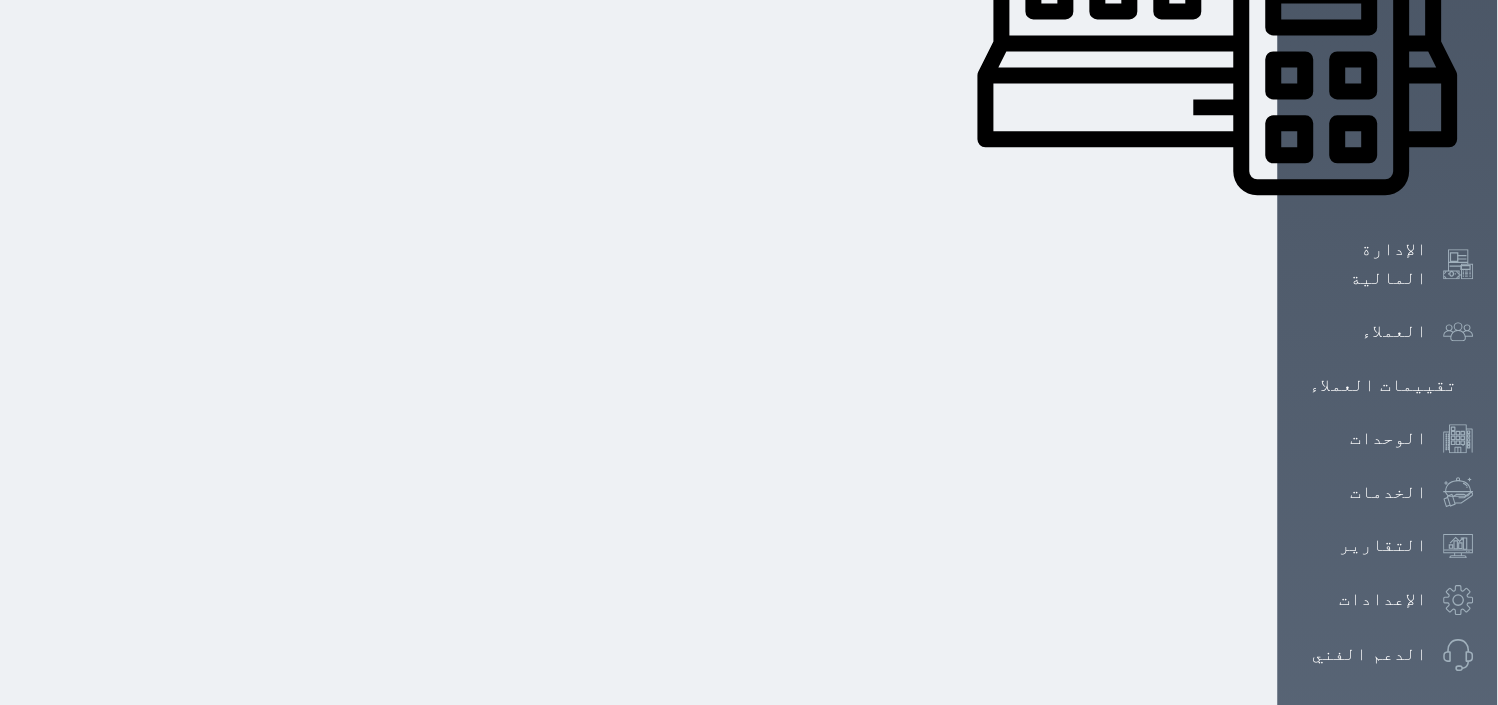 select on "1" 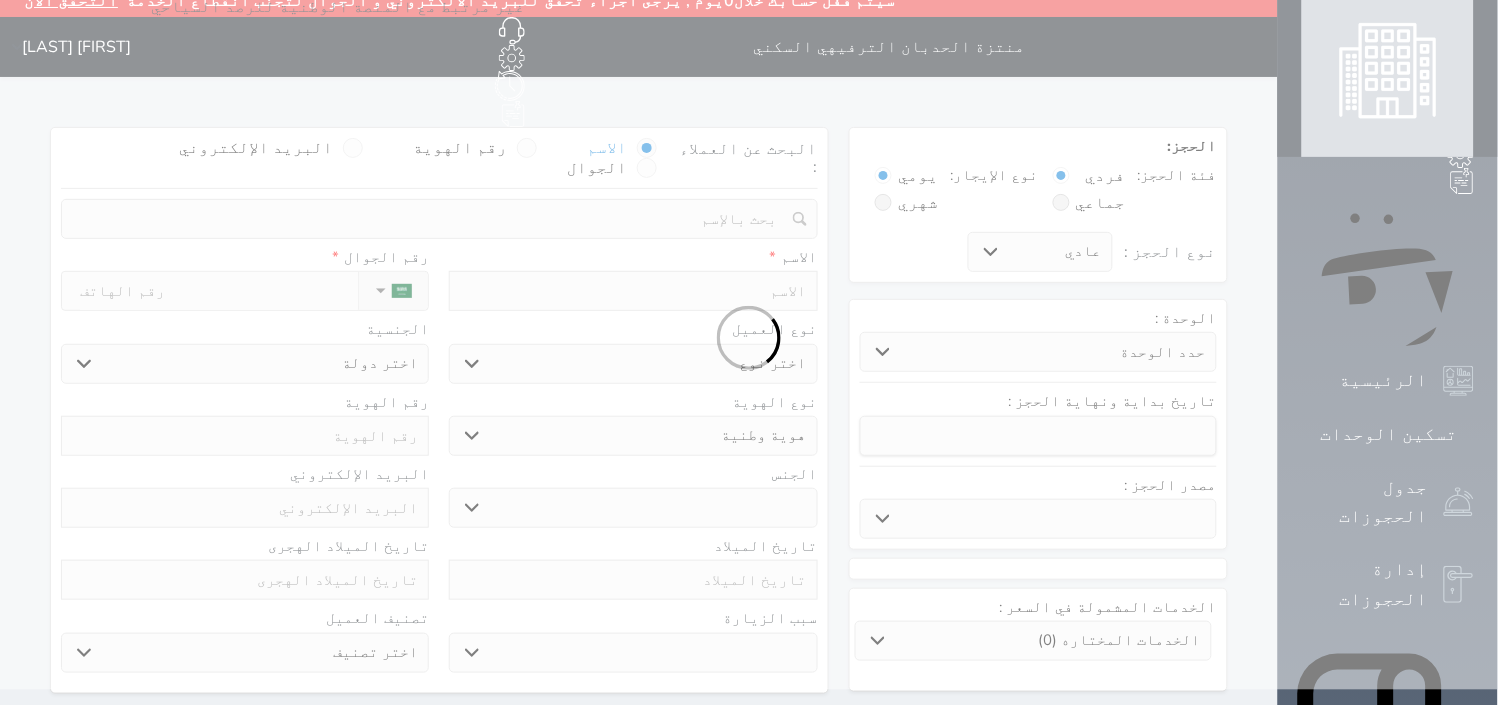 scroll, scrollTop: 0, scrollLeft: 0, axis: both 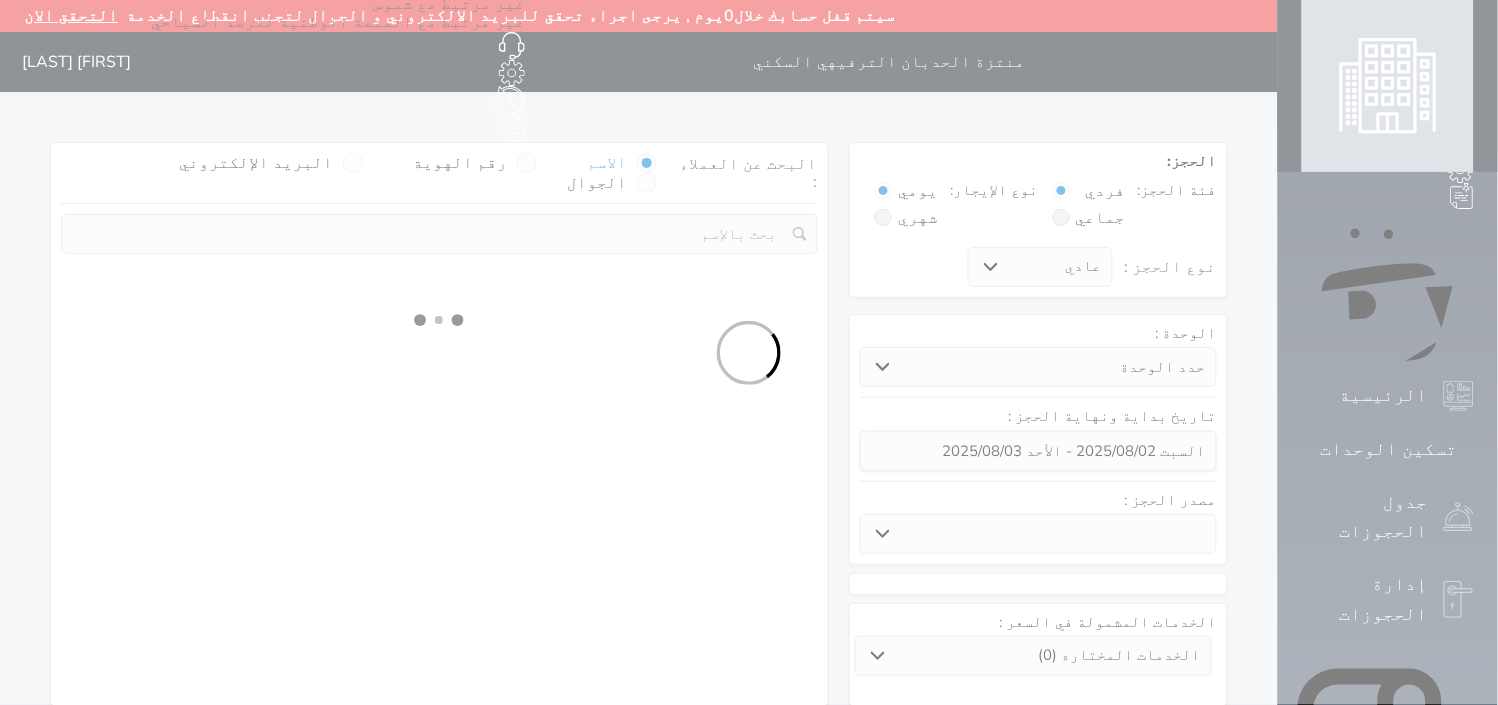 select 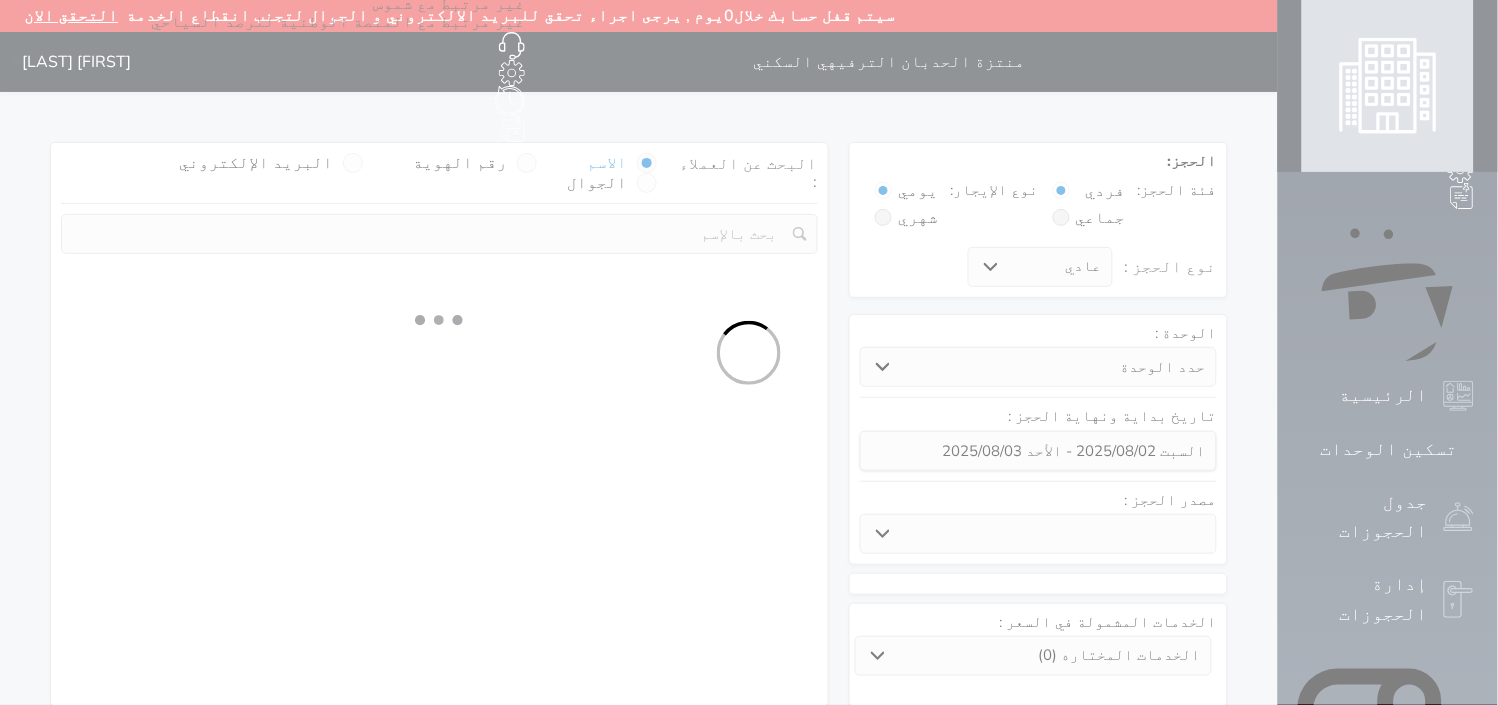 select on "18035" 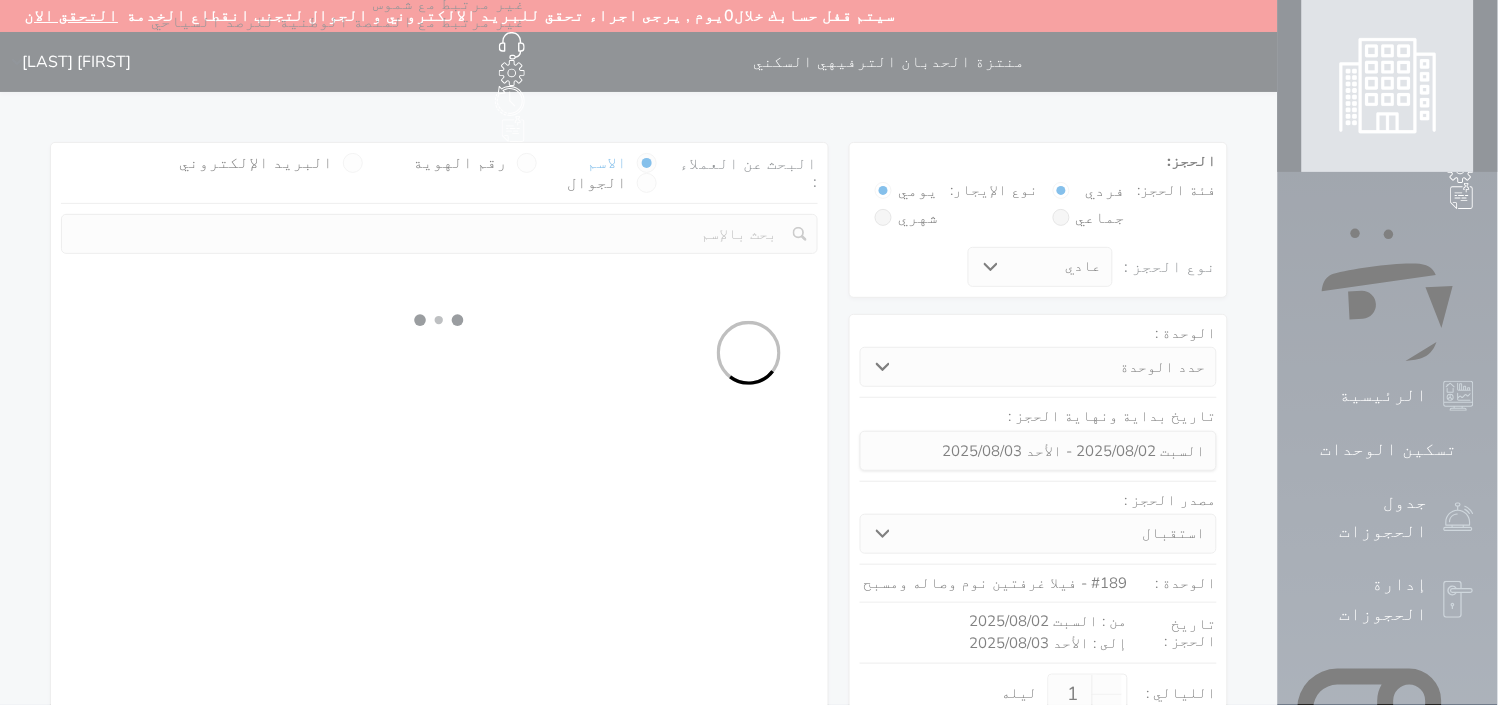 select 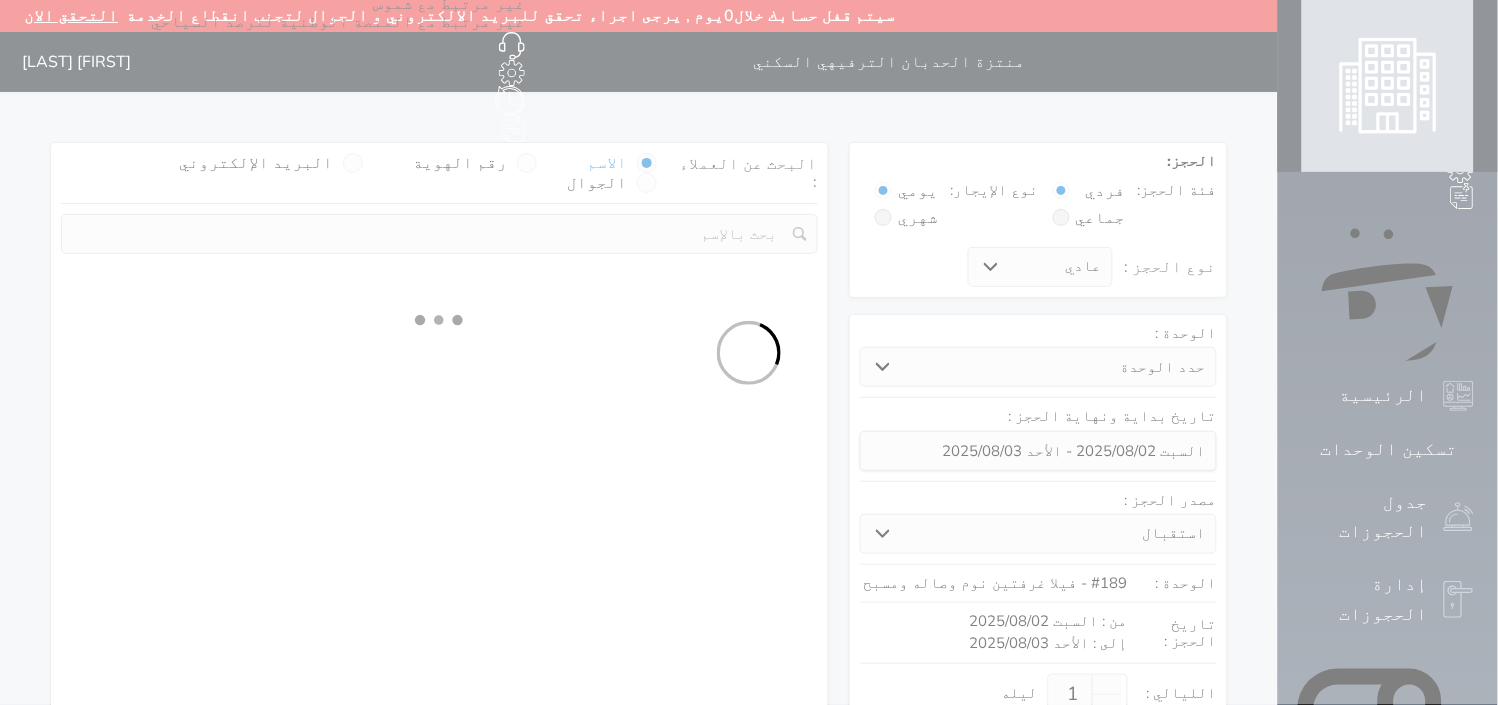 select on "113" 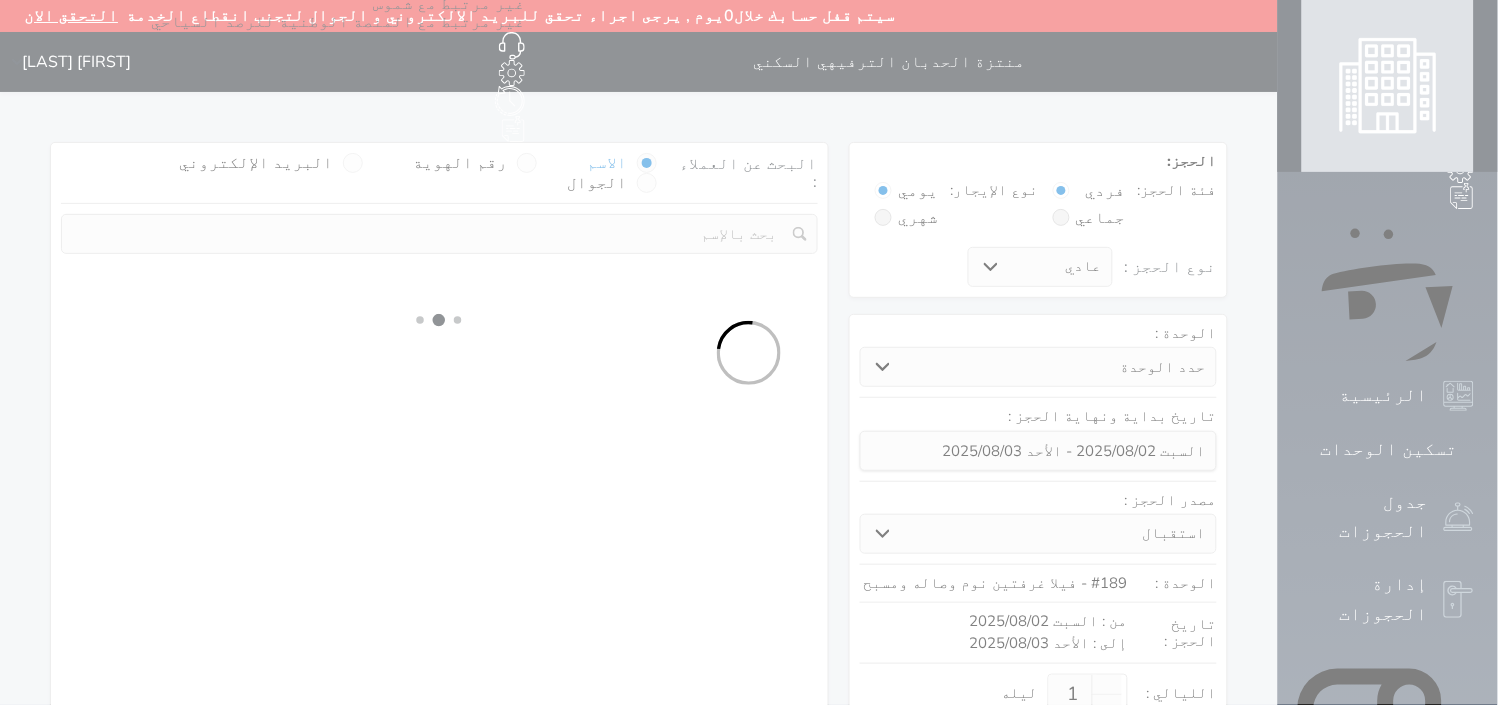 select on "1" 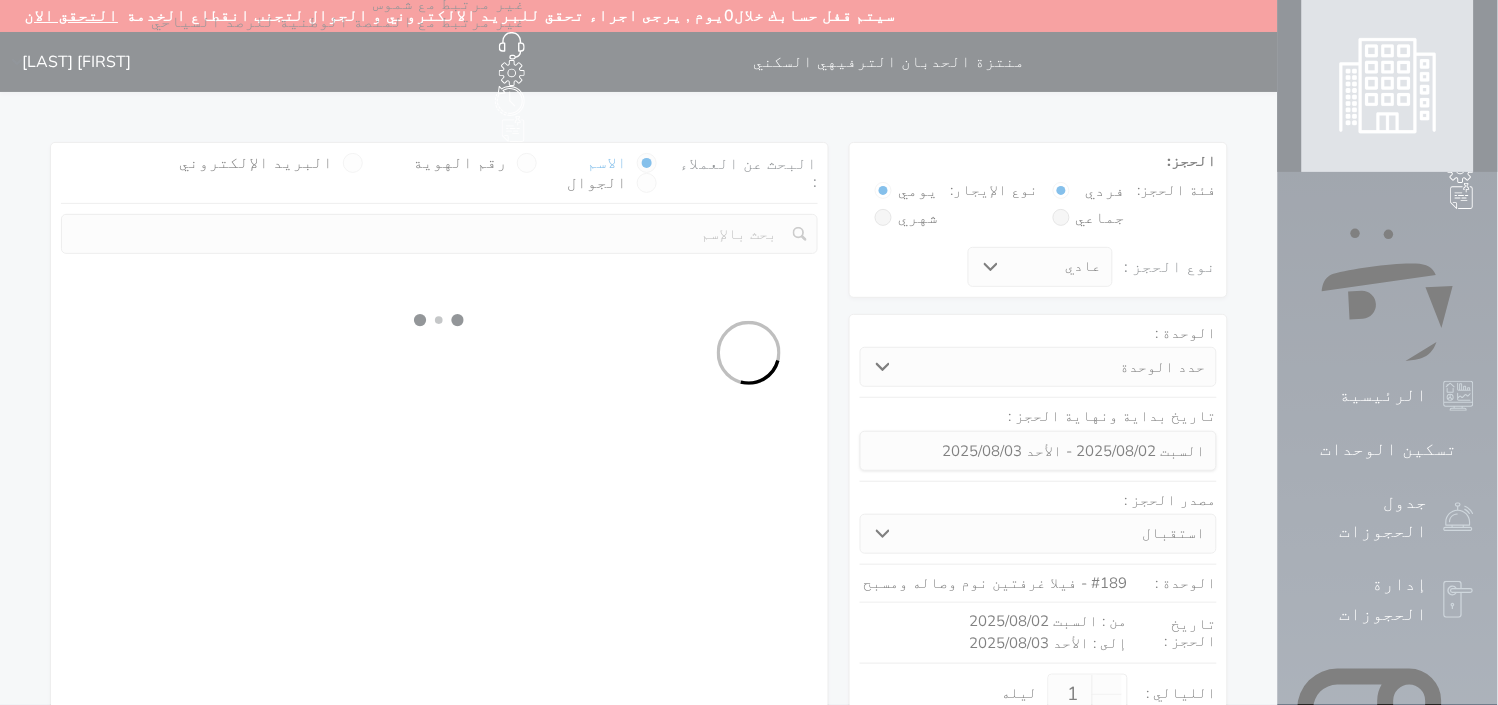 select 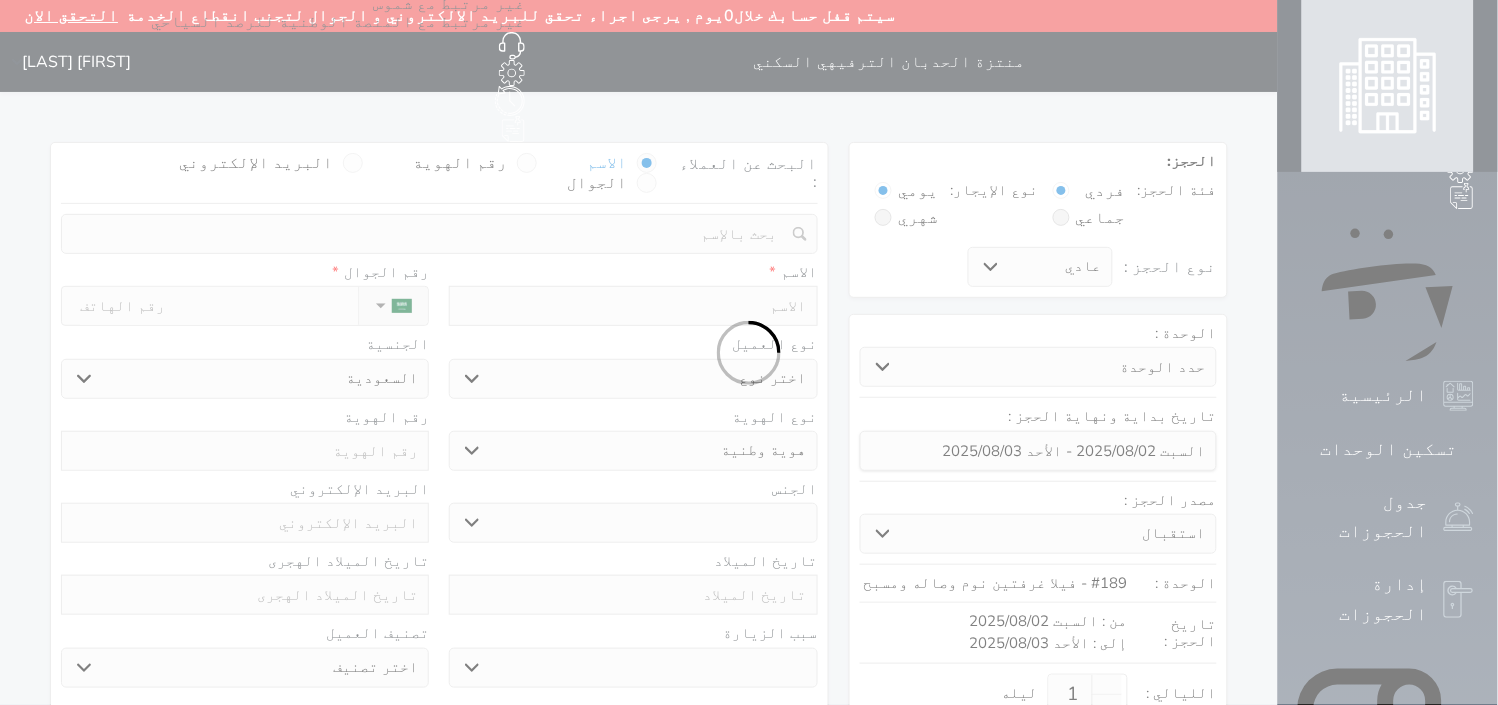 select 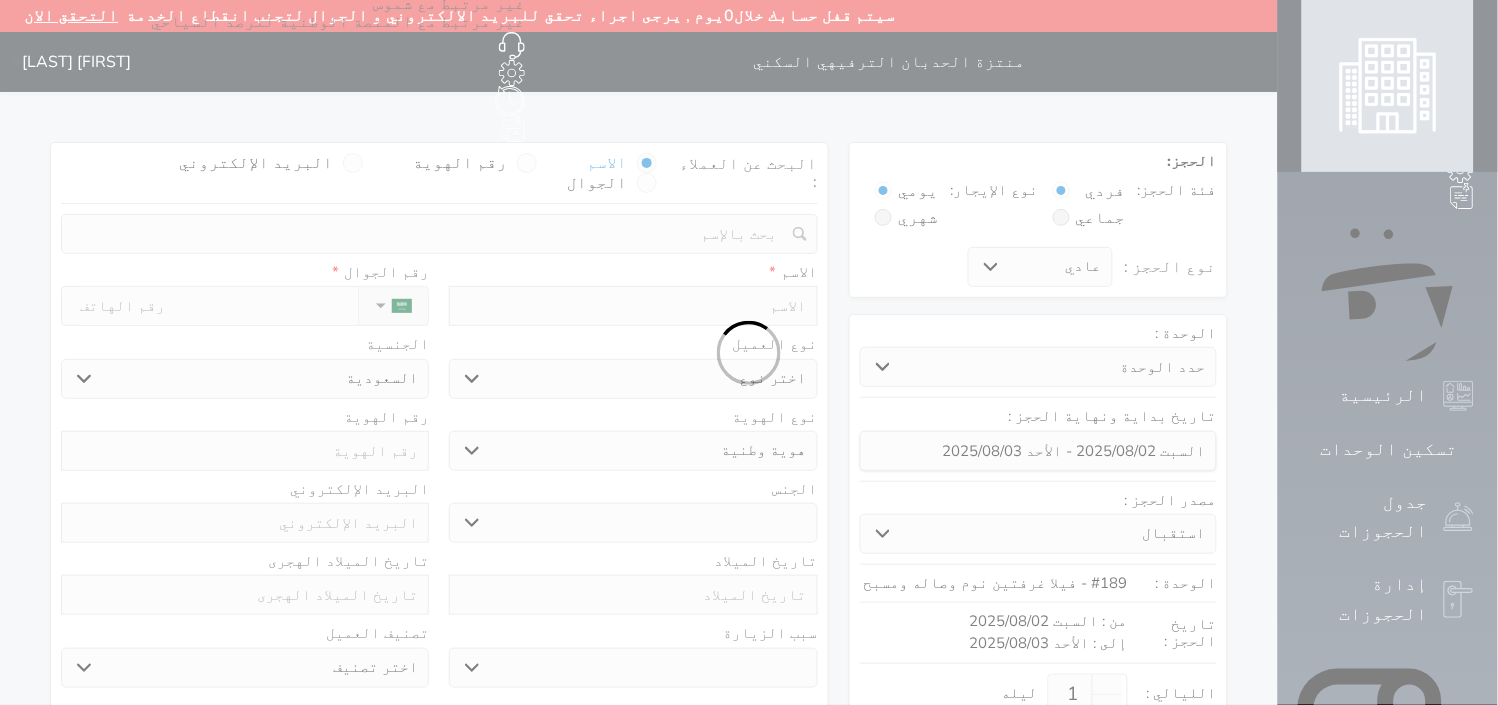 select 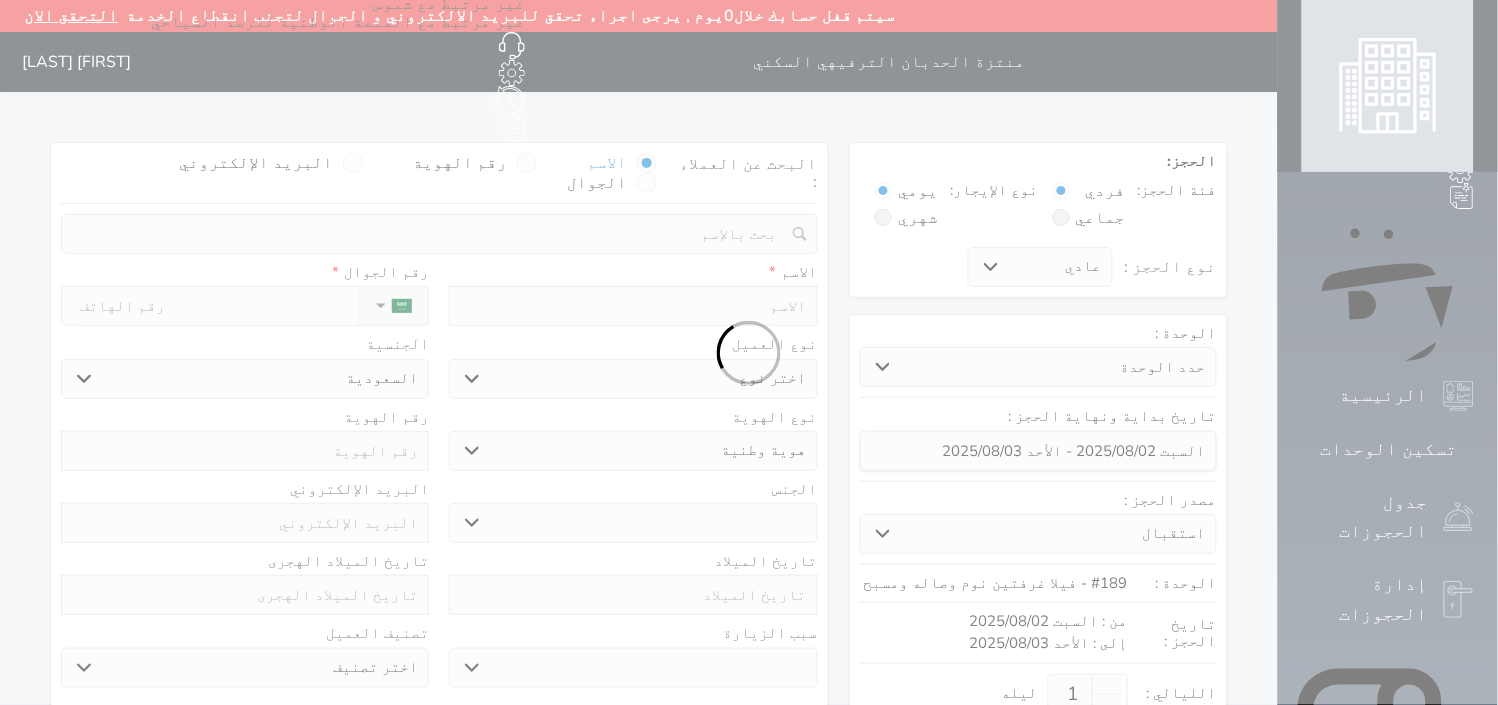 select 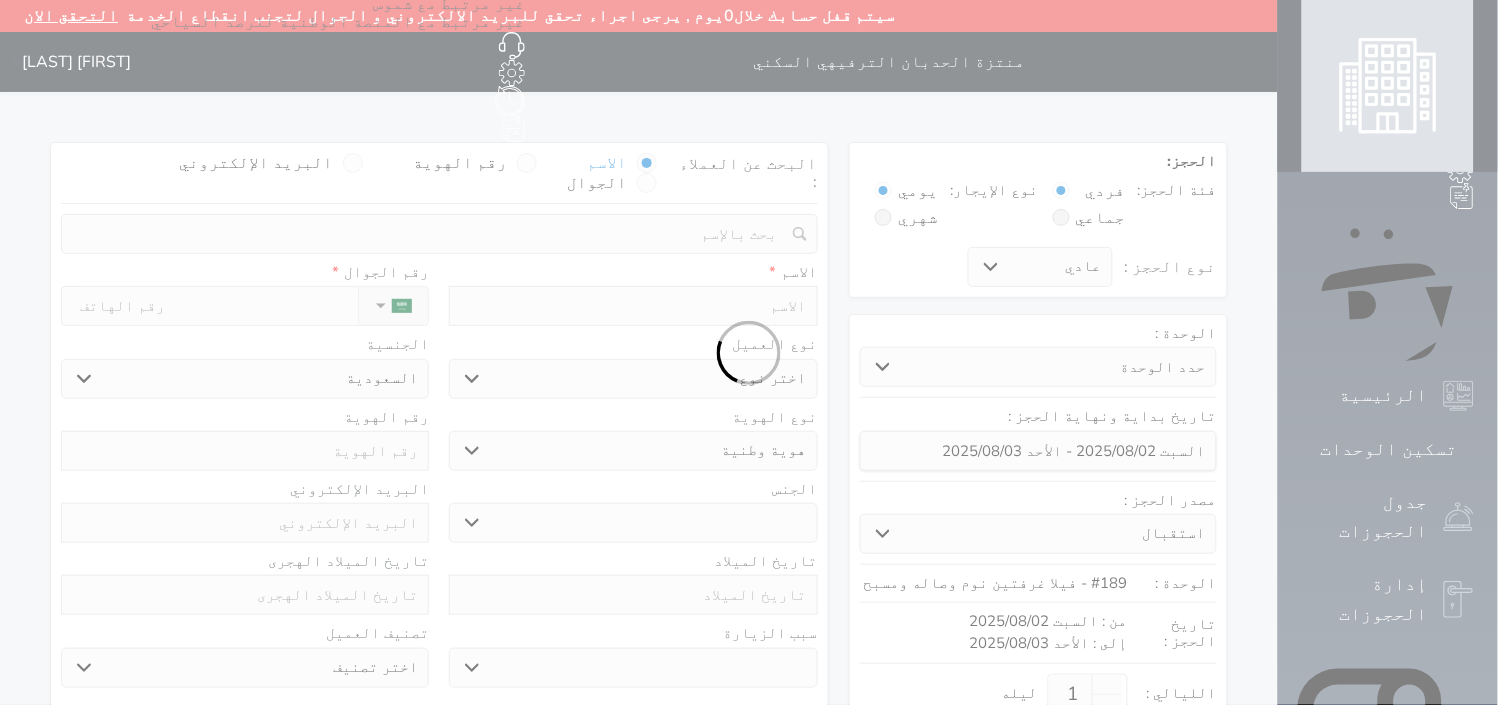 select 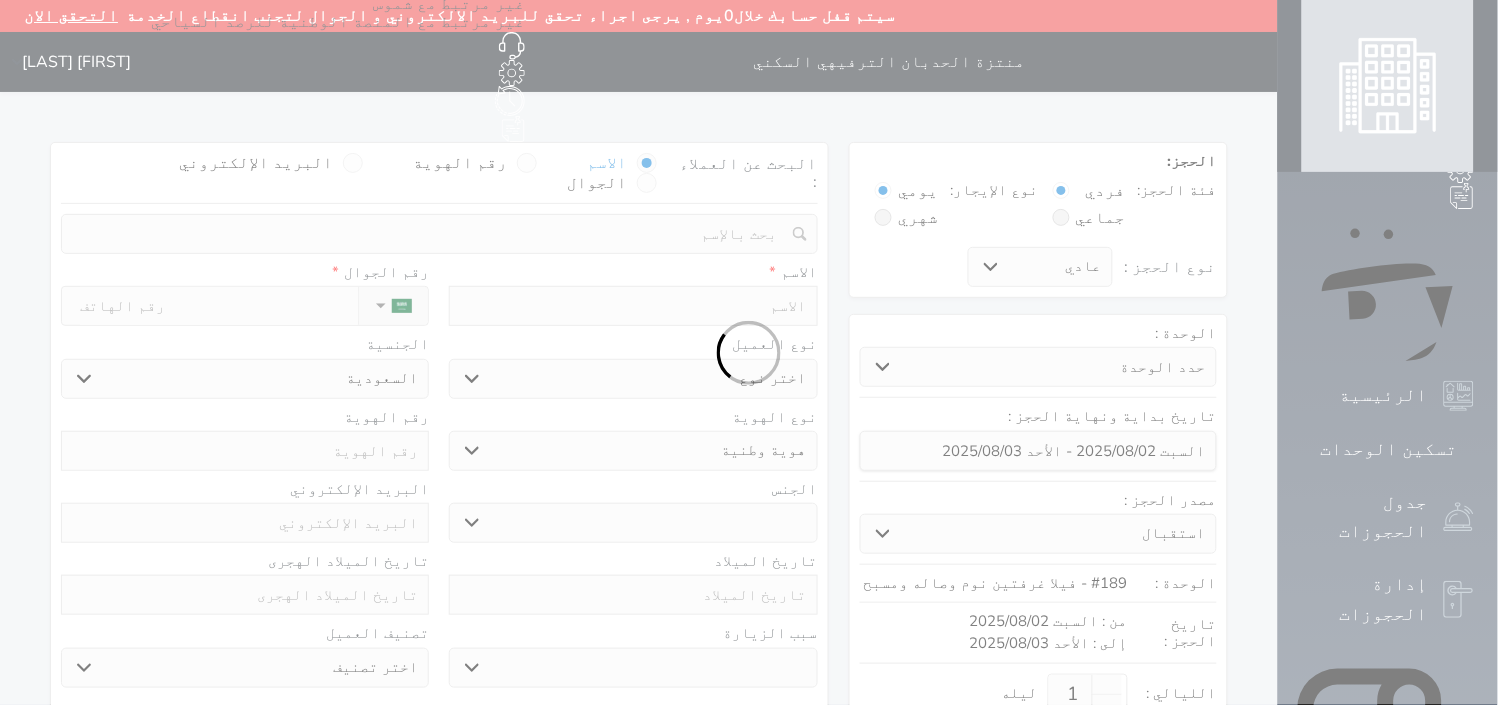 select on "1" 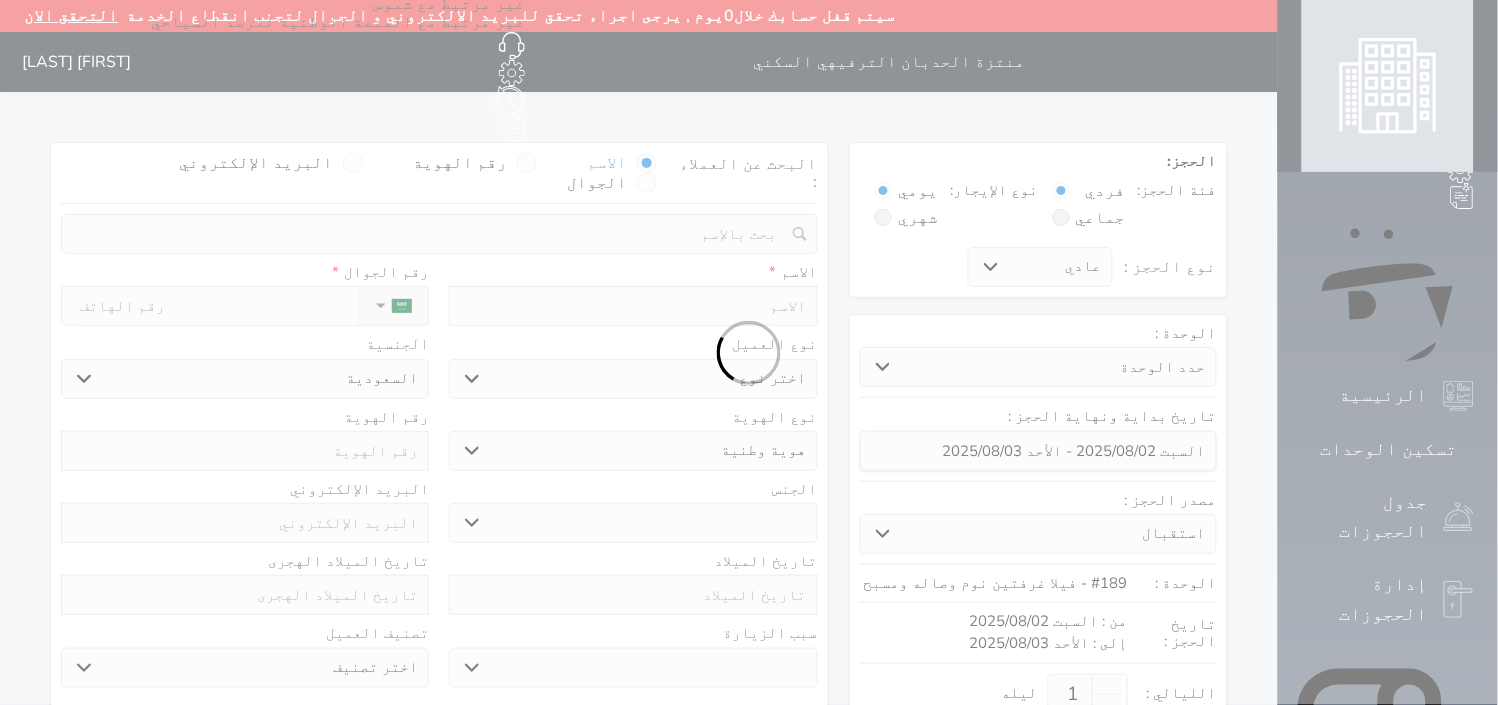 select on "7" 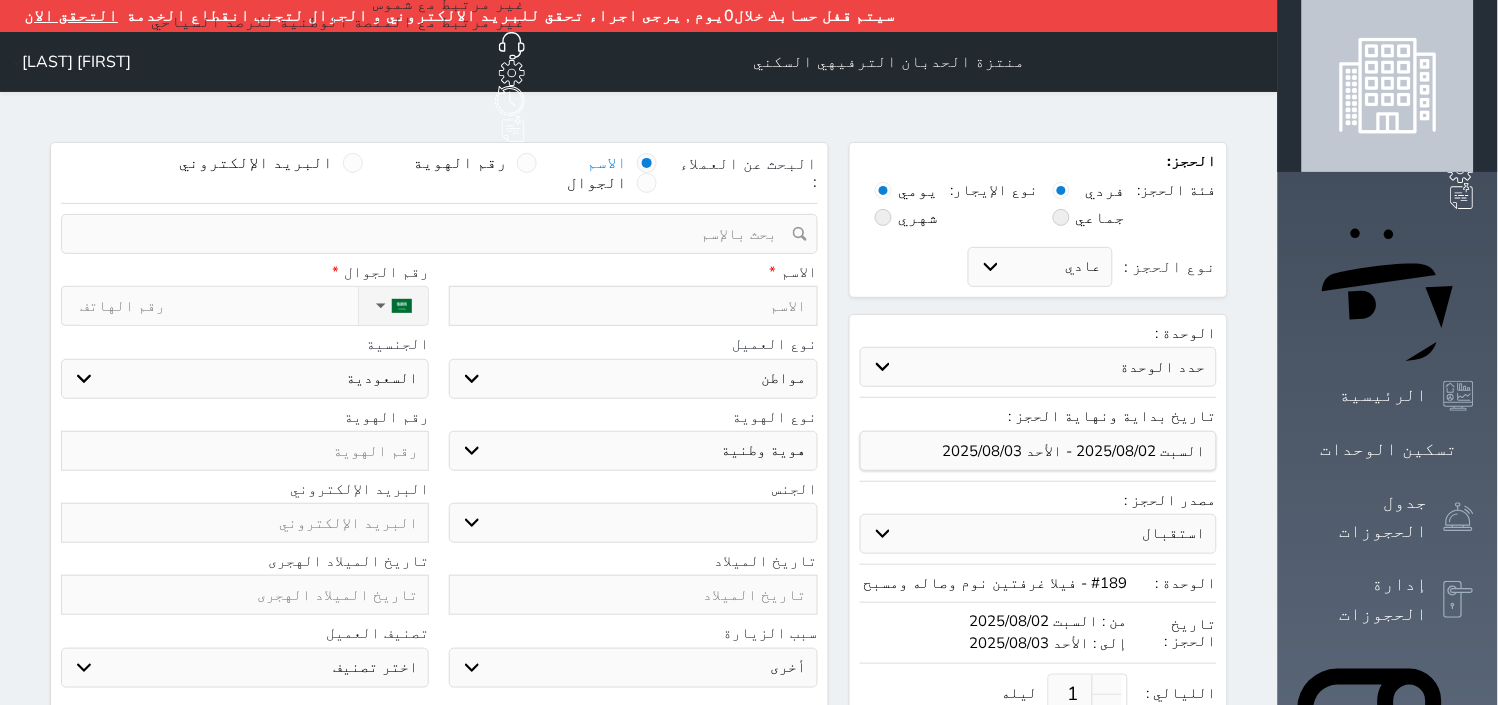 select 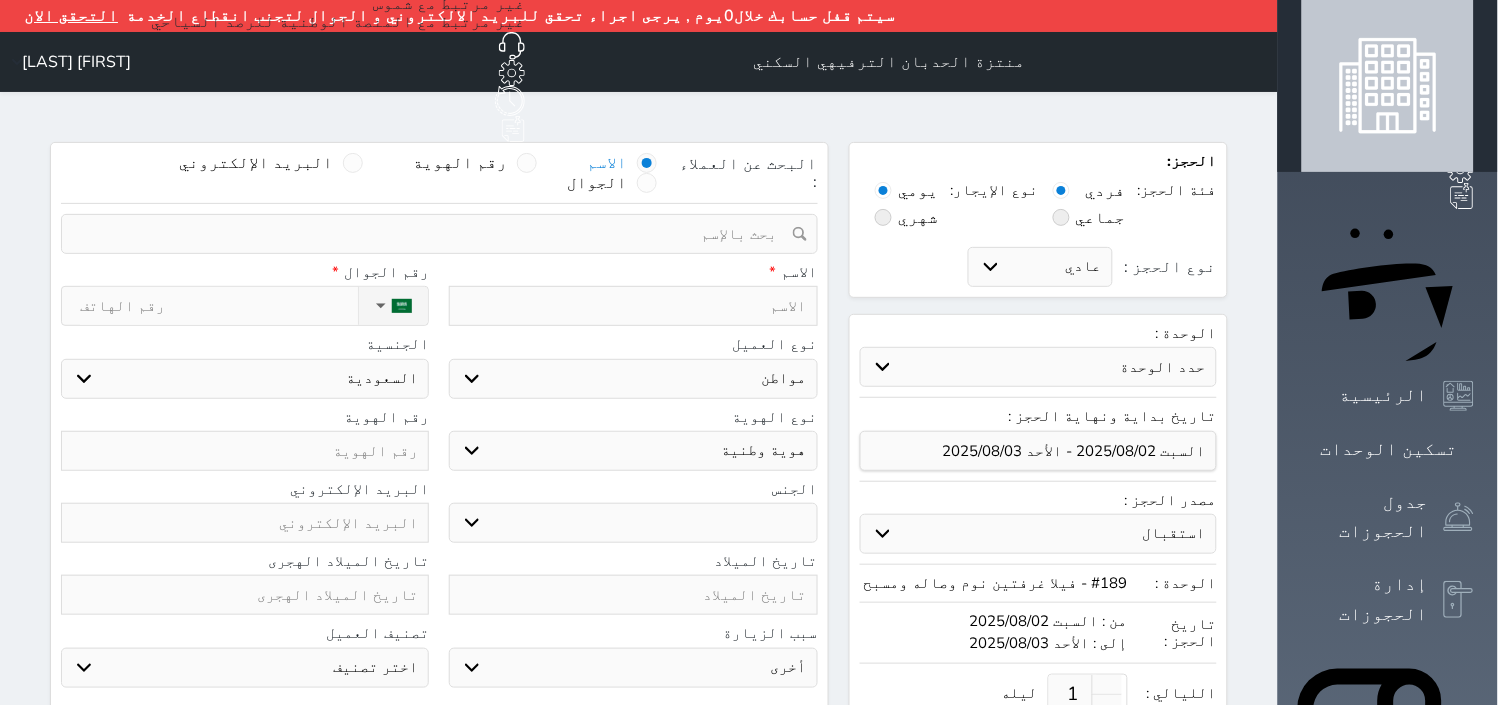 click at bounding box center (633, 306) 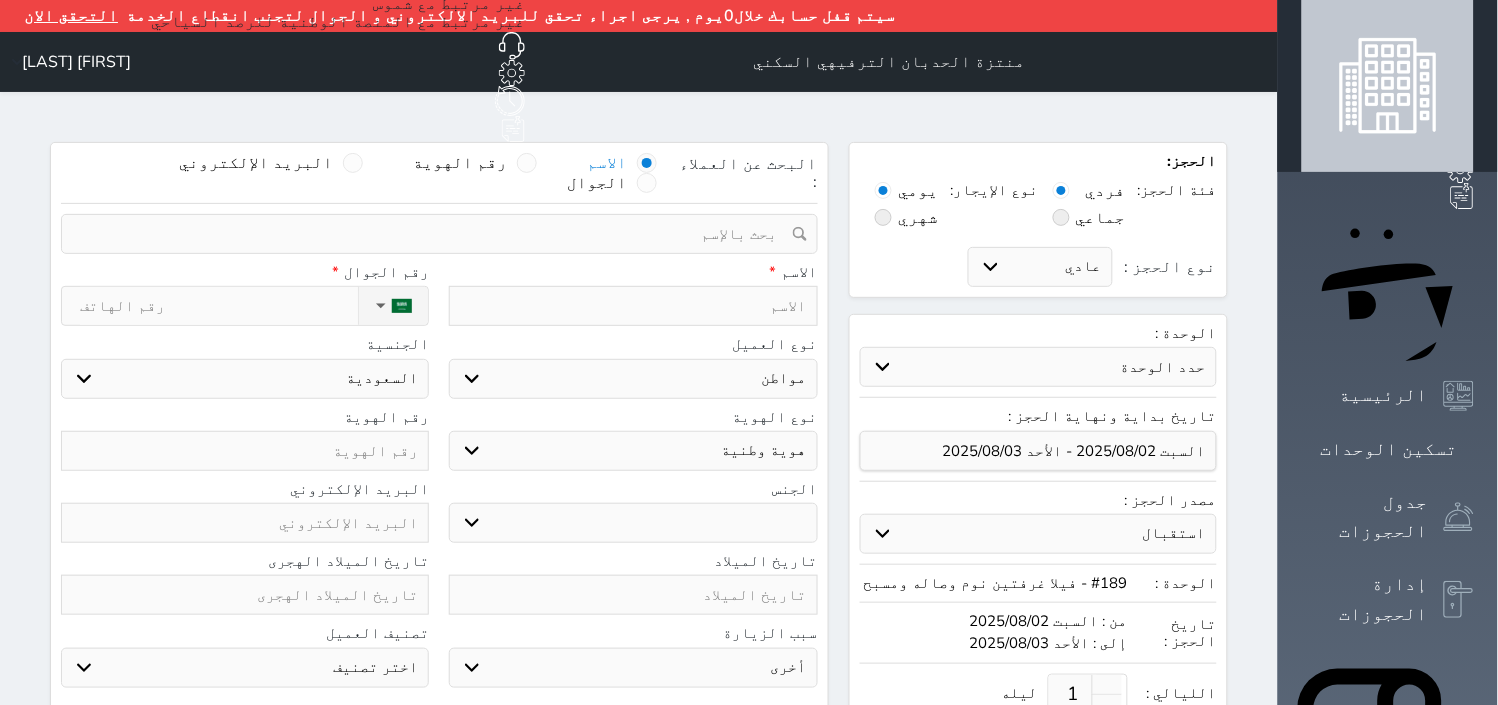 type on "o" 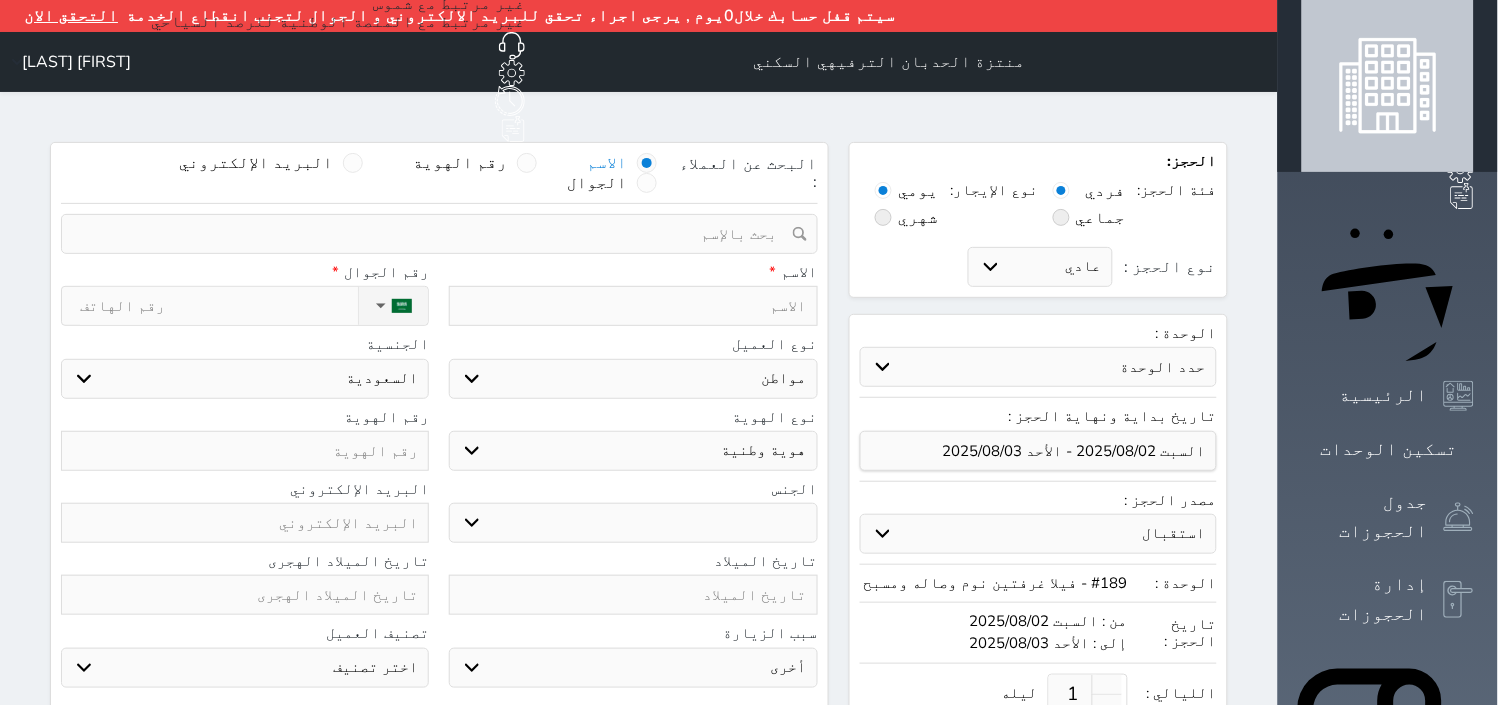 select 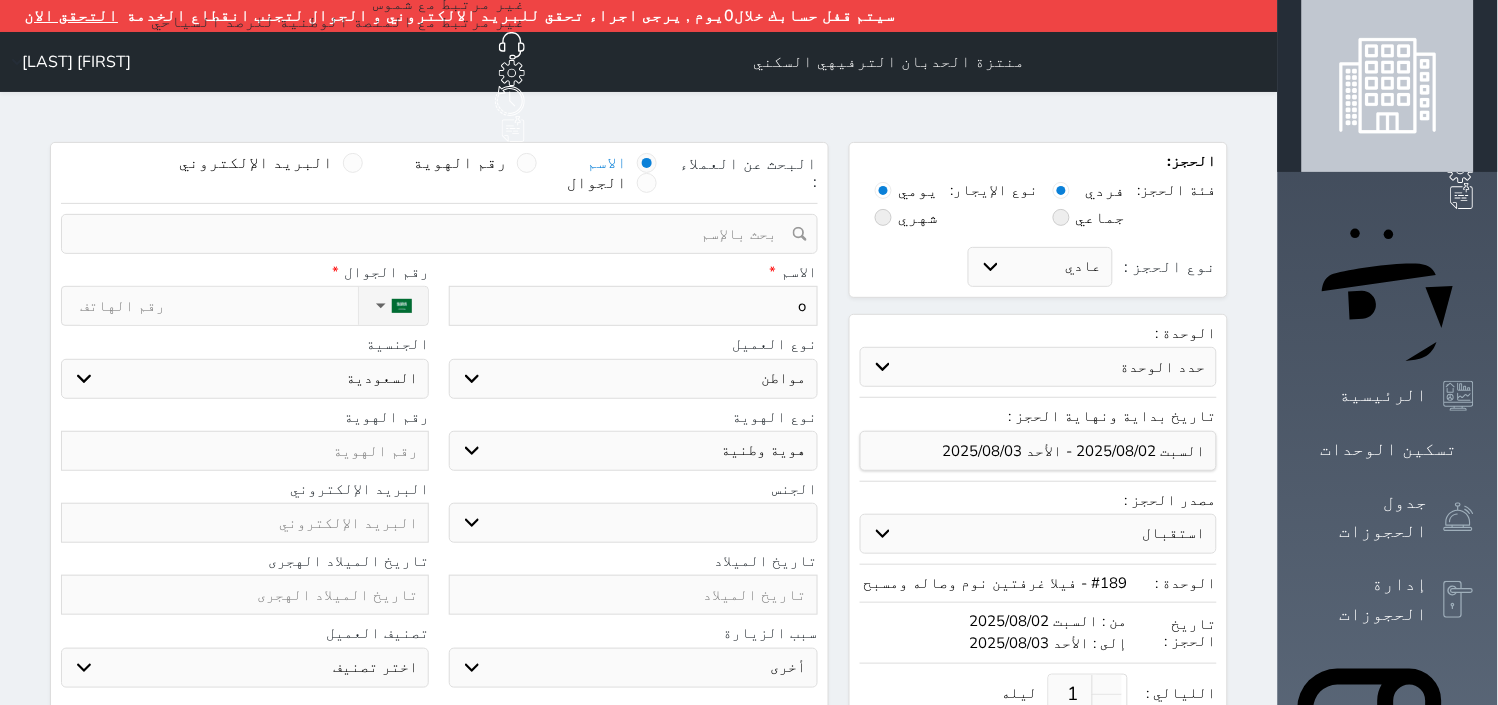 type on "oh" 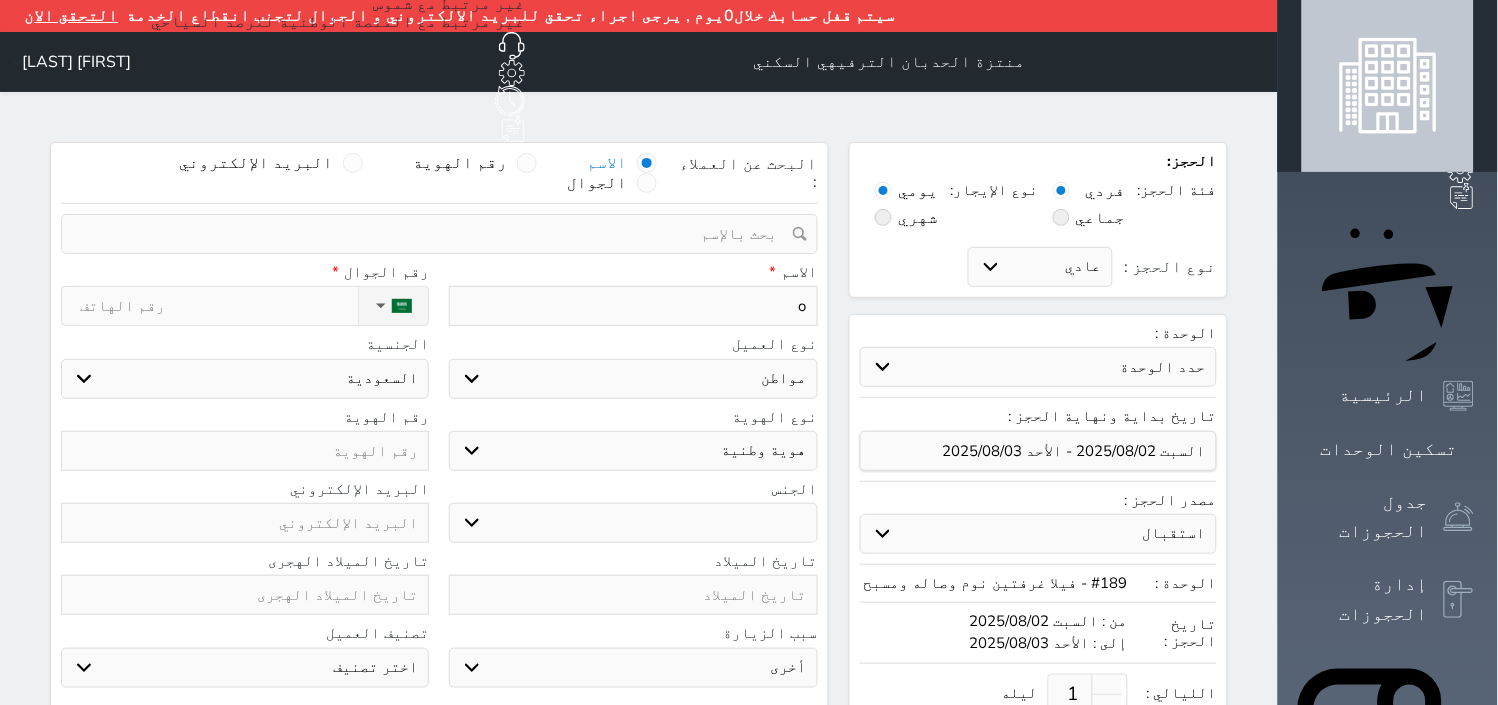 select 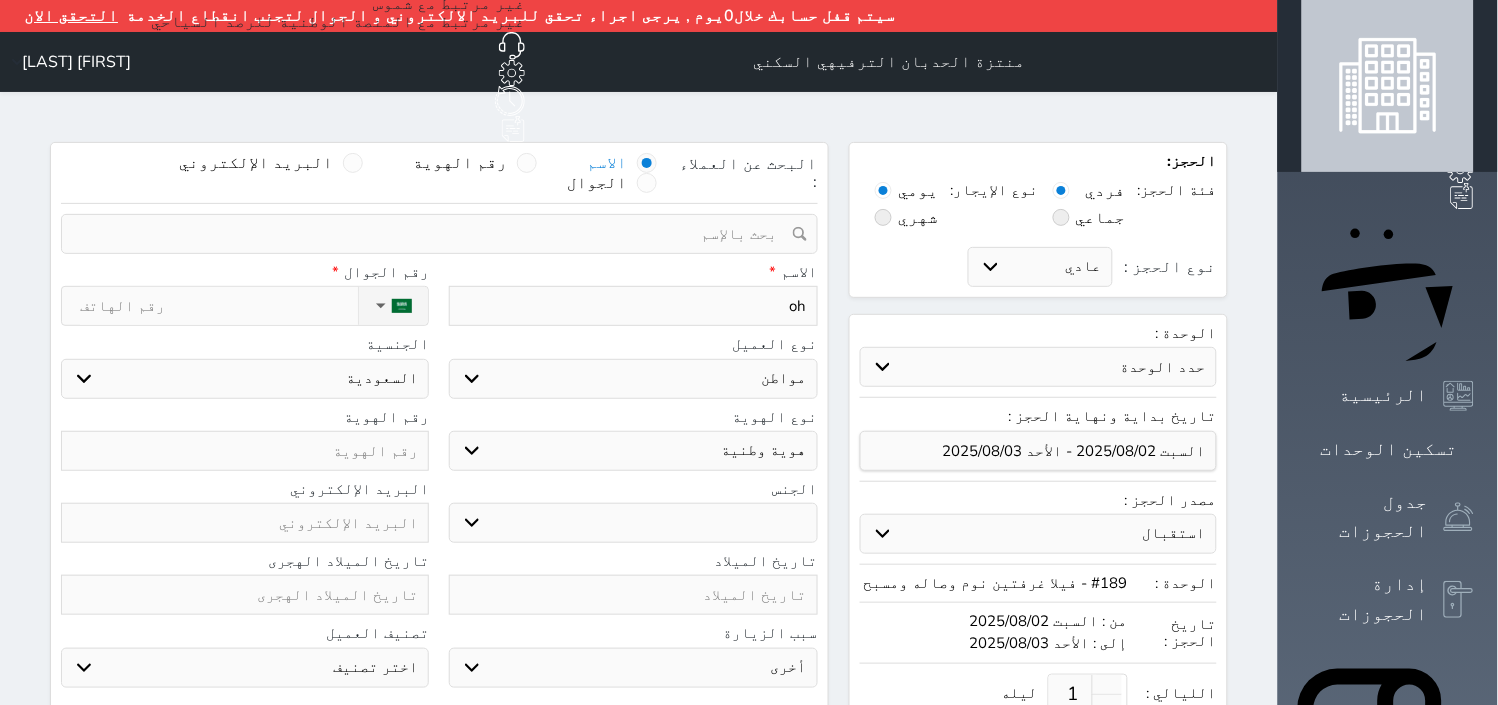 type on "[OTHER]" 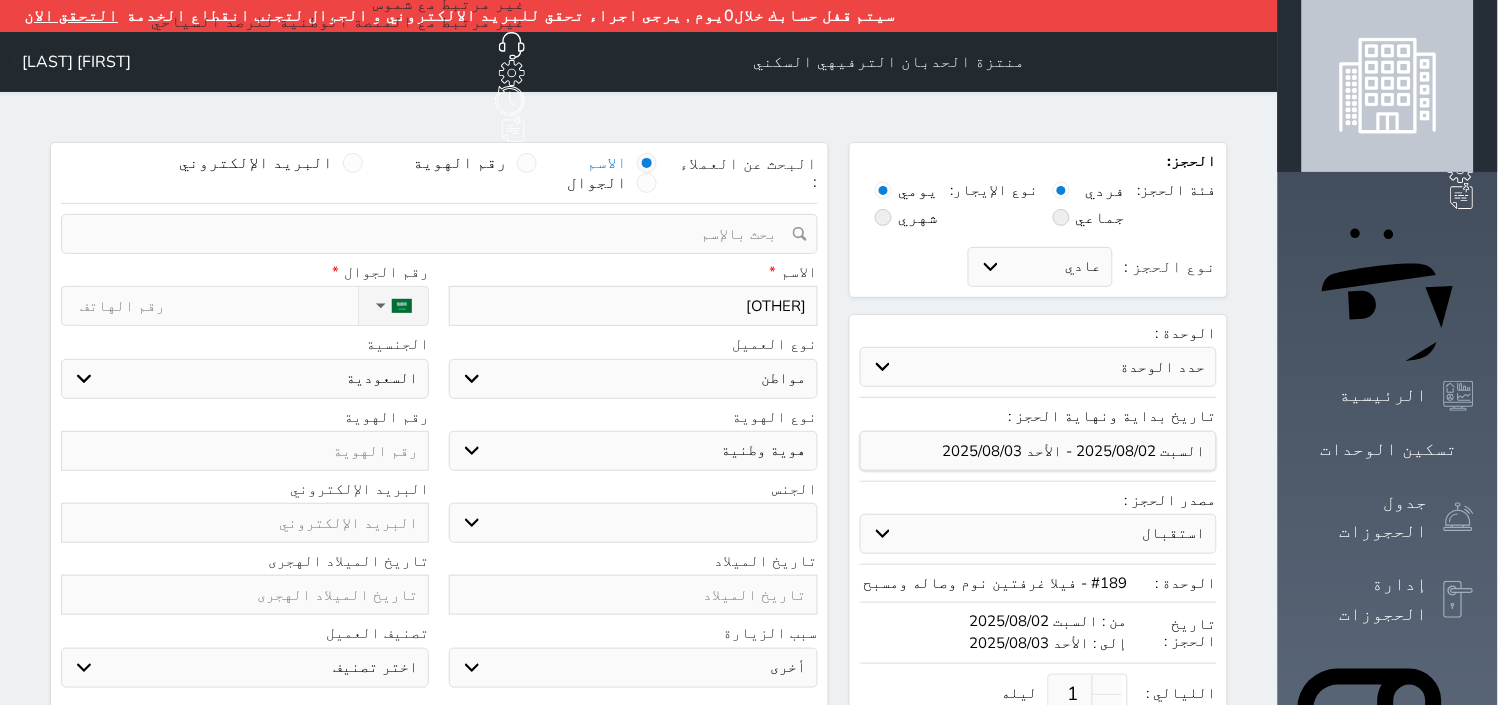 select 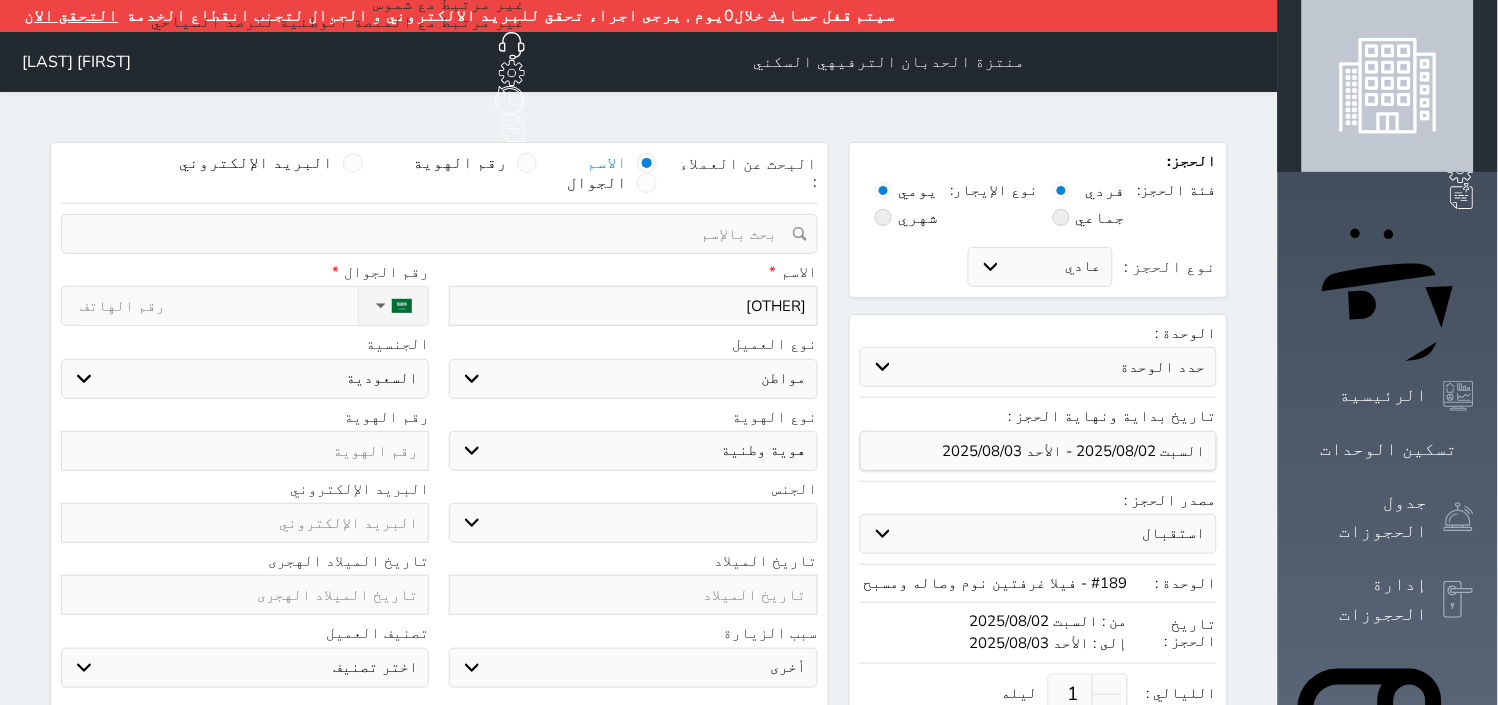 type on "[OTHER]" 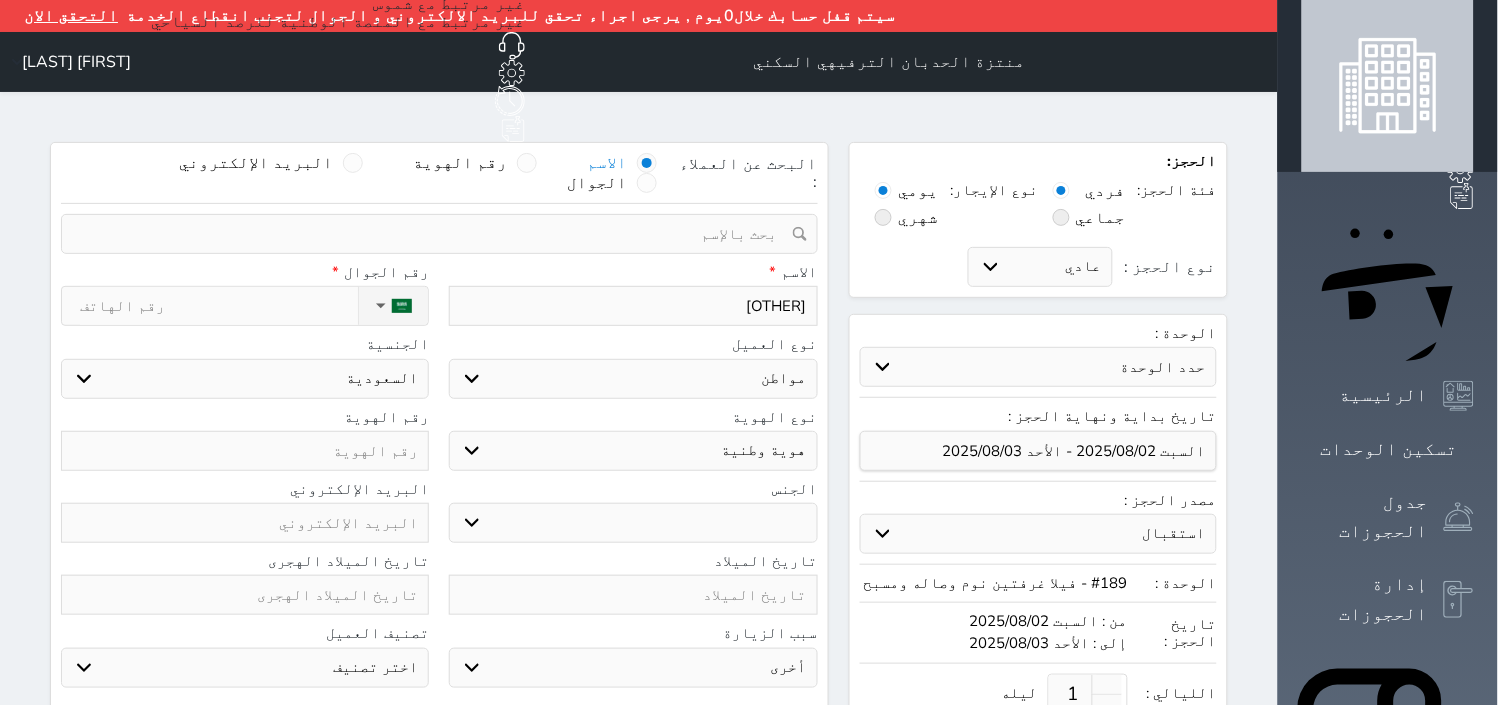 select 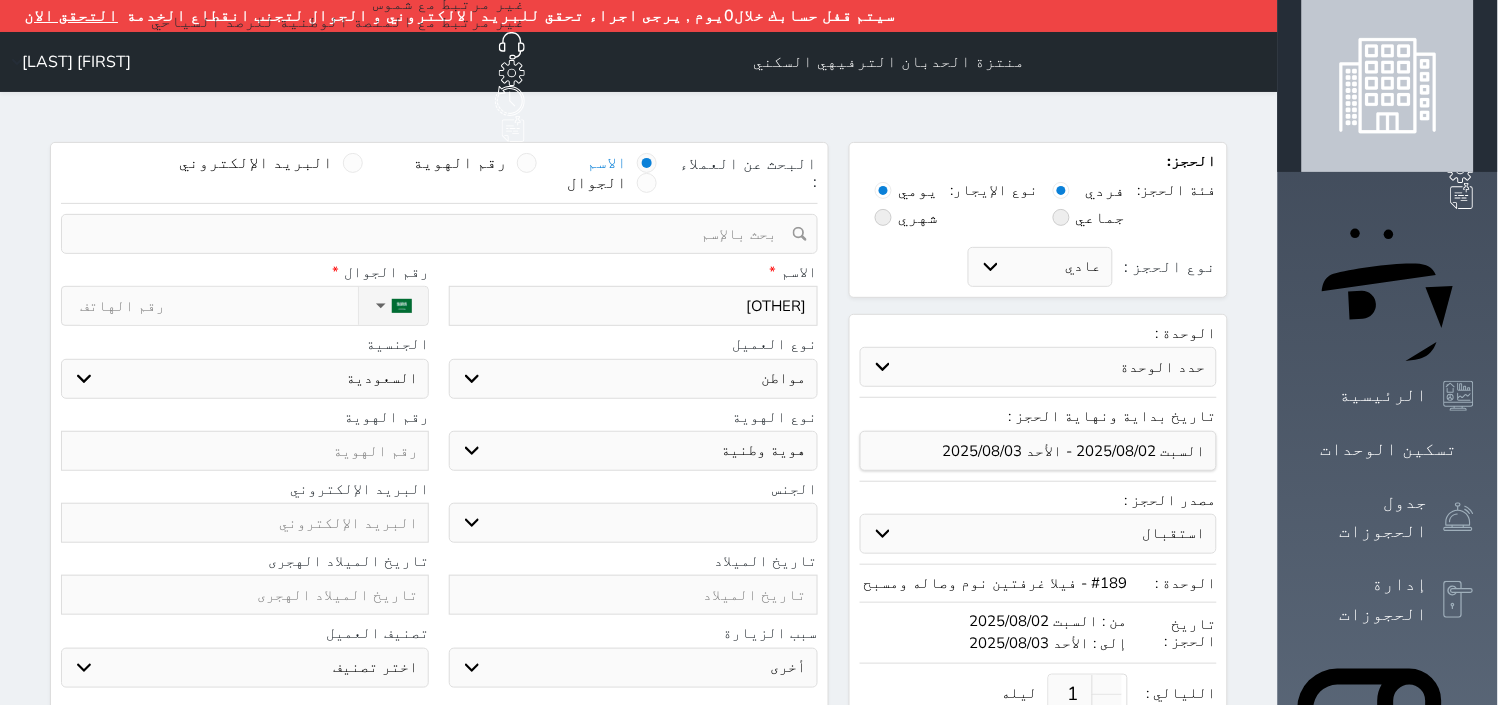 type on "[OTHER]" 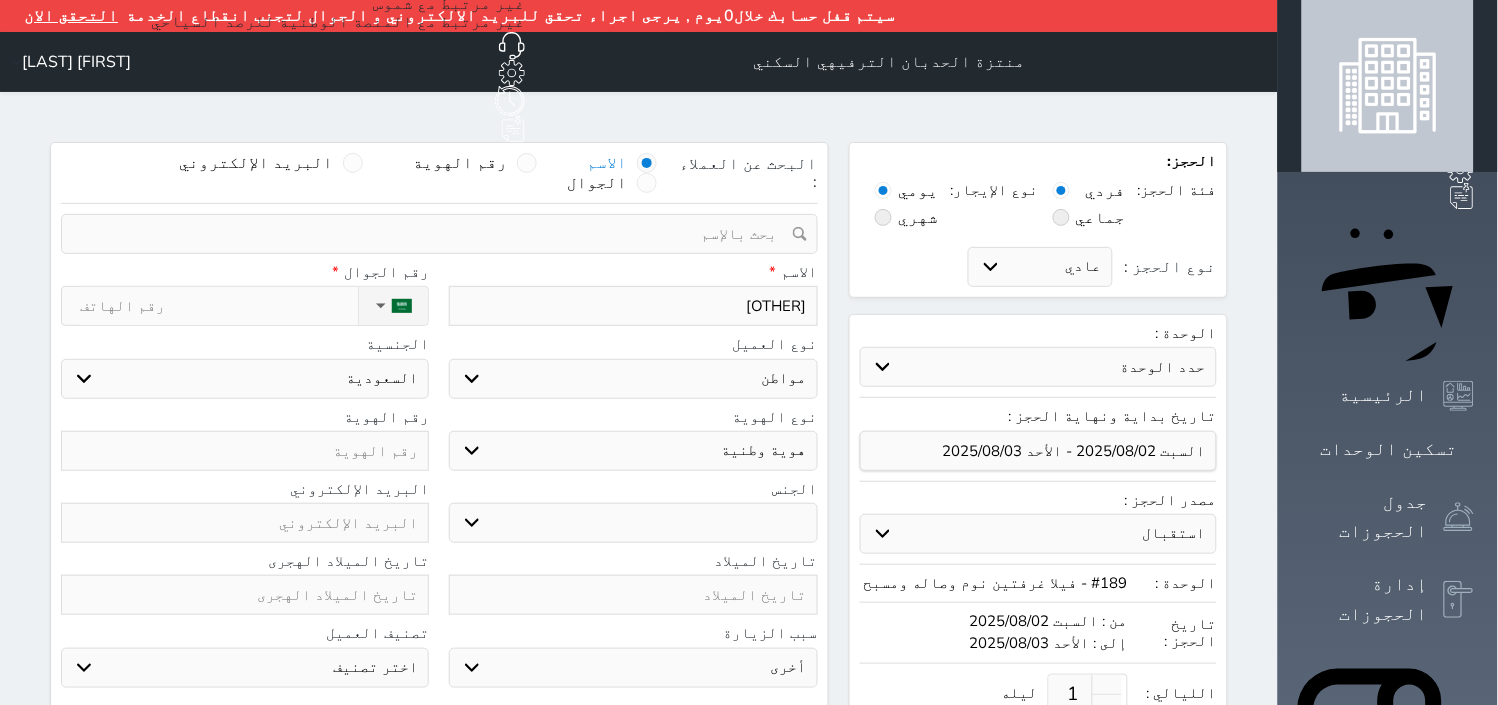 select 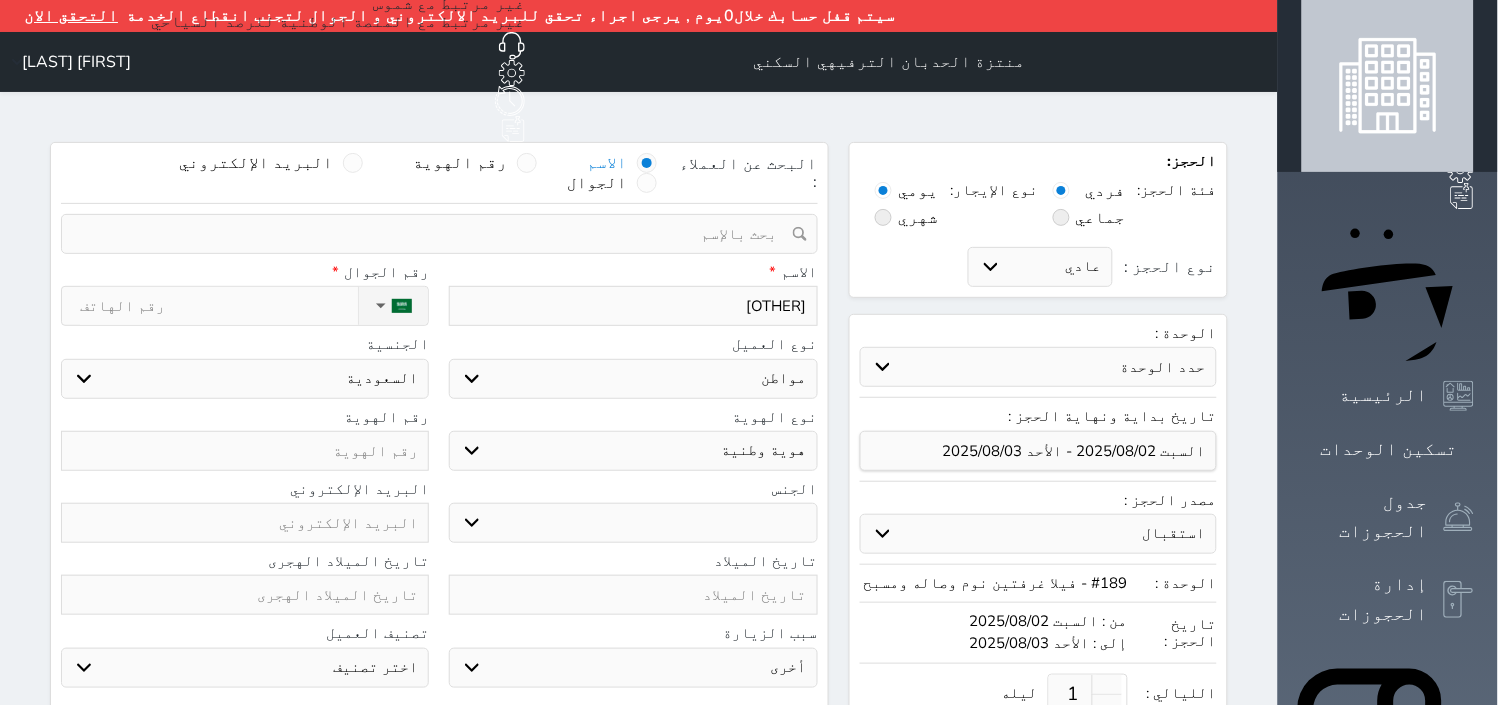 type on "[OTHER]" 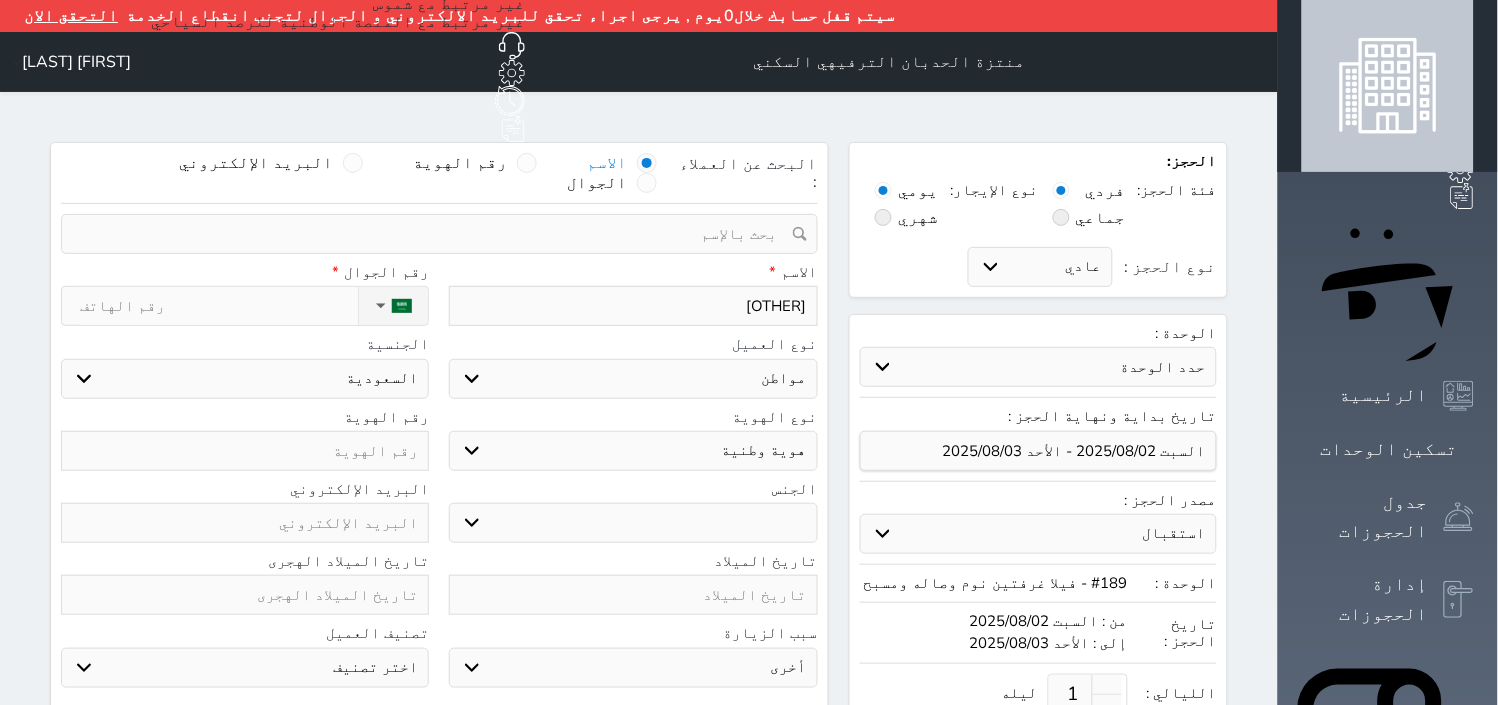 select 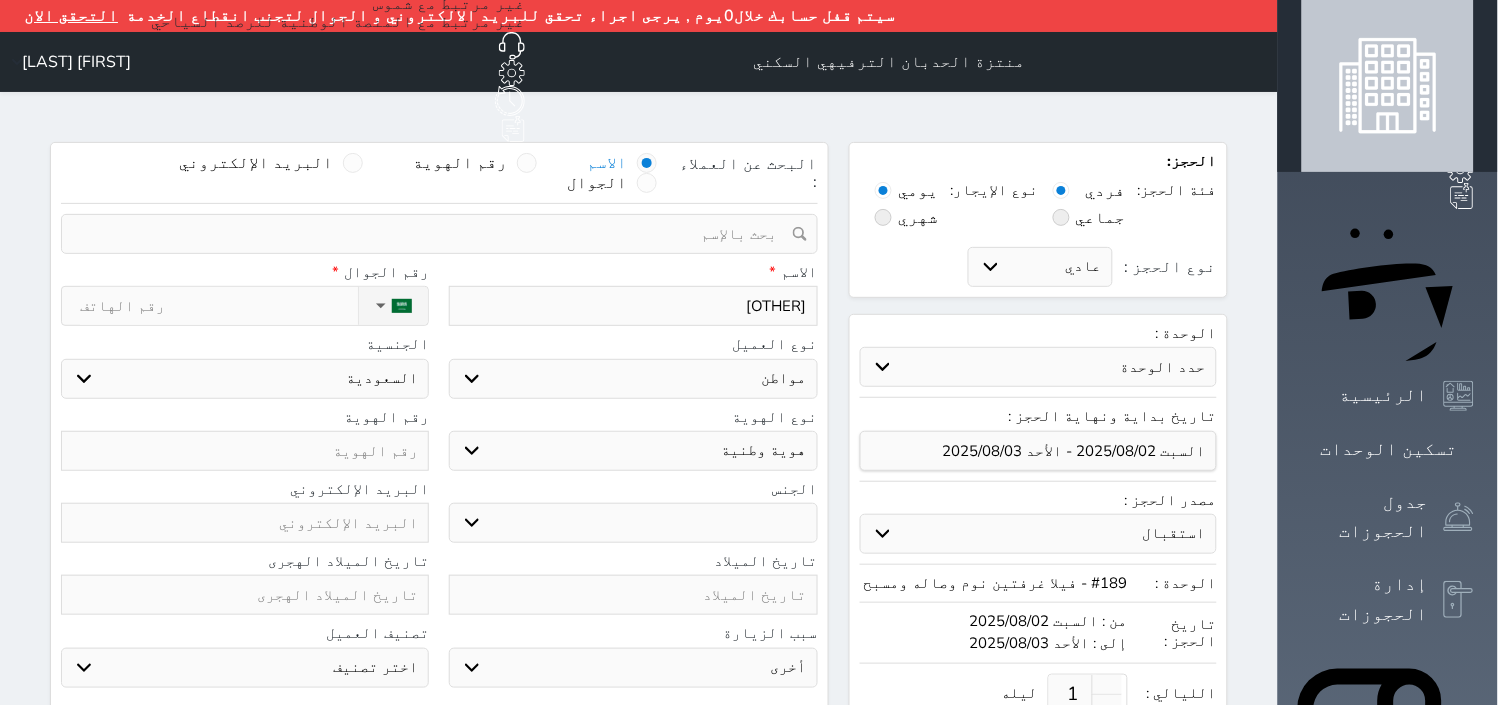 type on "[OTHER]" 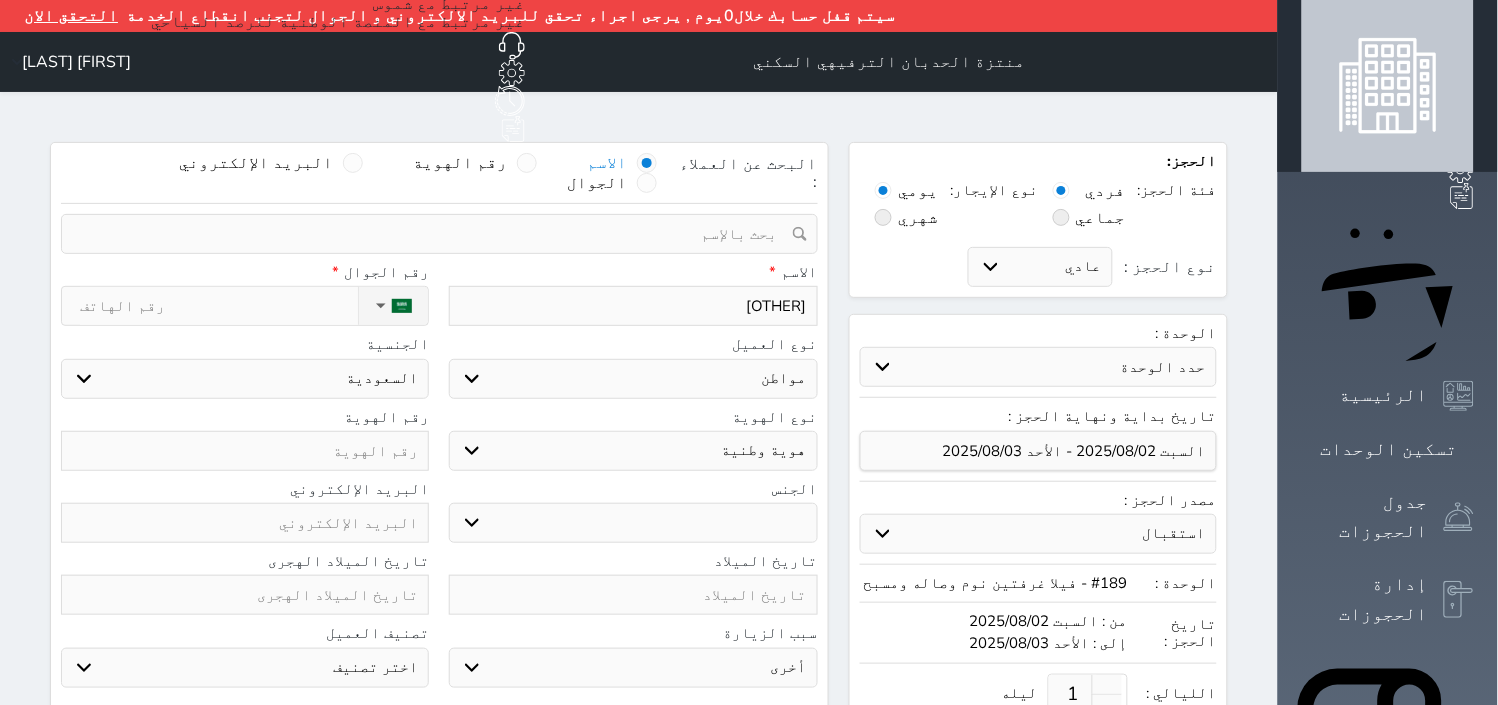 select 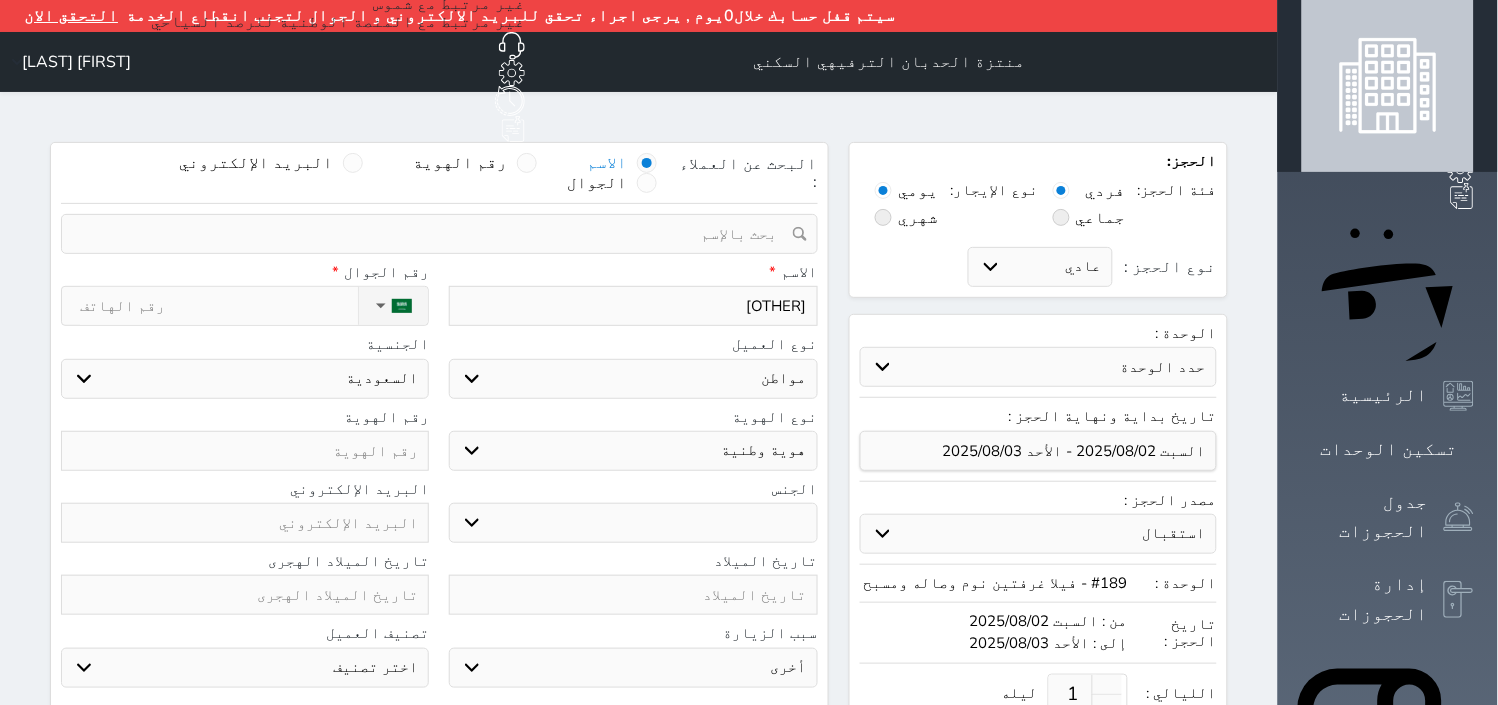 type on "oh" 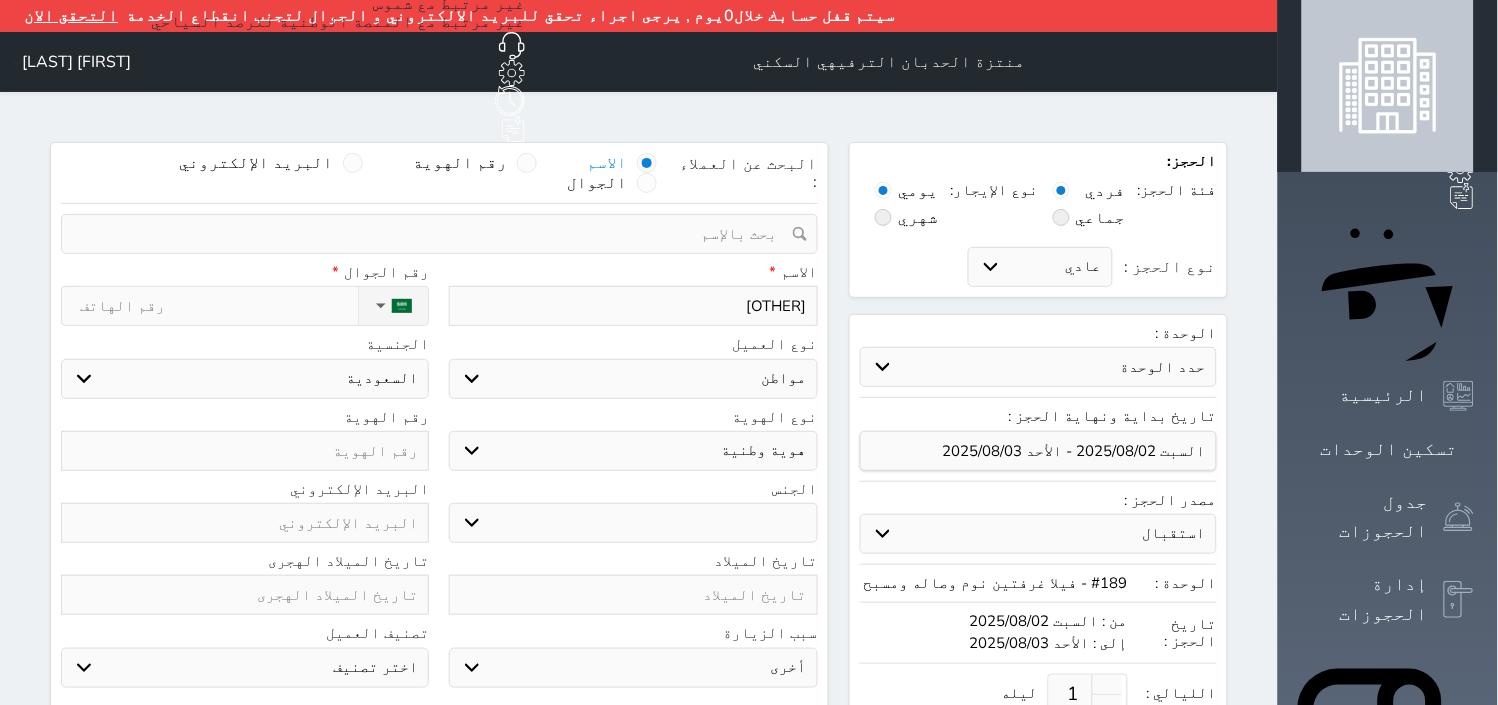 select 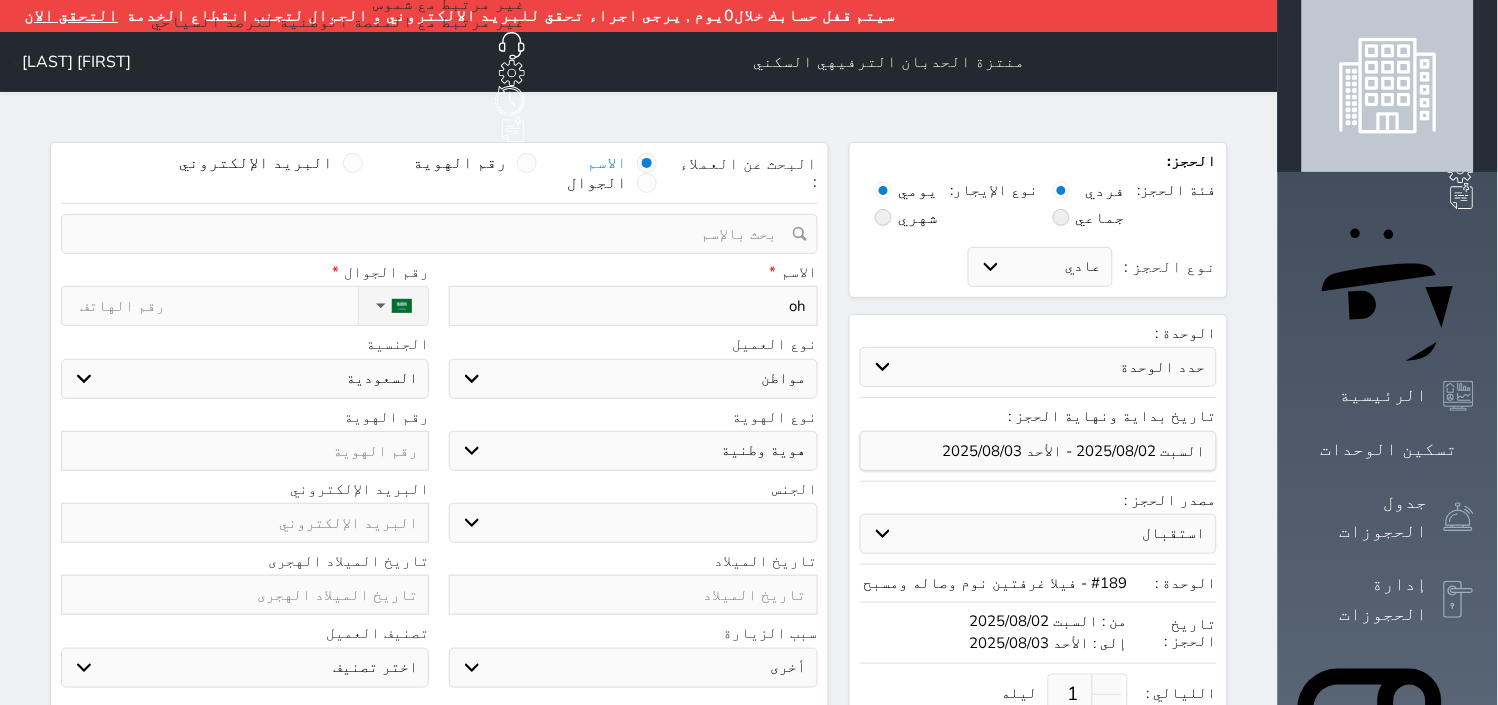 type on "o" 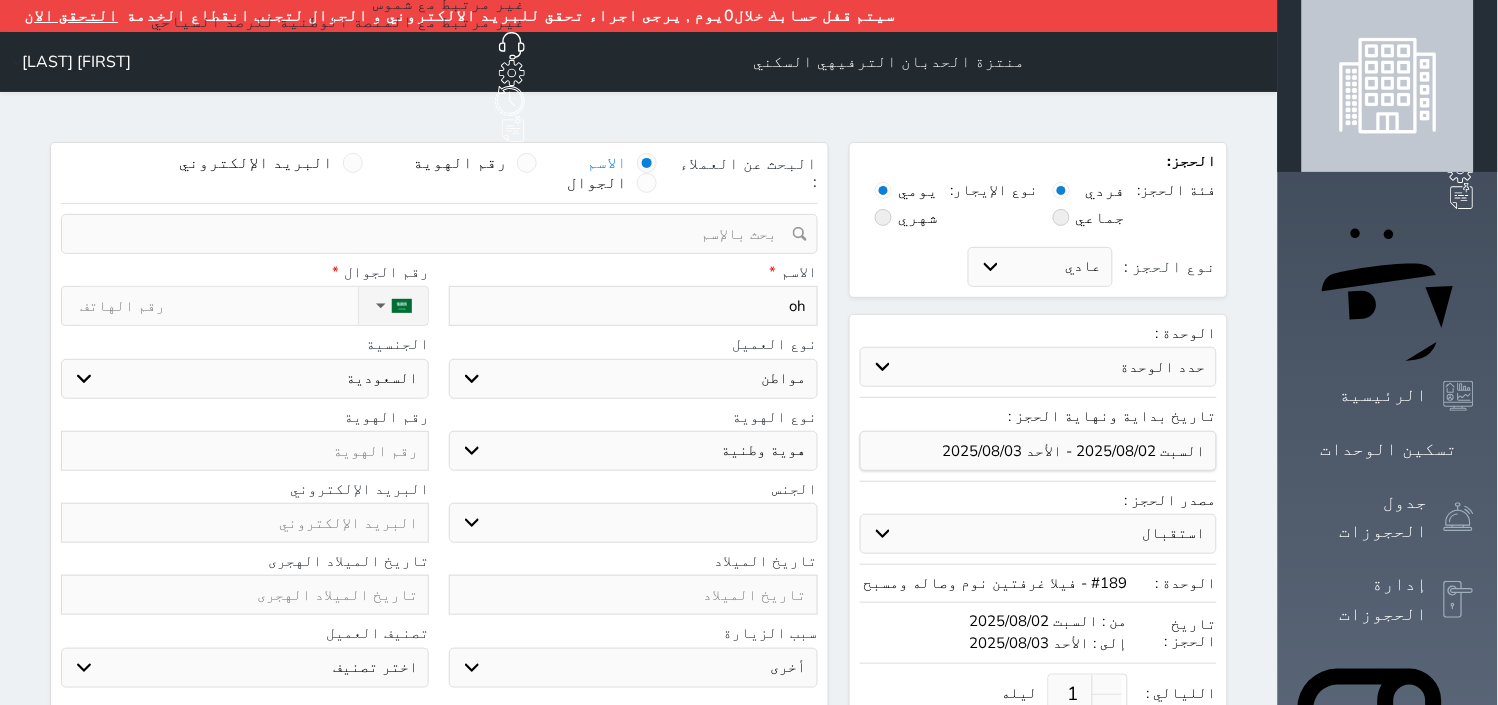 select 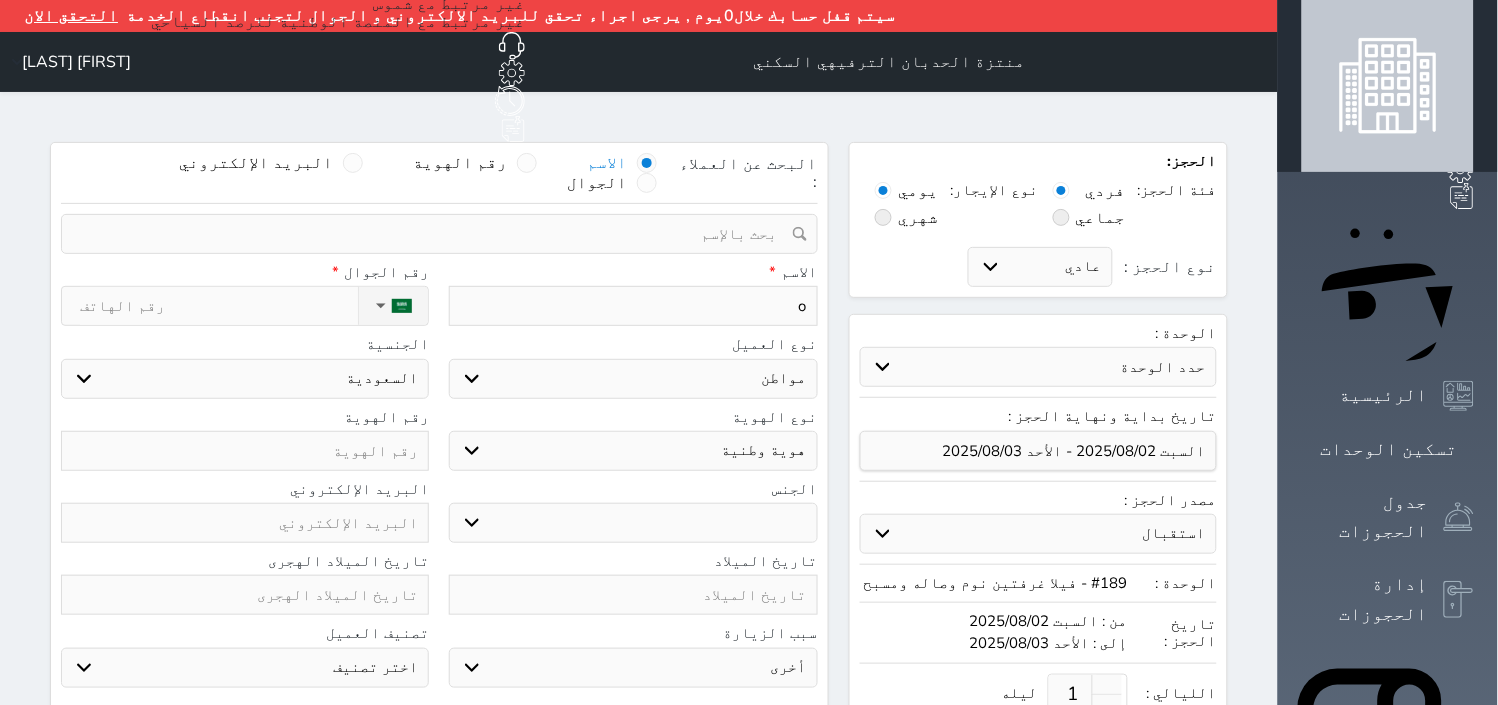 type 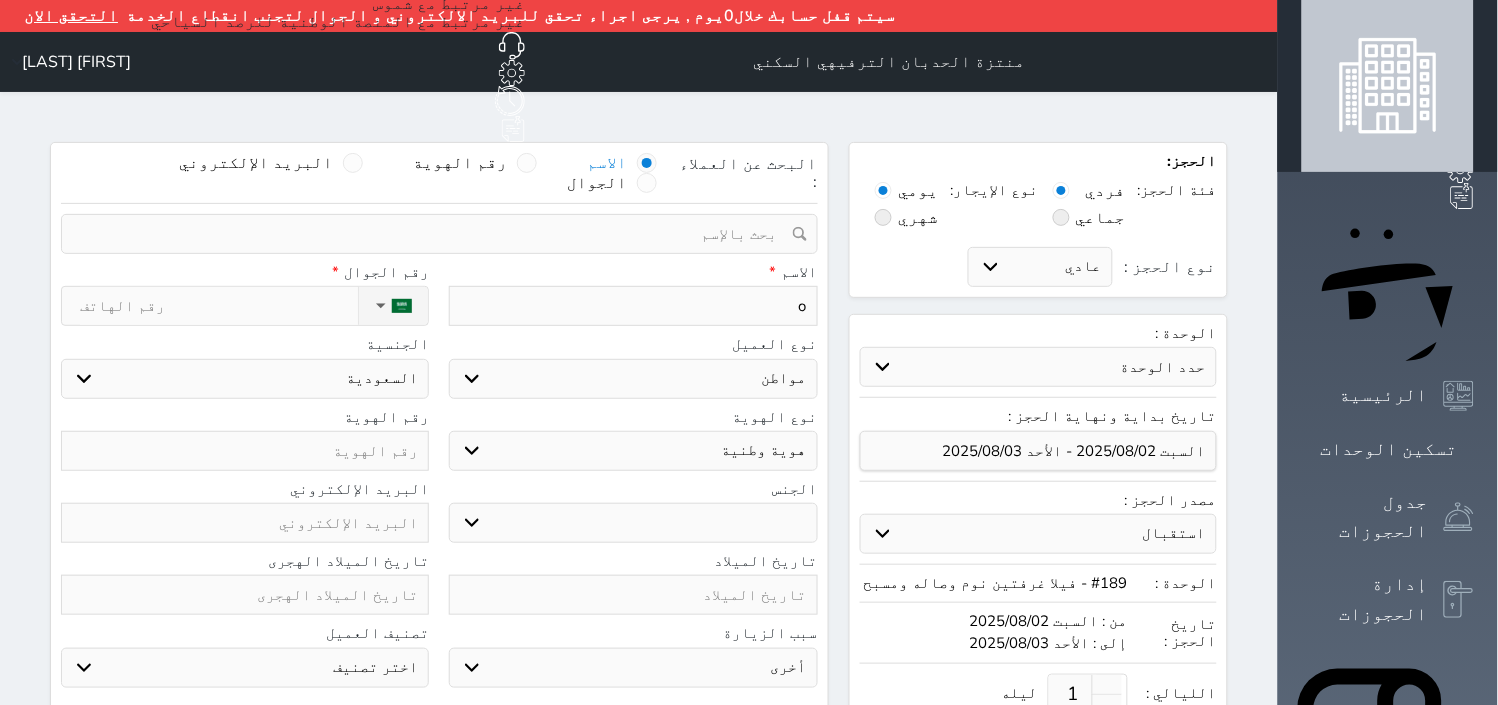select 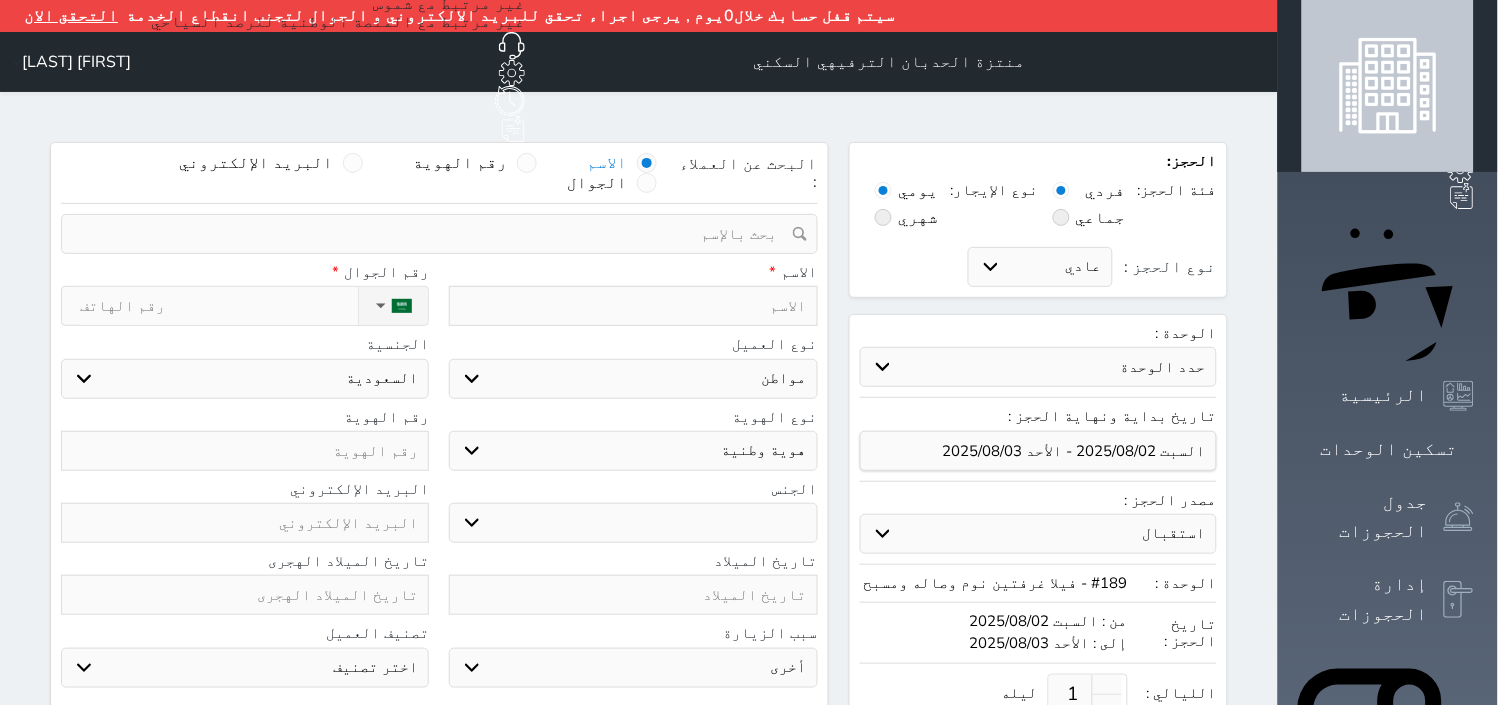 type on "خ" 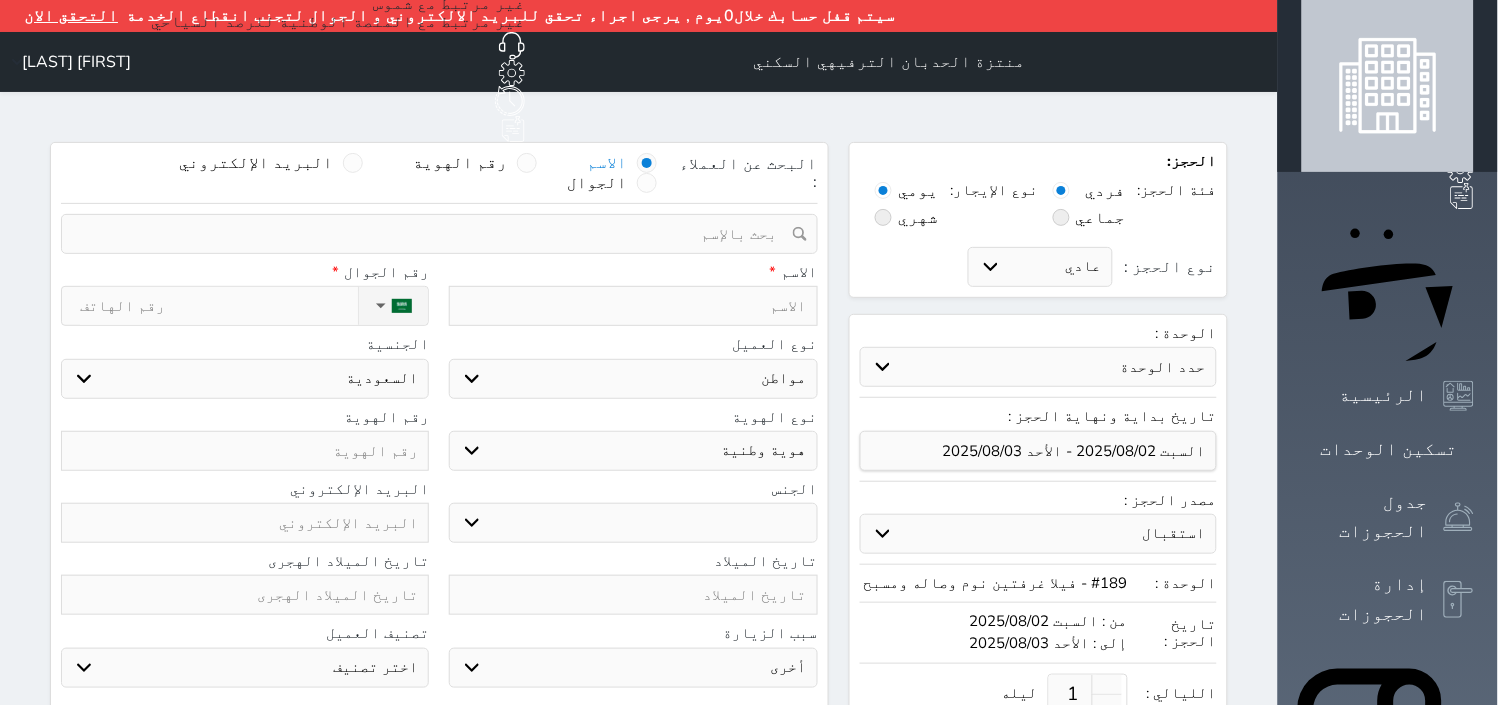 select 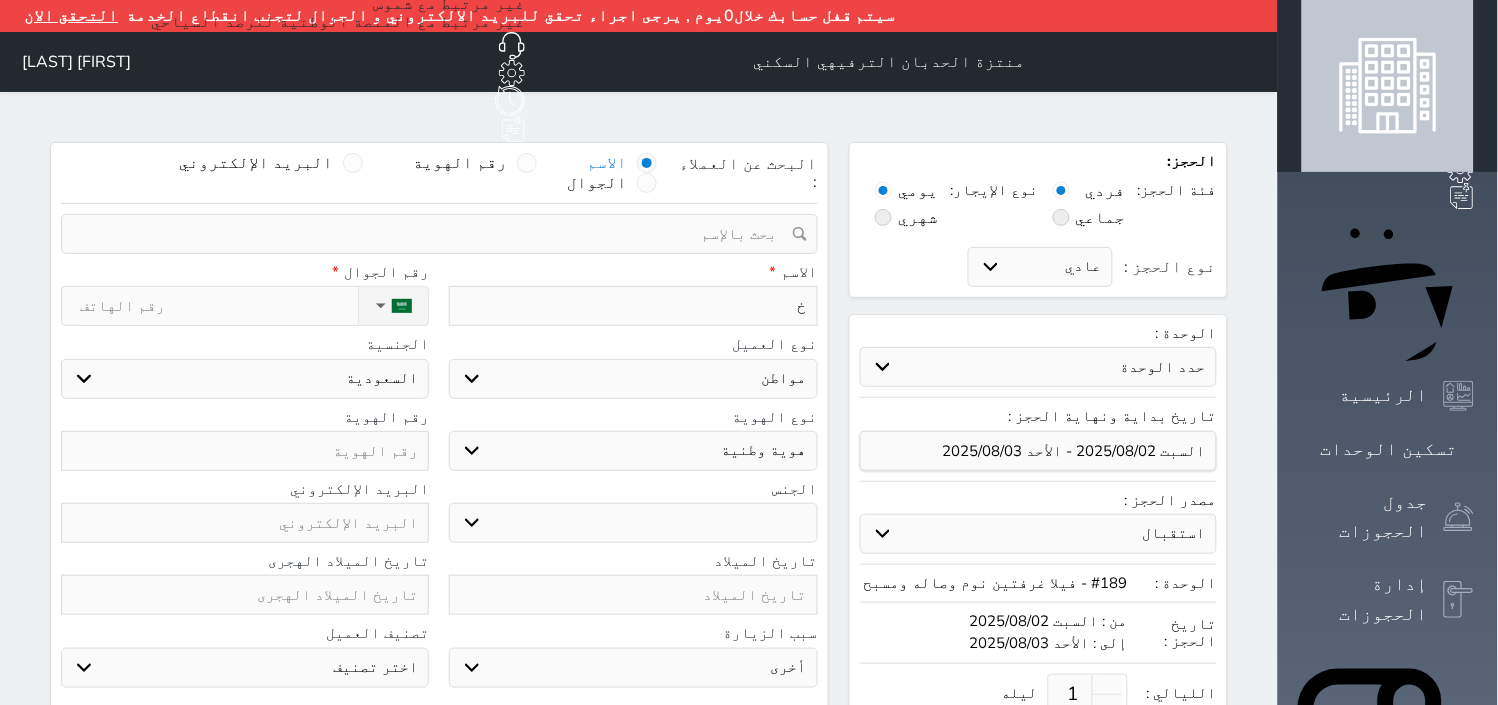 type on "خا" 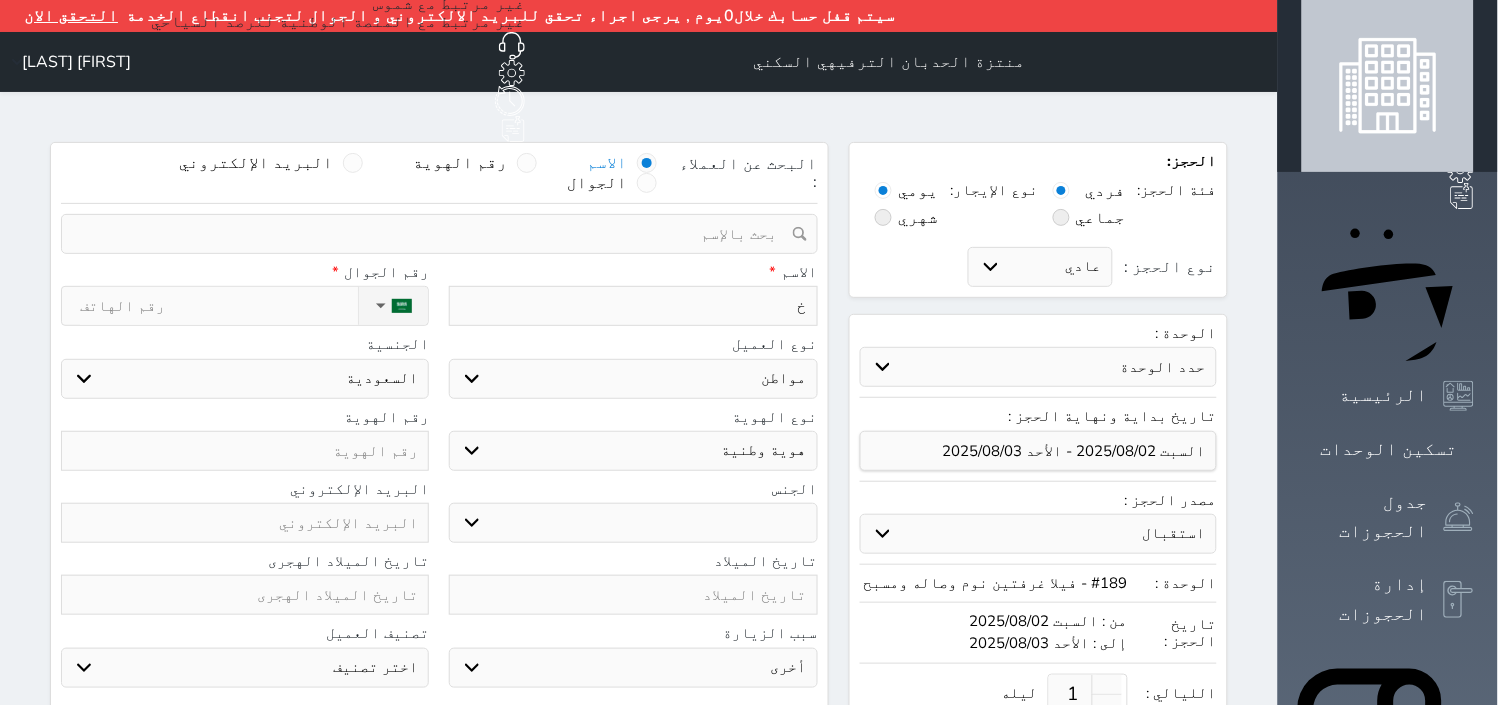 select 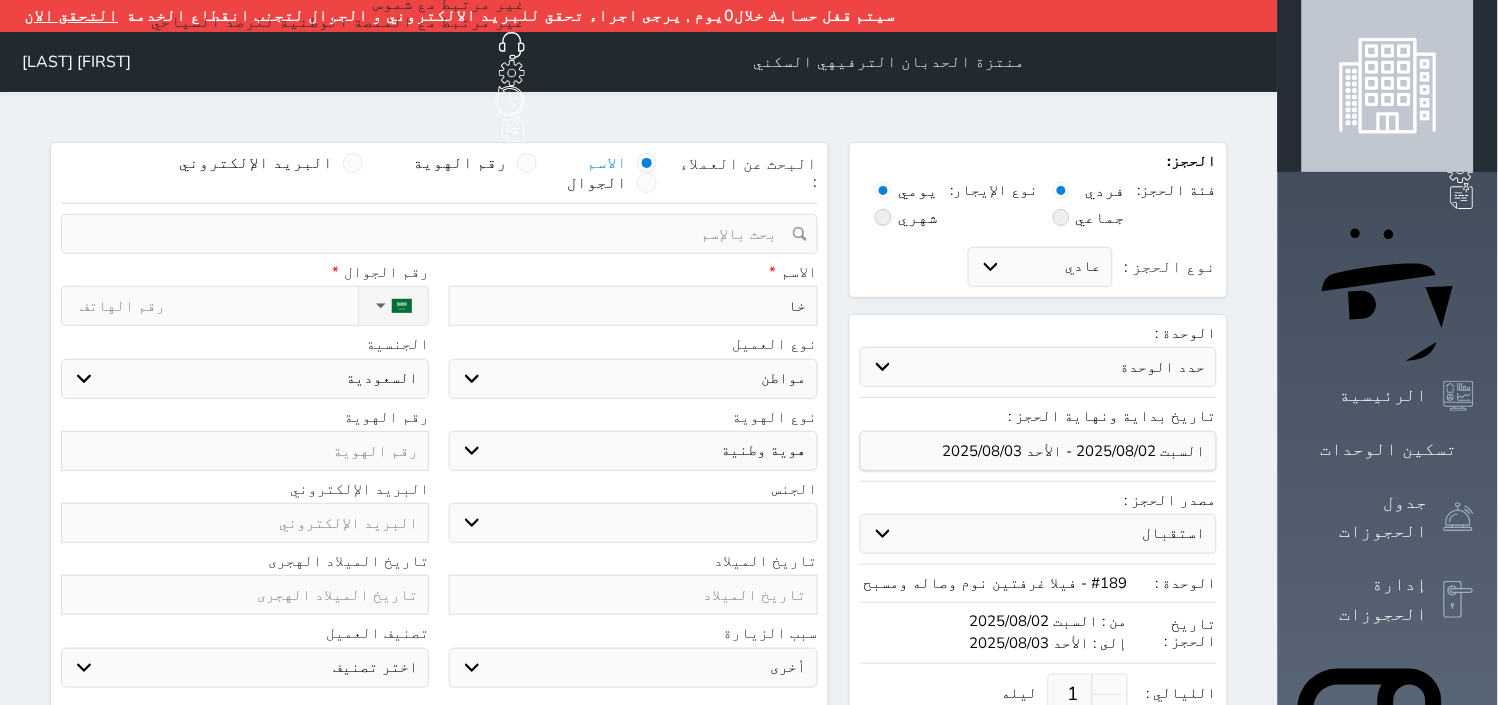 type on "خال" 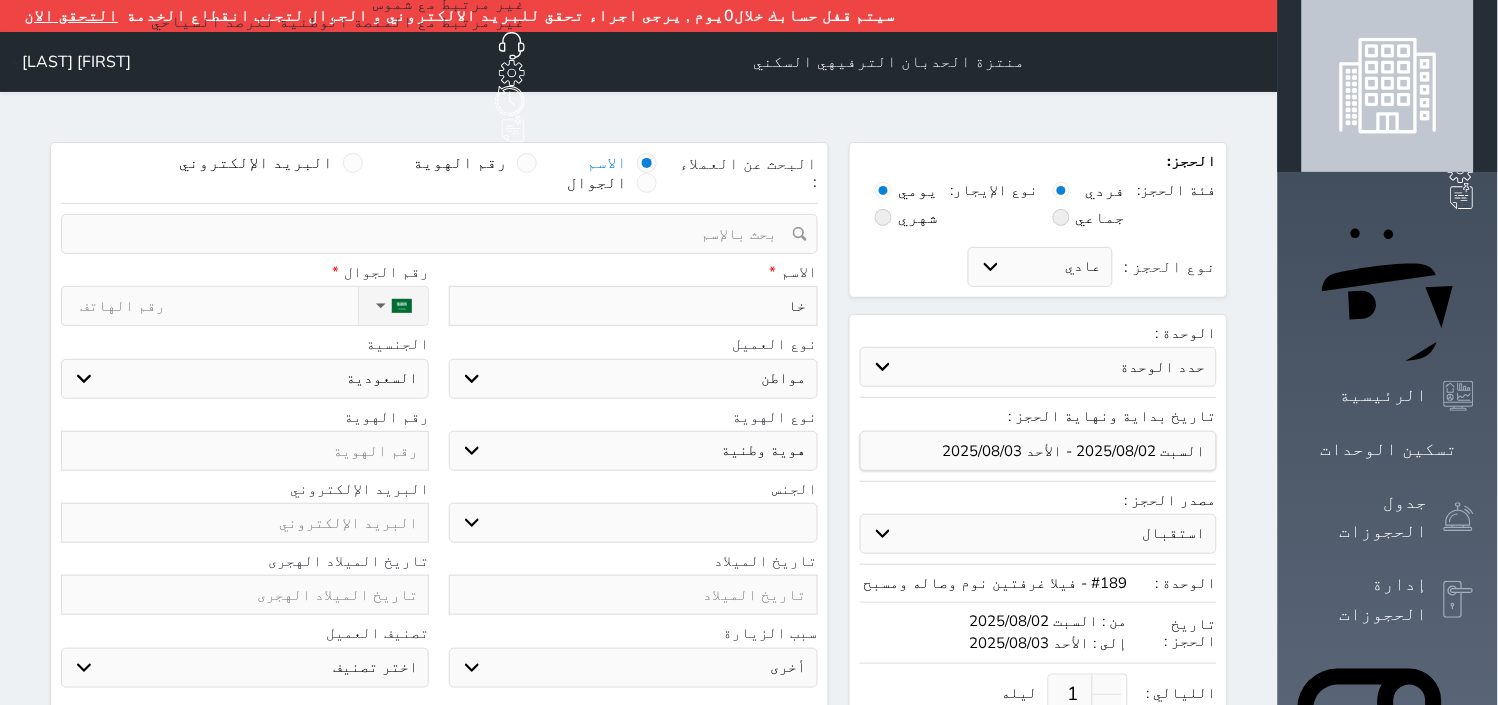 select 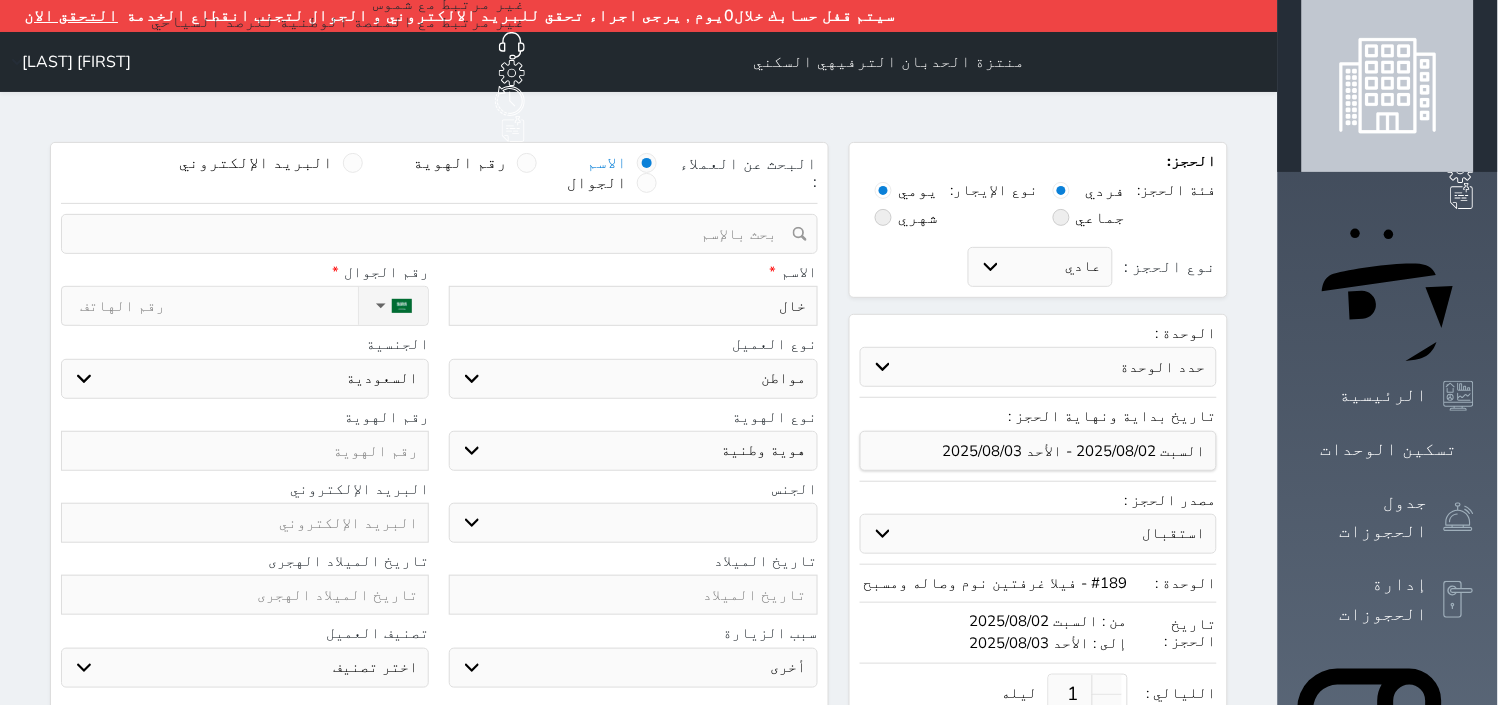 type on "خالد" 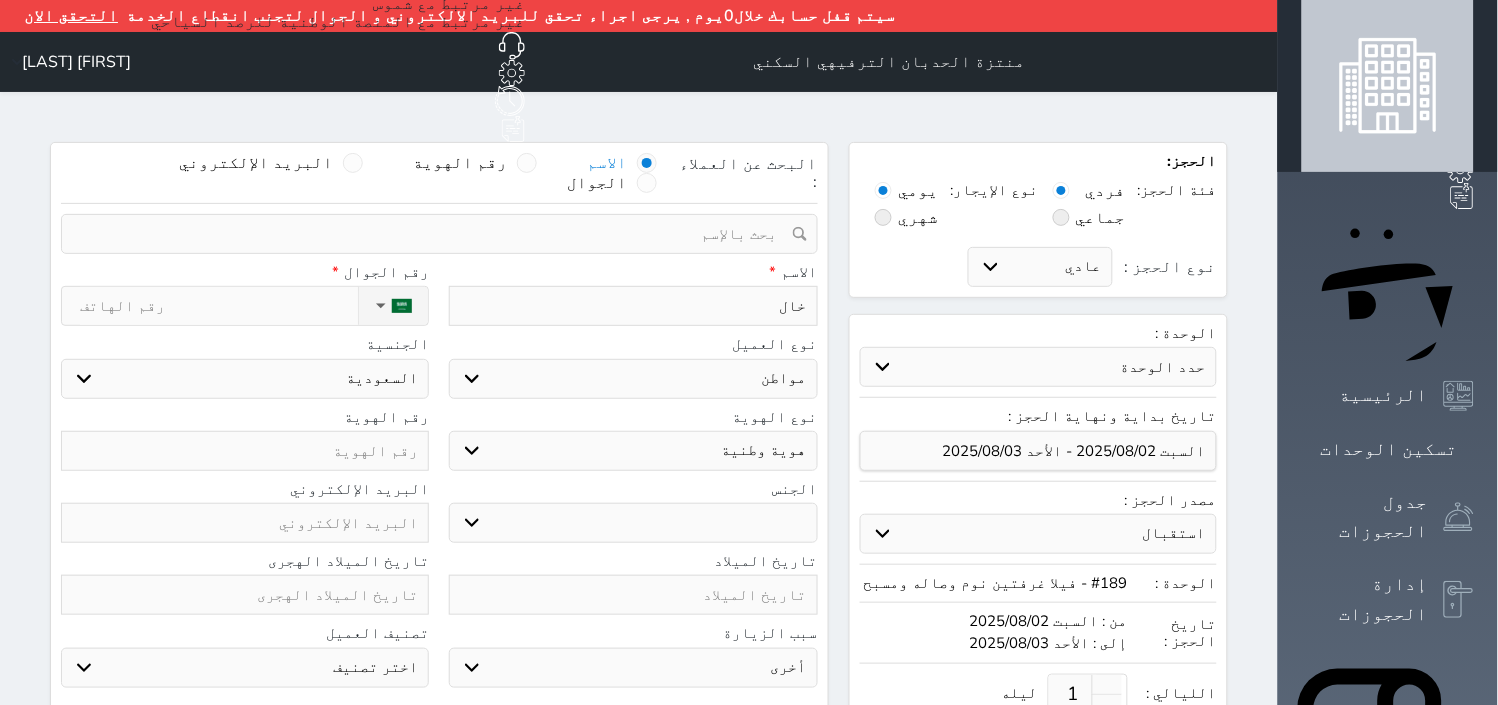 select 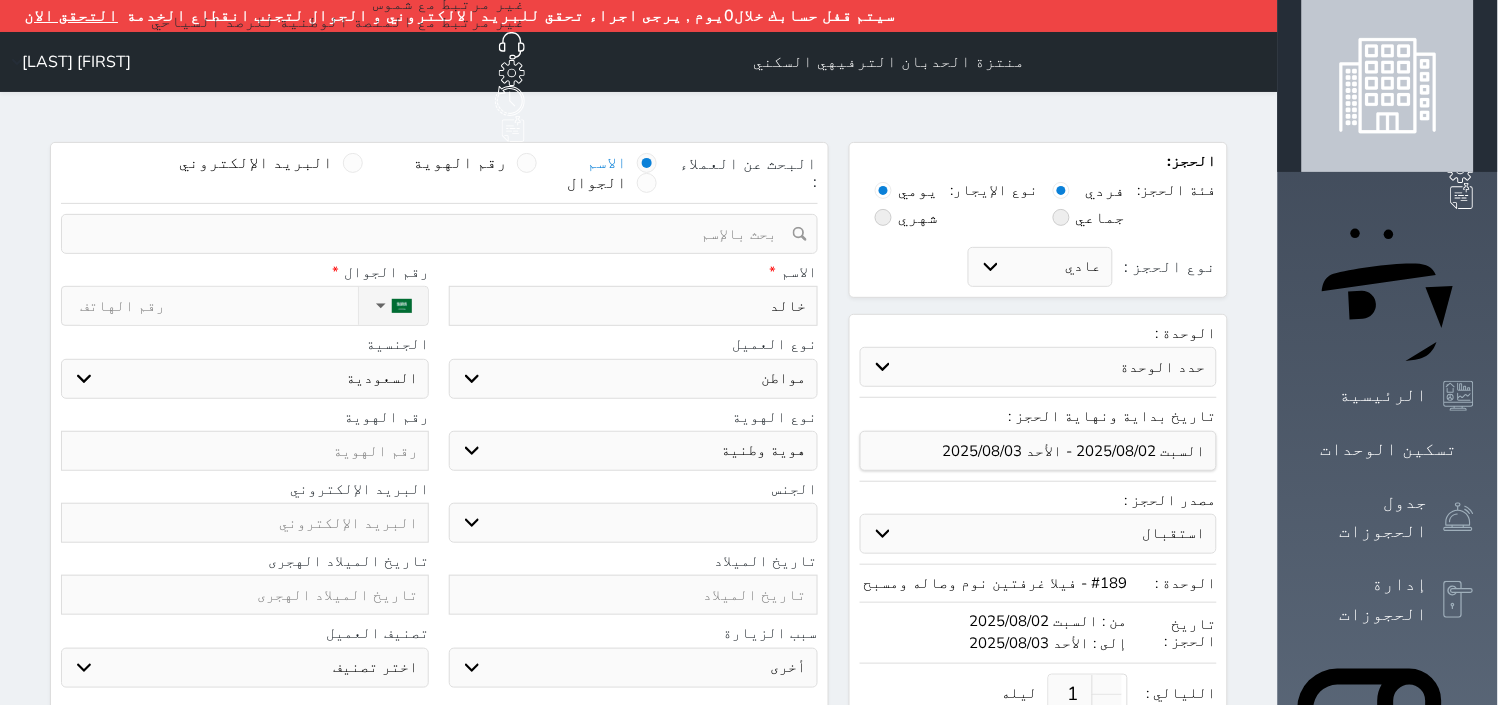 type on "خالد" 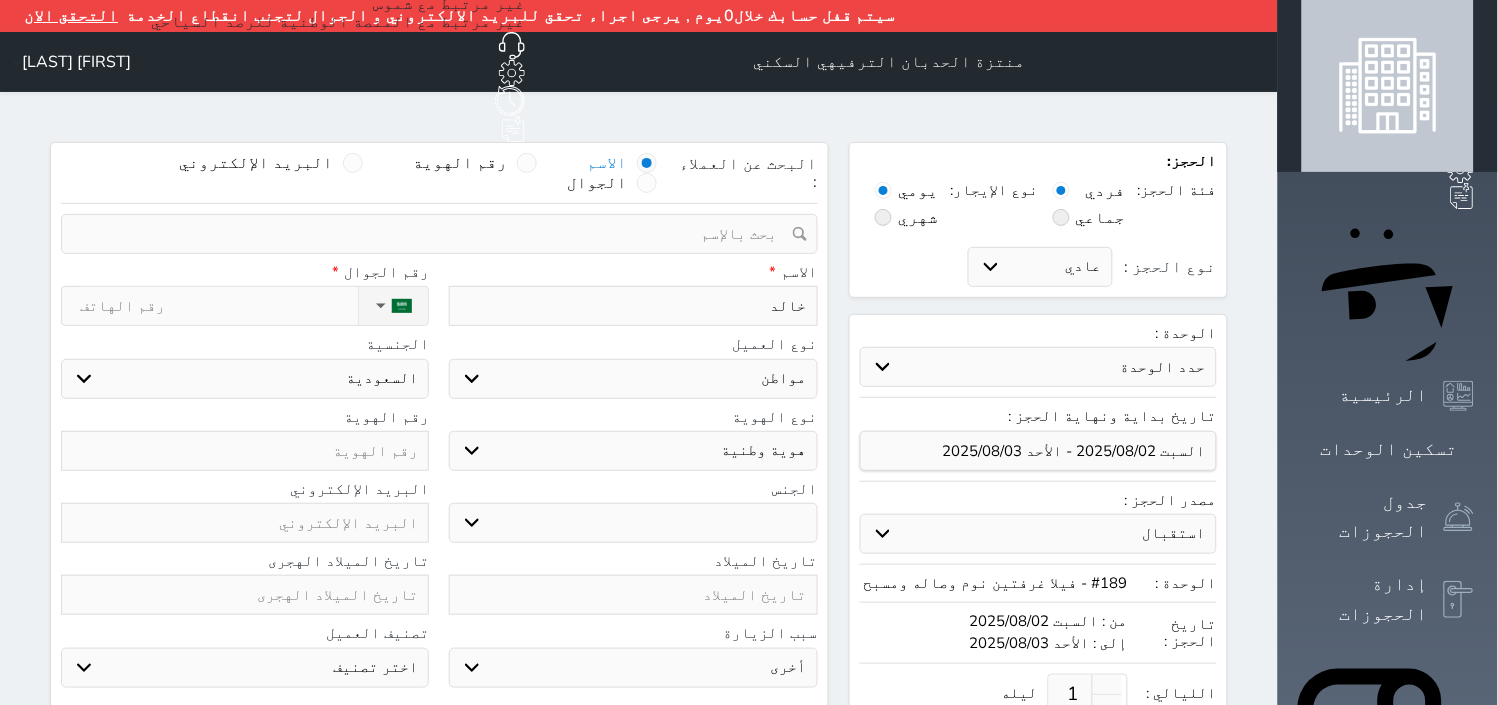 select 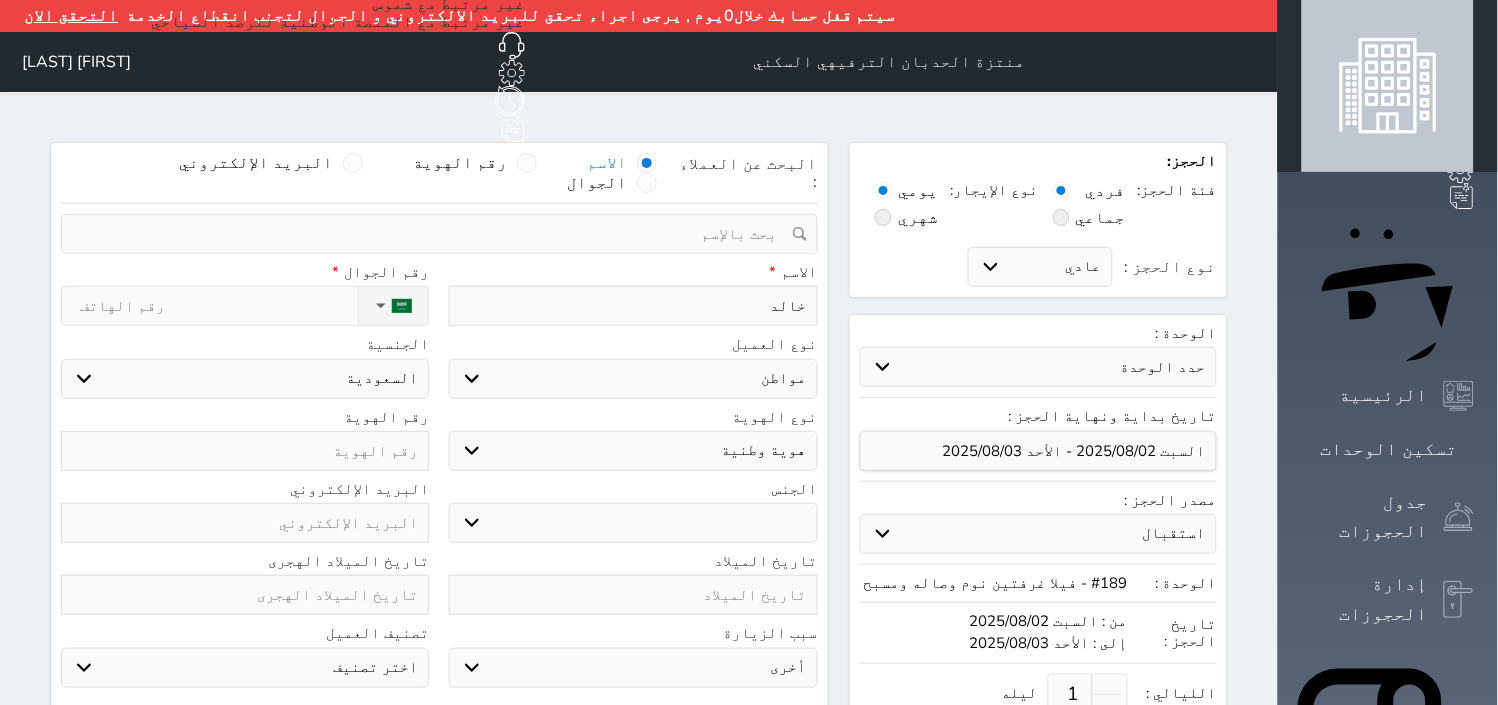 type on "[FIRST] [LAST]" 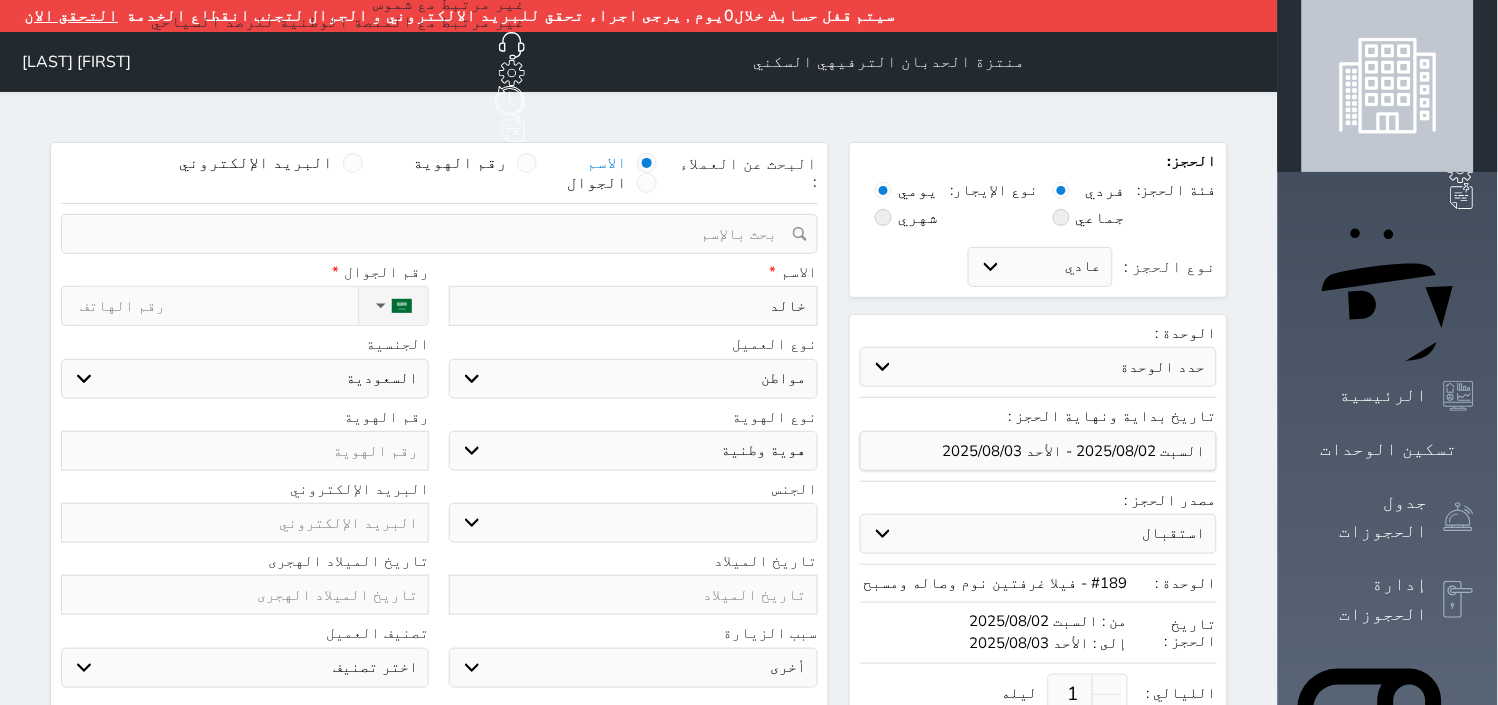 select 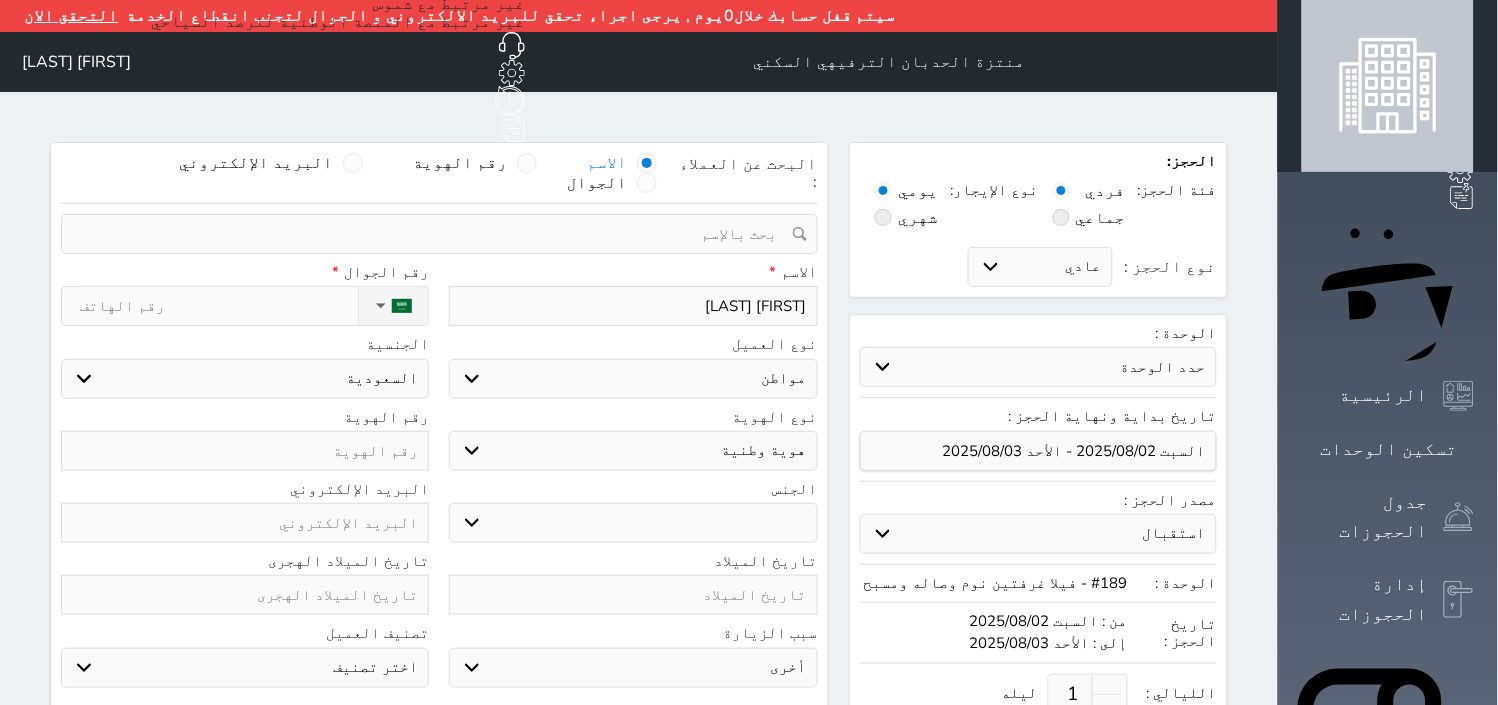 type on "[FIRST] [LAST]" 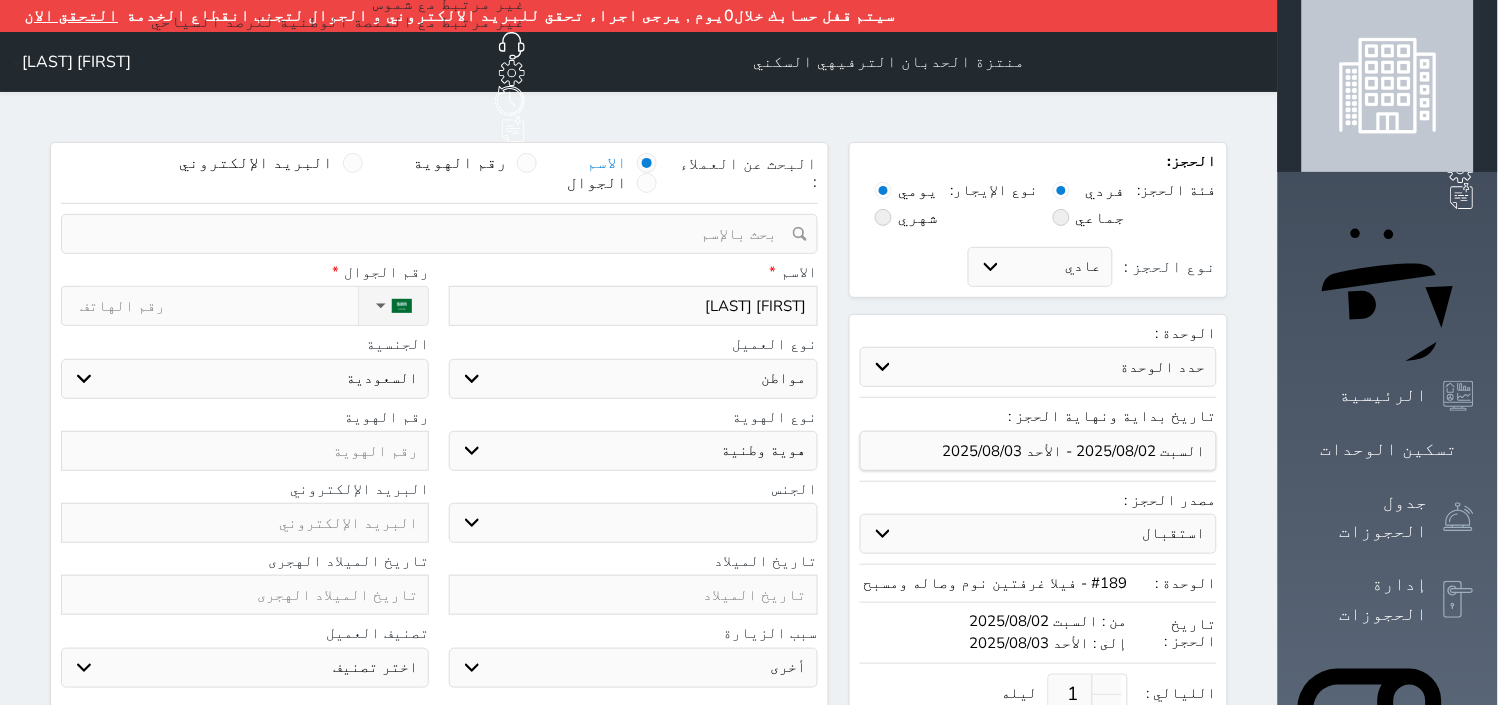 select 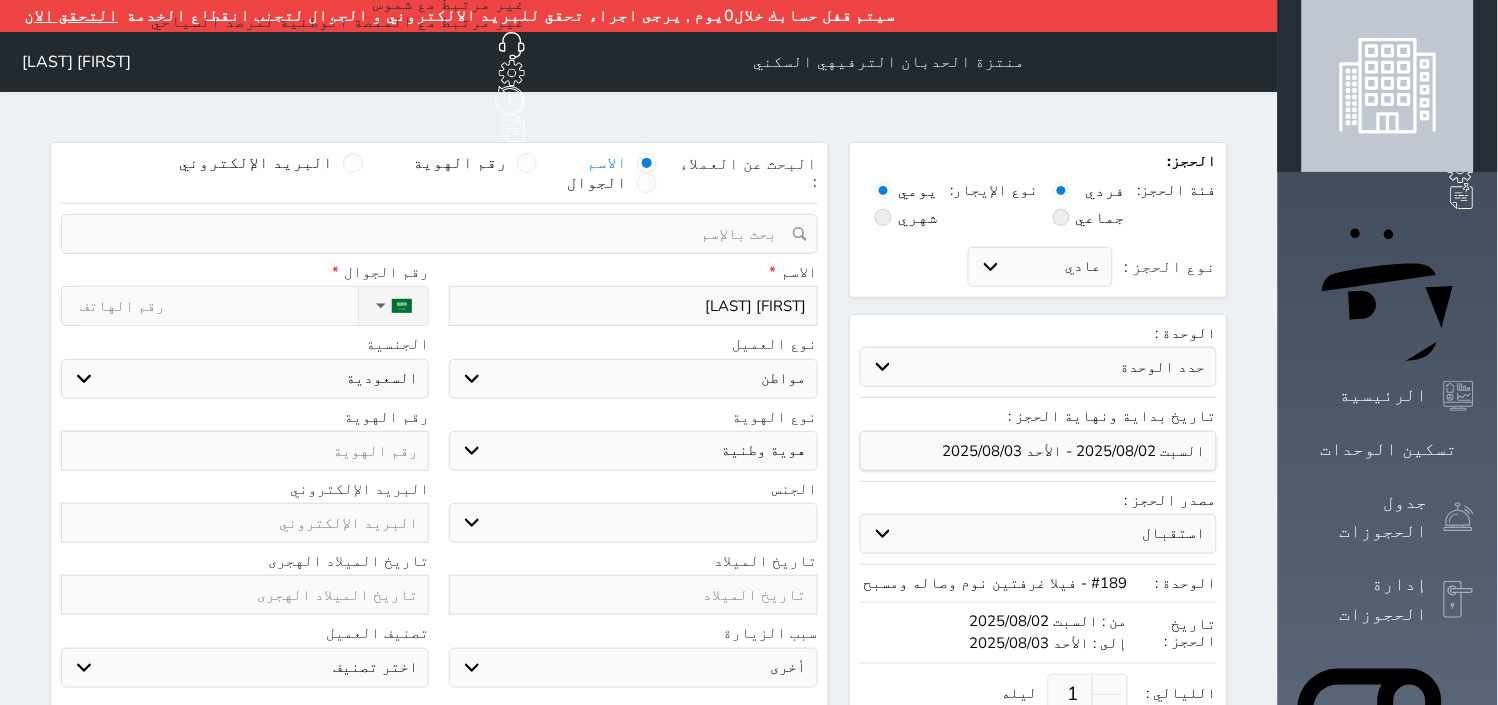 type on "[FIRST] [LAST]" 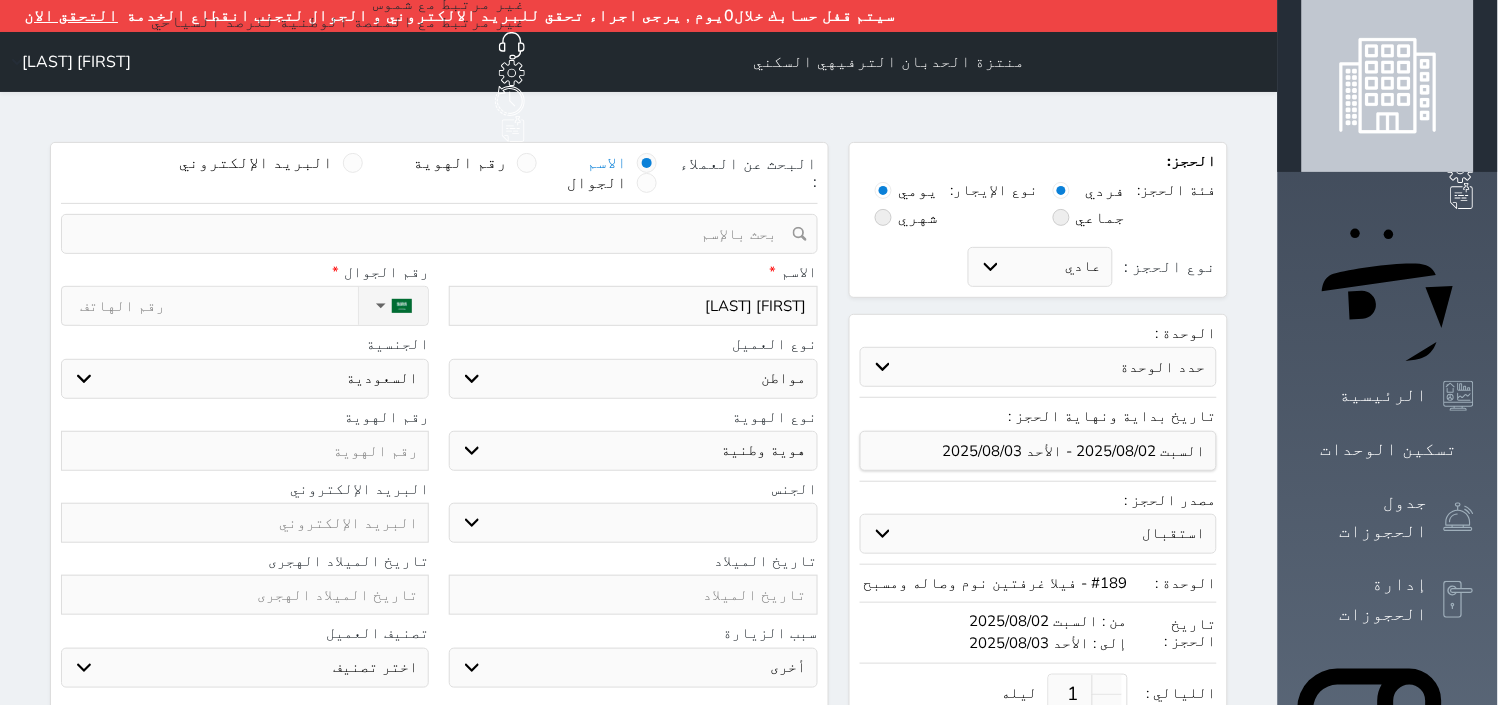 select 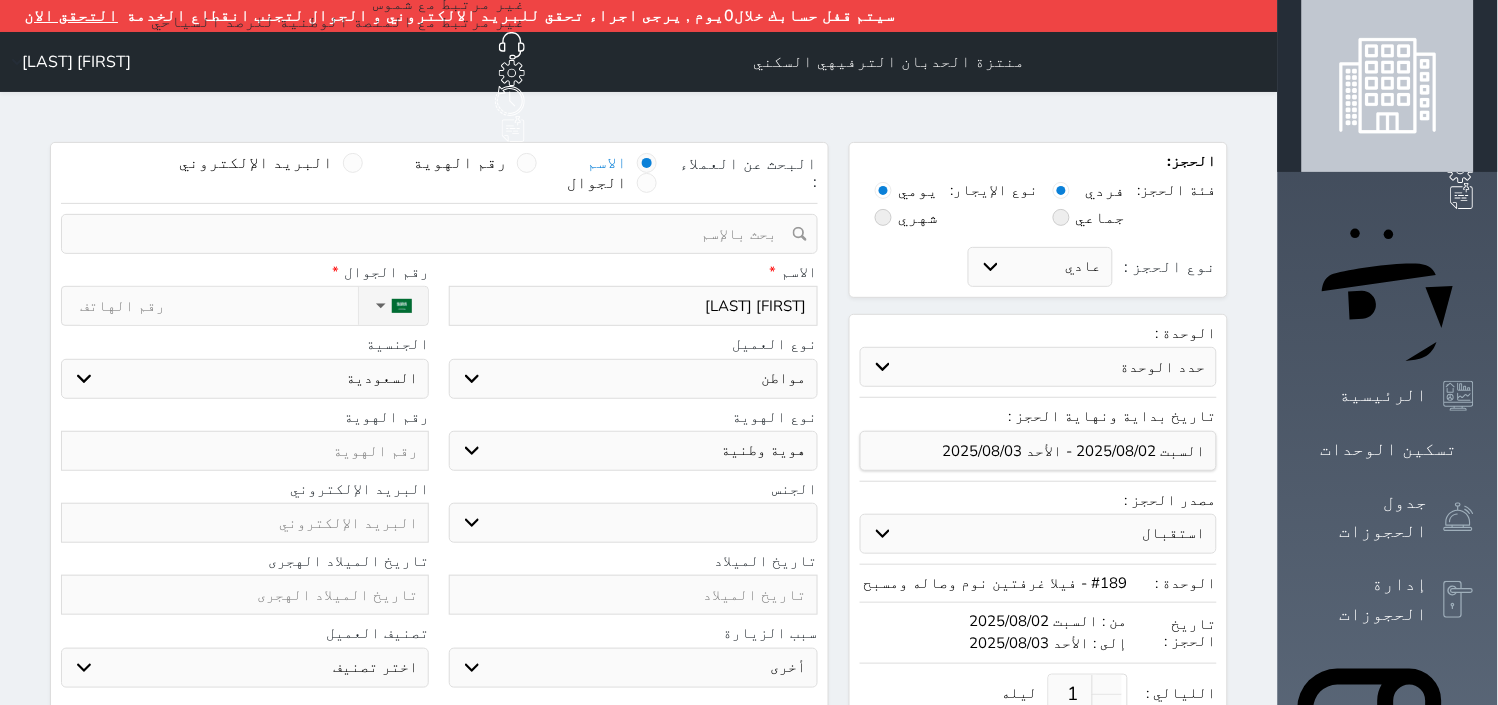 type on "[FIRST] [LAST]" 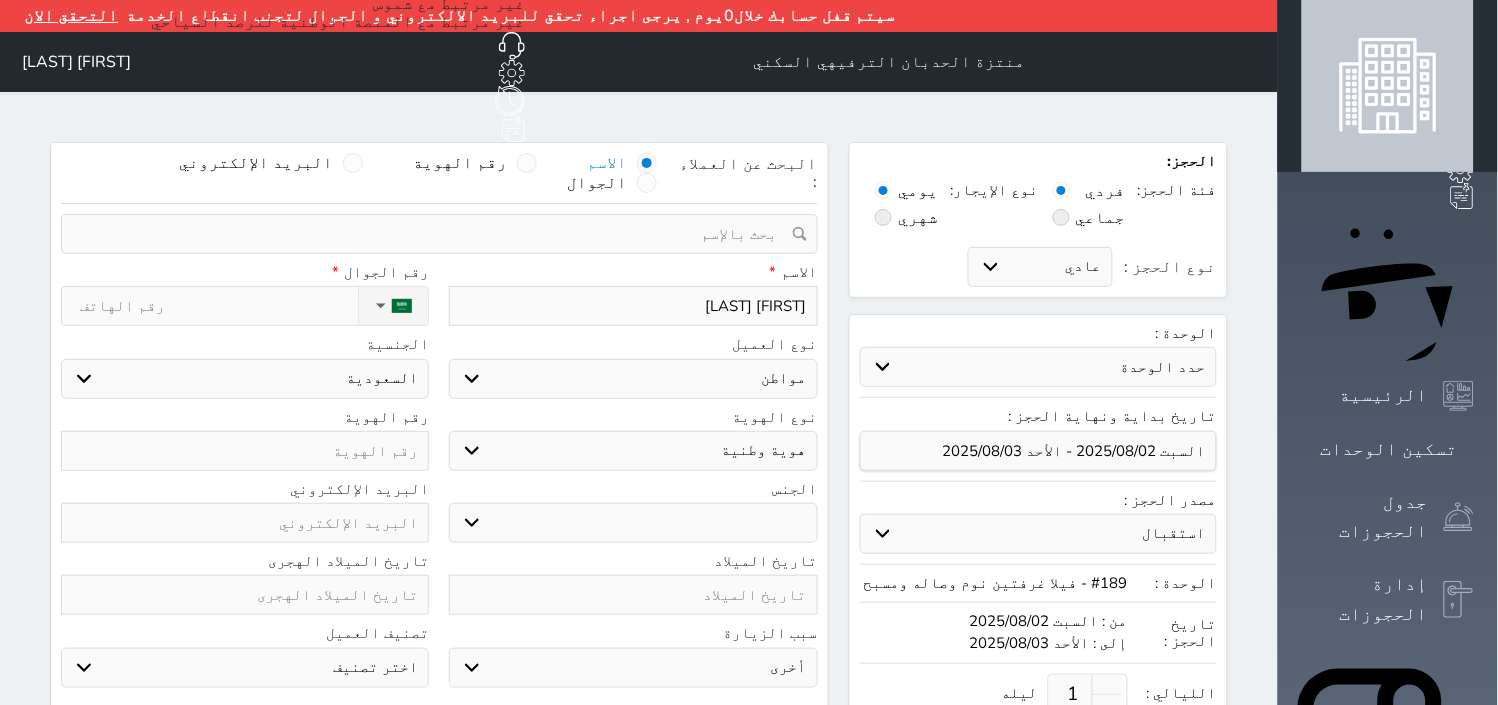 select 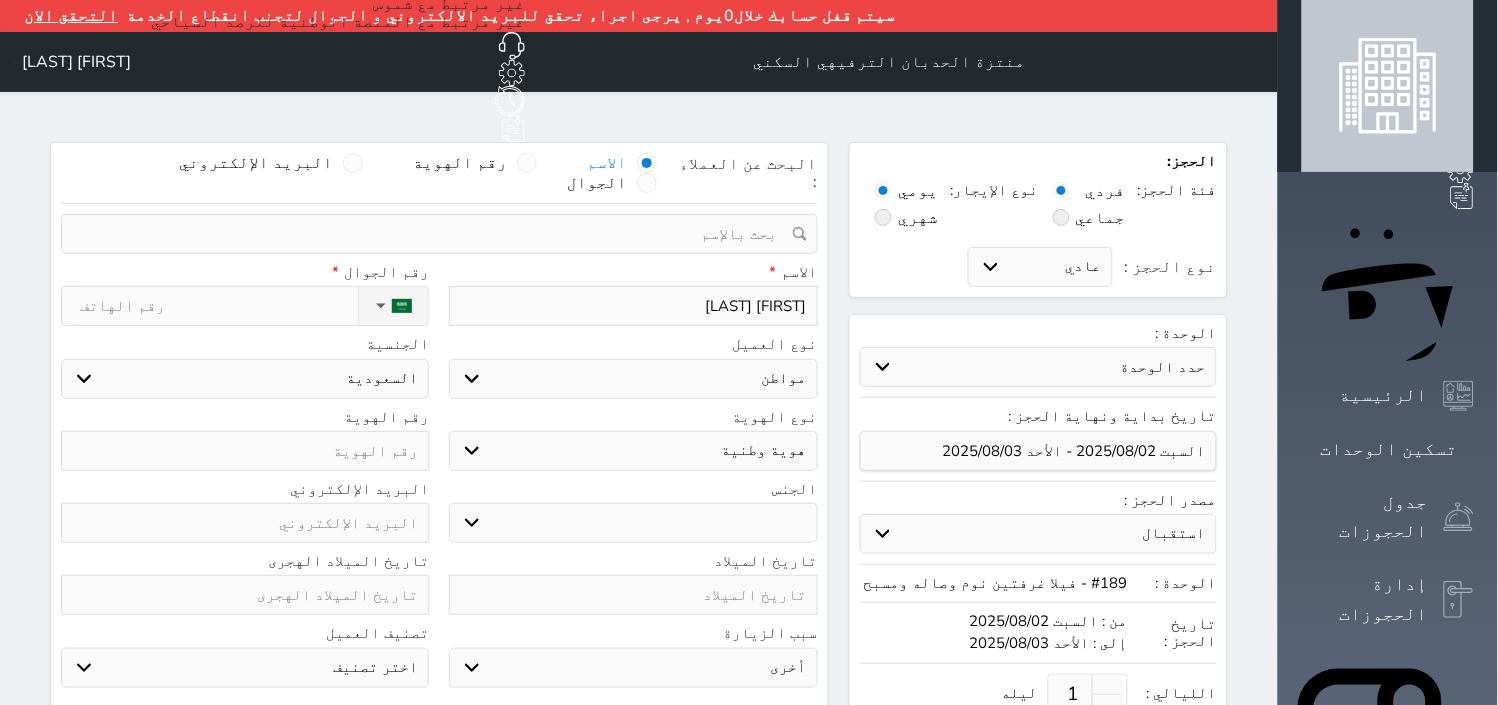 type on "[FIRST] [LAST] [LAST]" 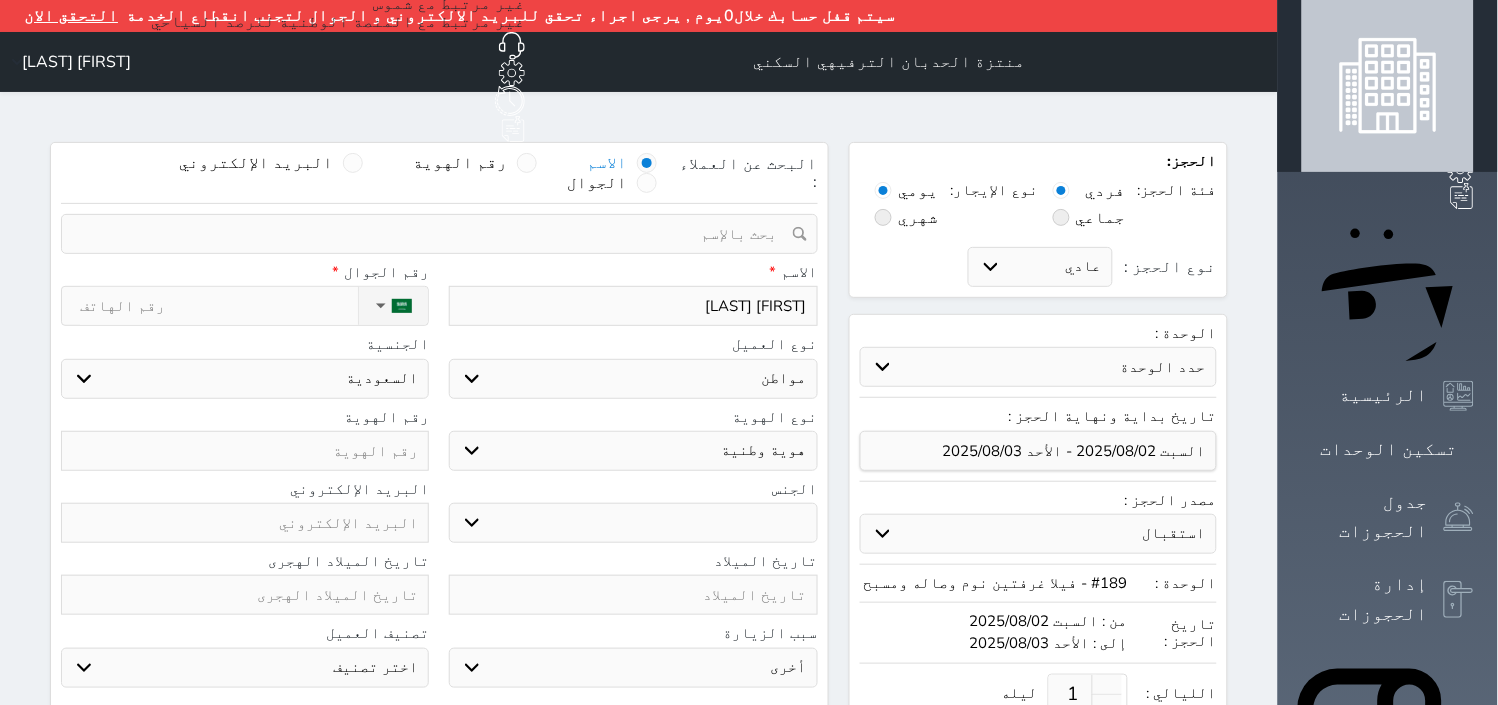 select 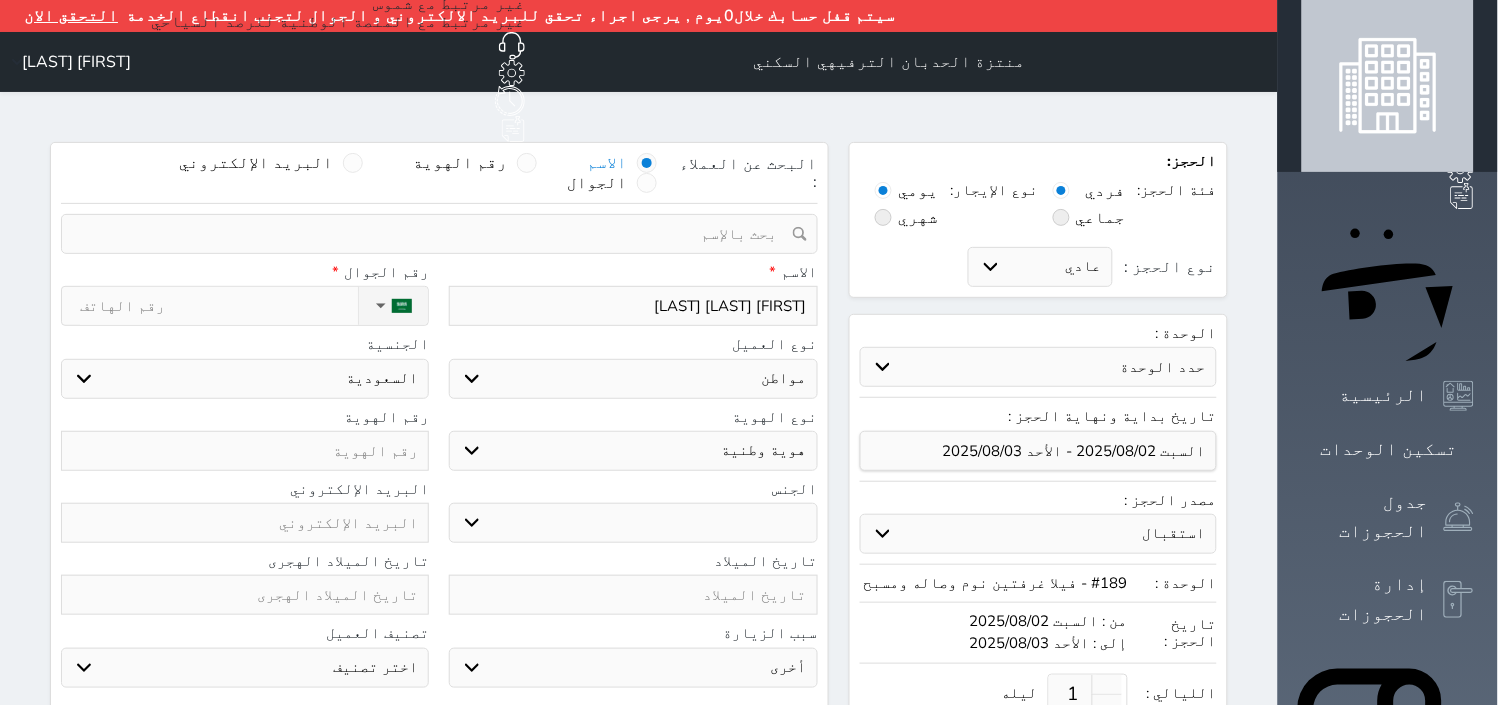 type on "[FIRST] [LAST] [LAST]" 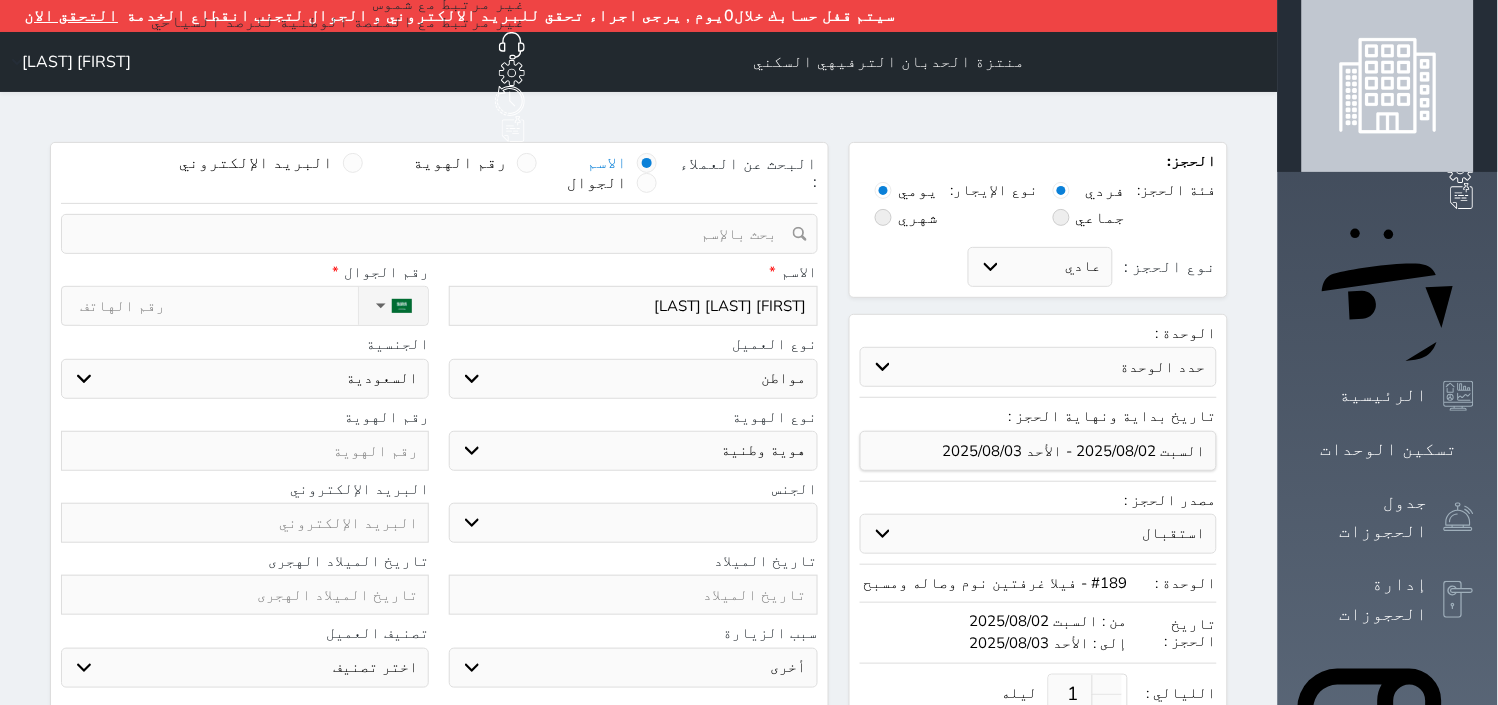 select 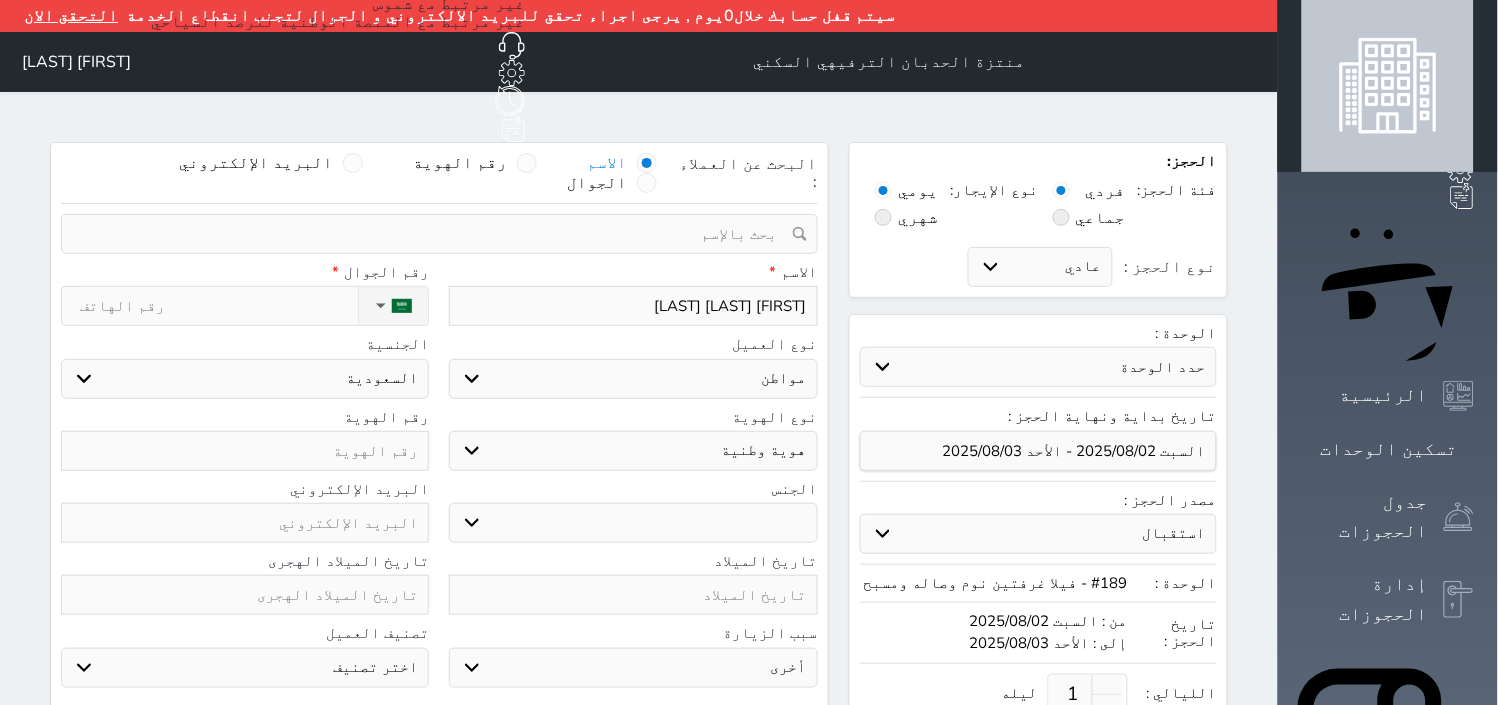 type on "[FIRST] [LAST] [LAST]" 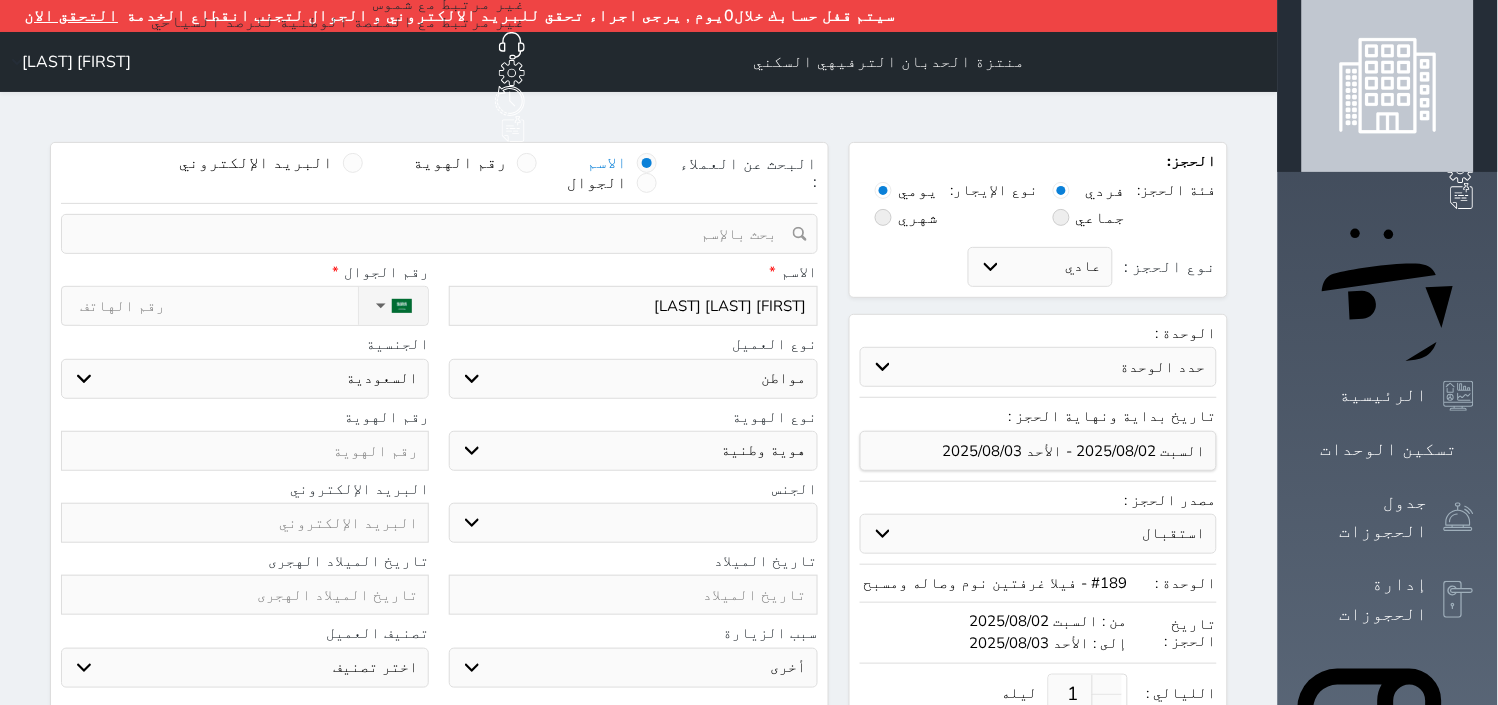 select 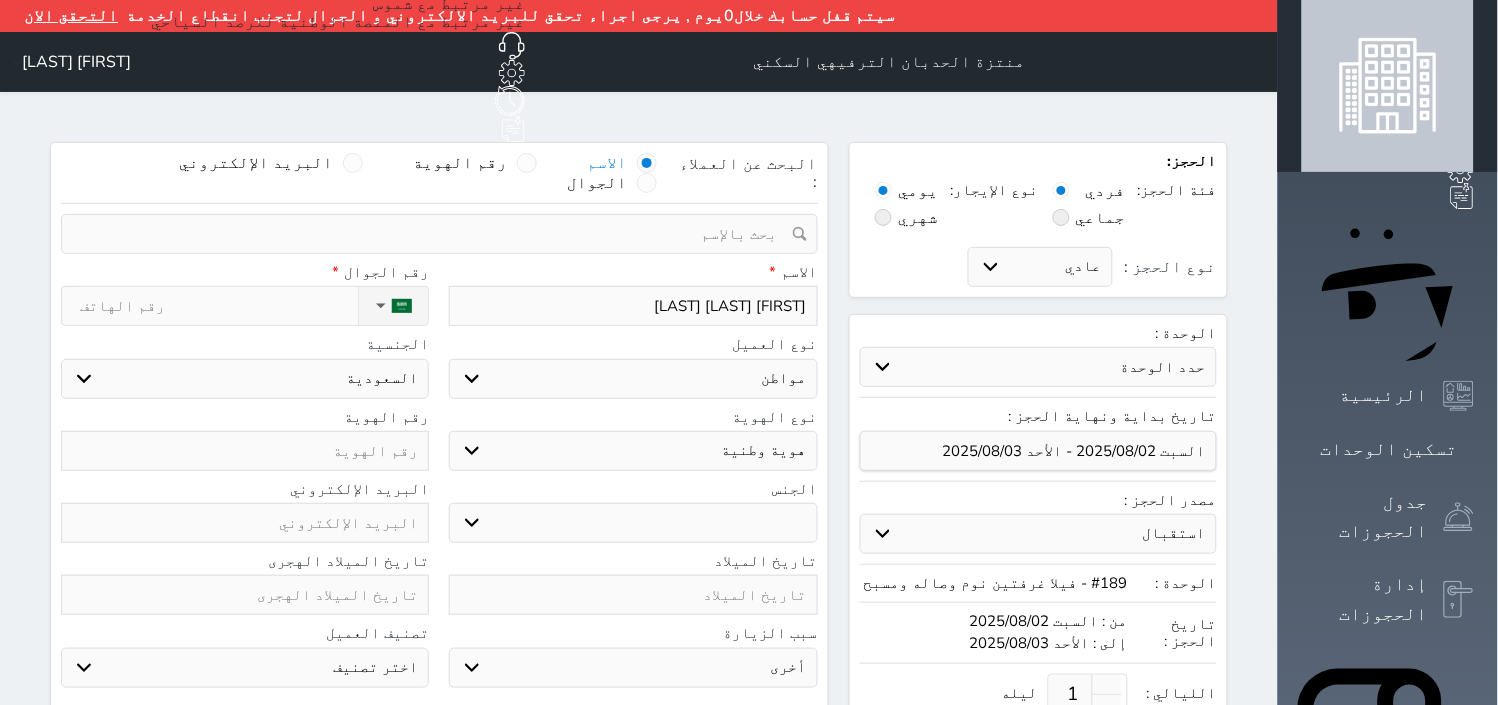 type on "[FIRST] [LAST] [LAST]" 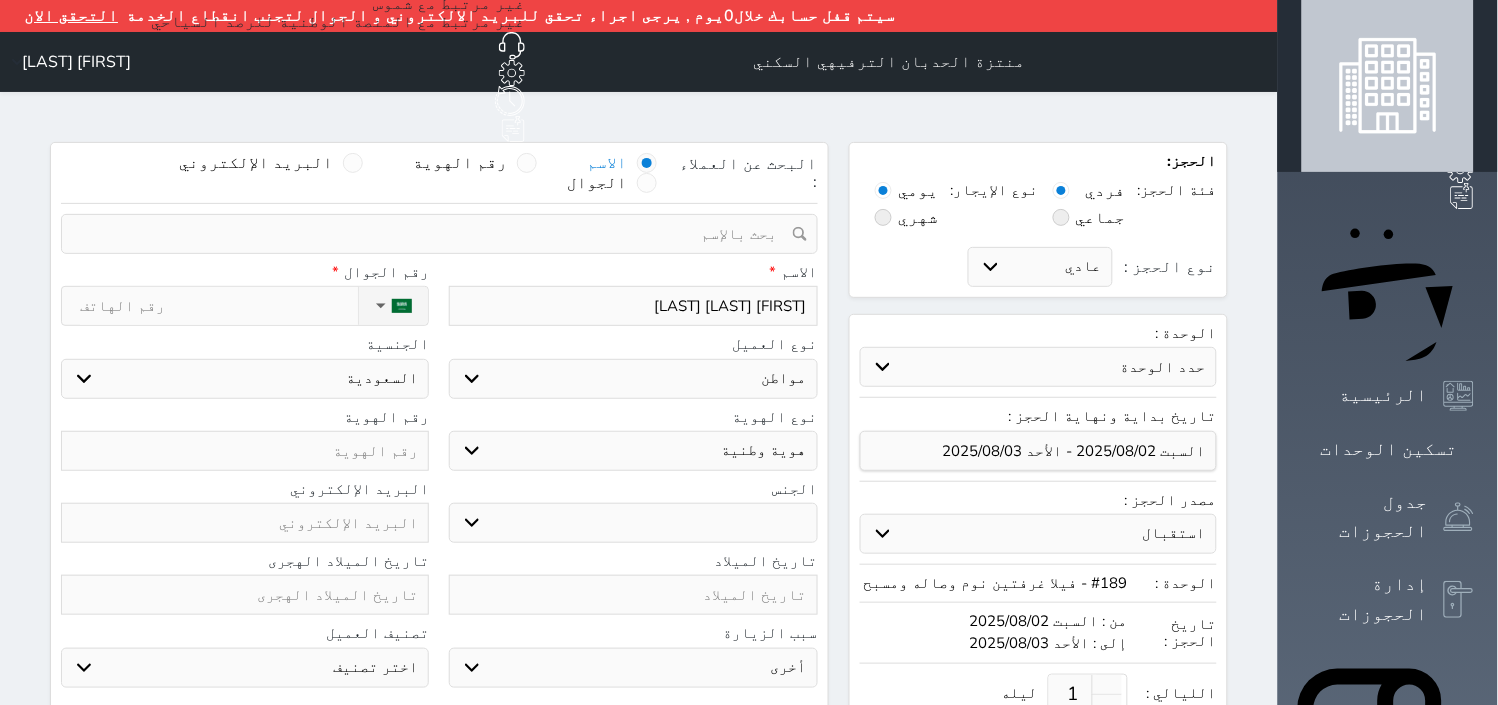 select 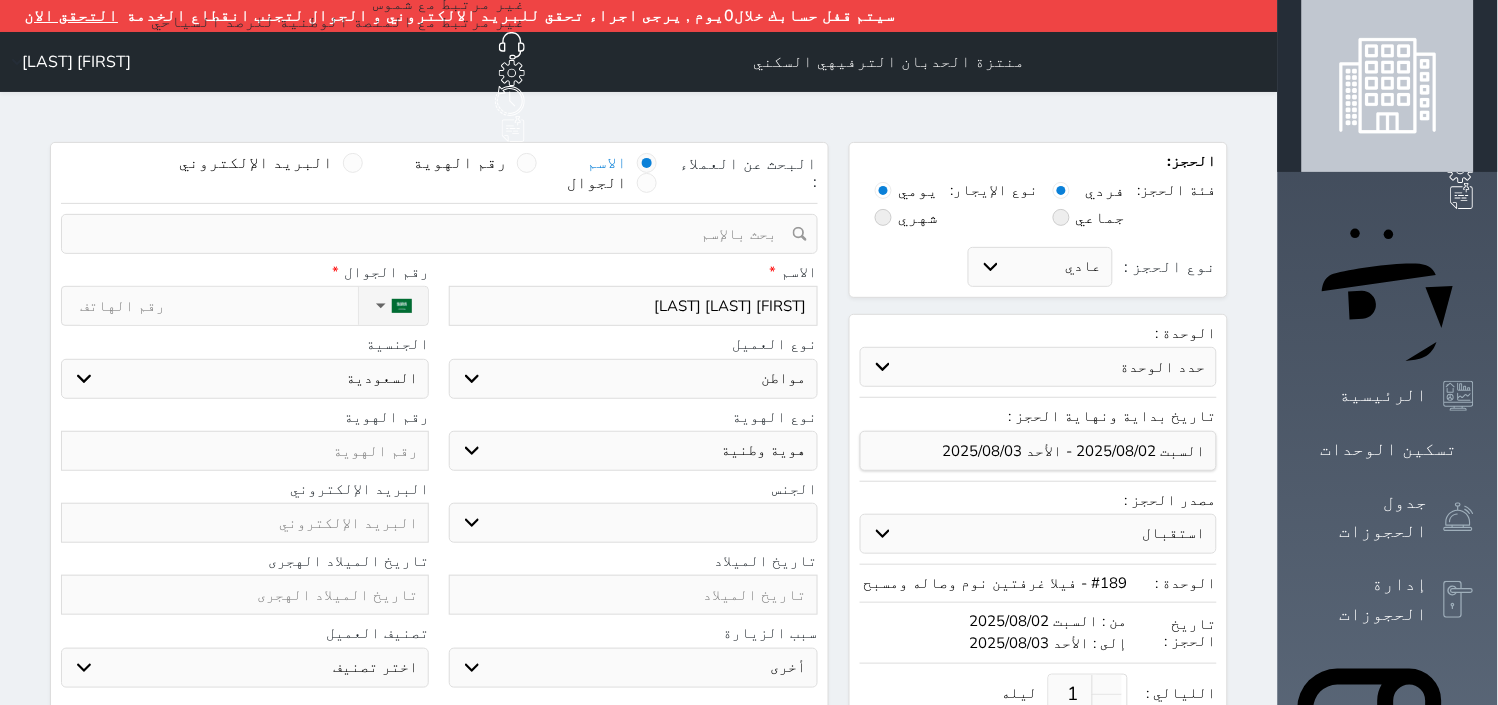 type on "[FIRST] [LAST] [LAST]" 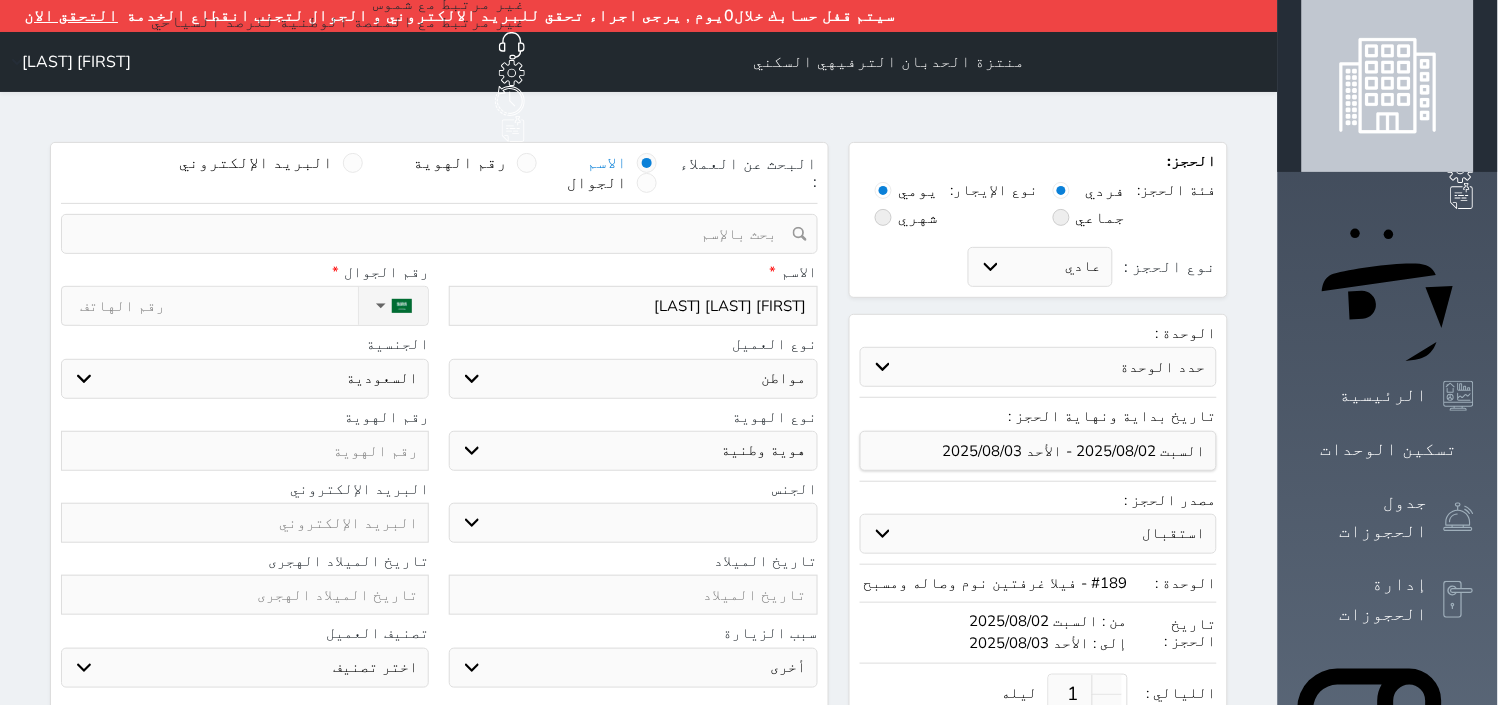 select 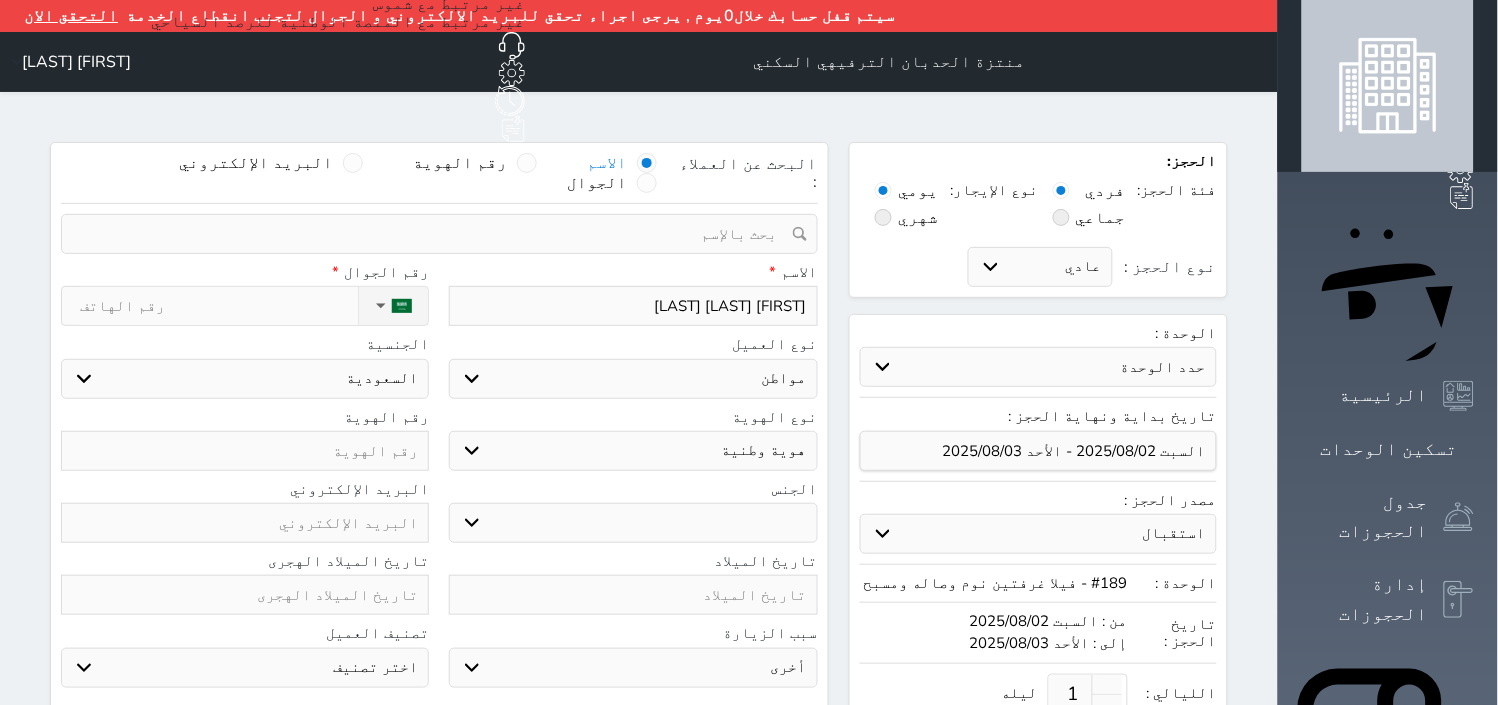 type on "[FIRST] [LAST]" 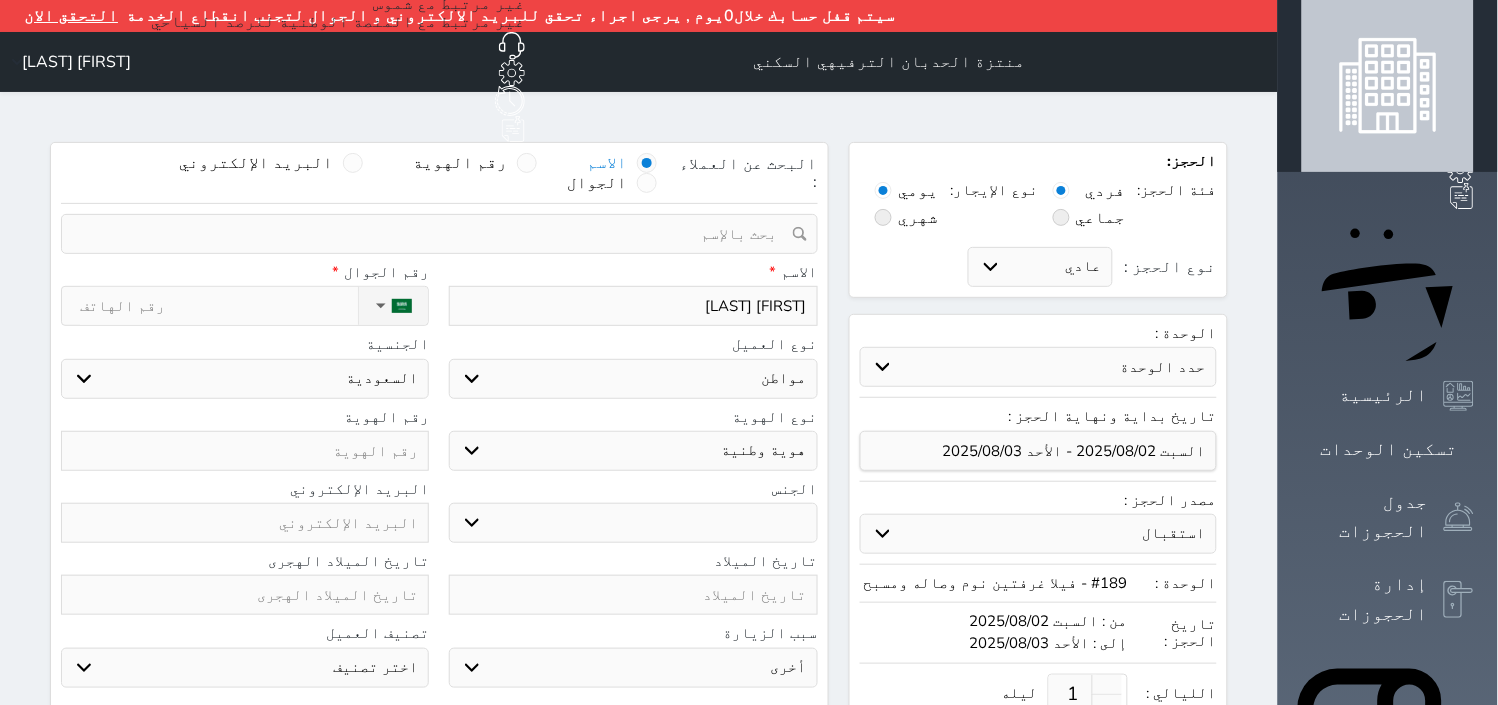select 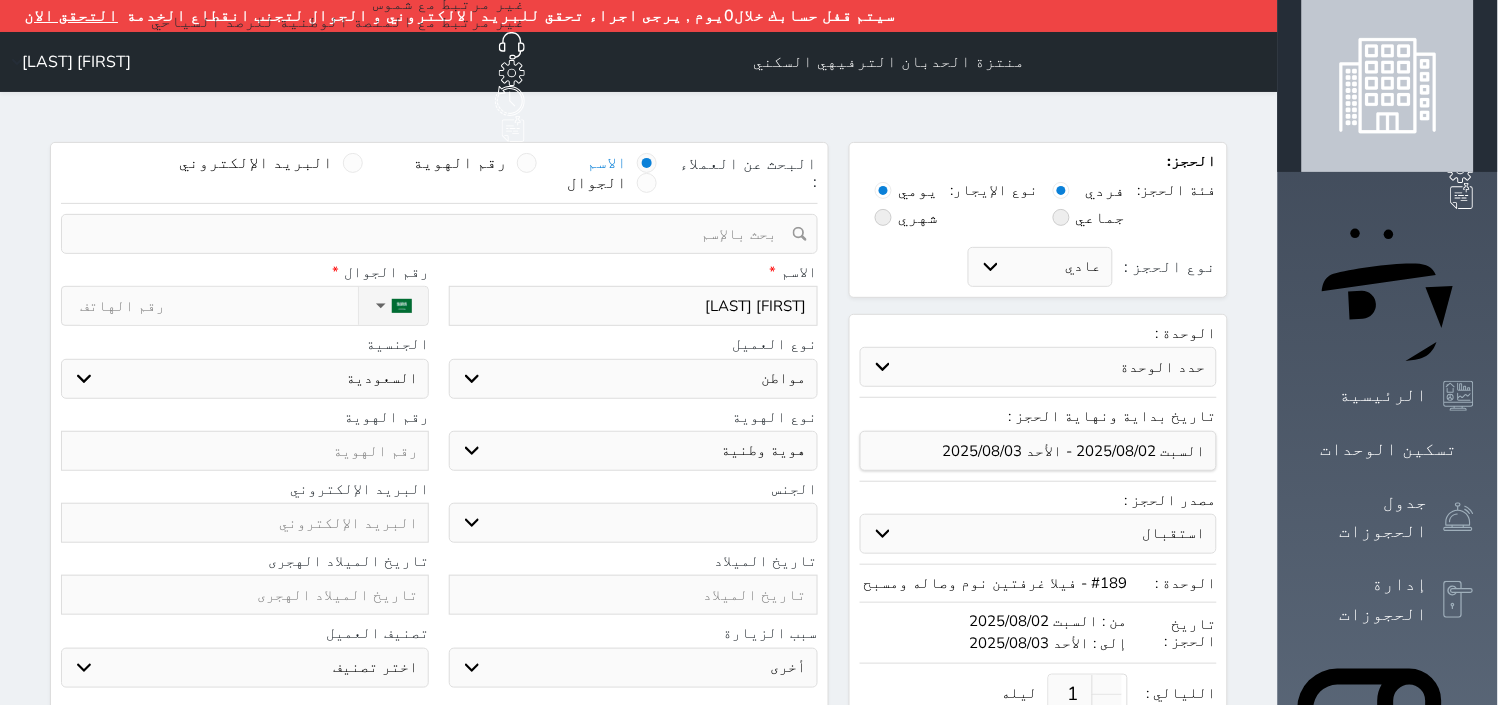 type on "[FIRST] [LAST]" 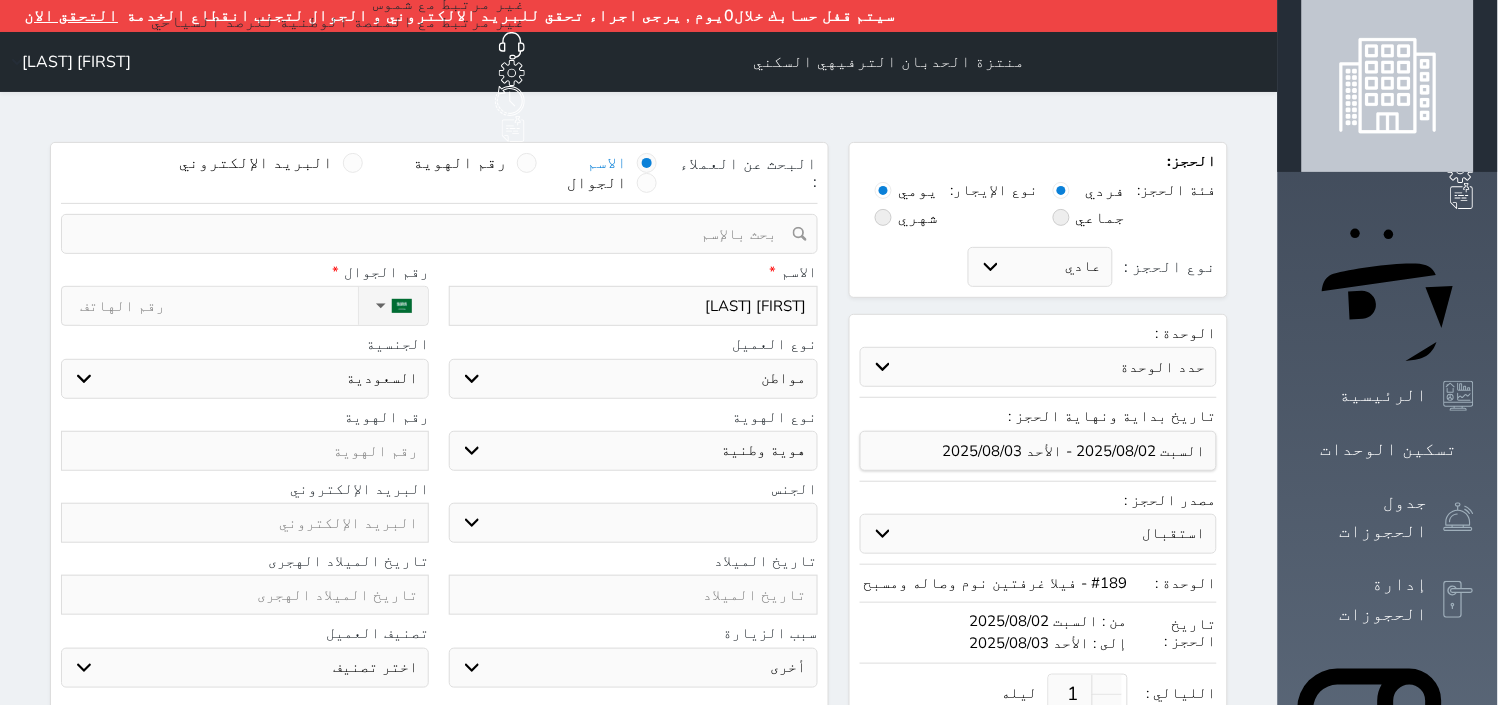 type on "0" 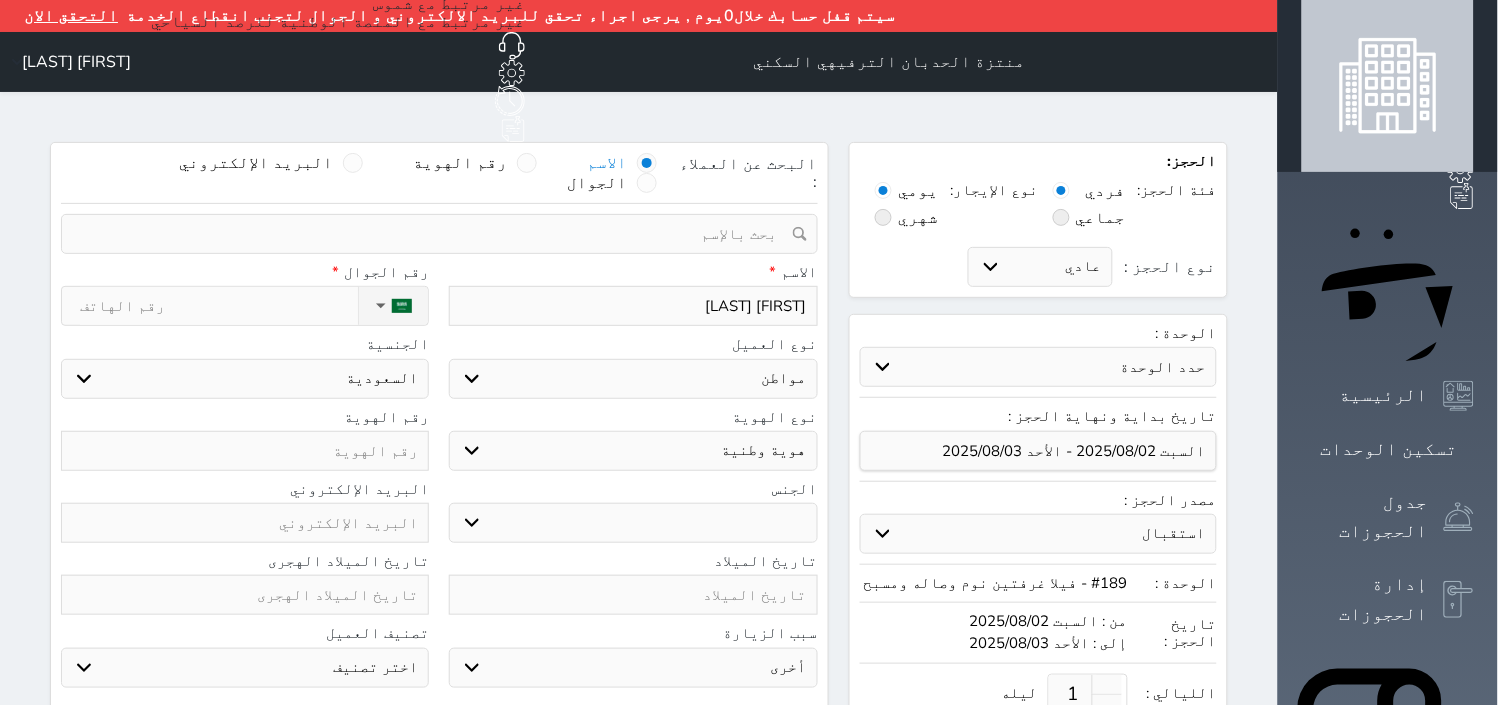 select 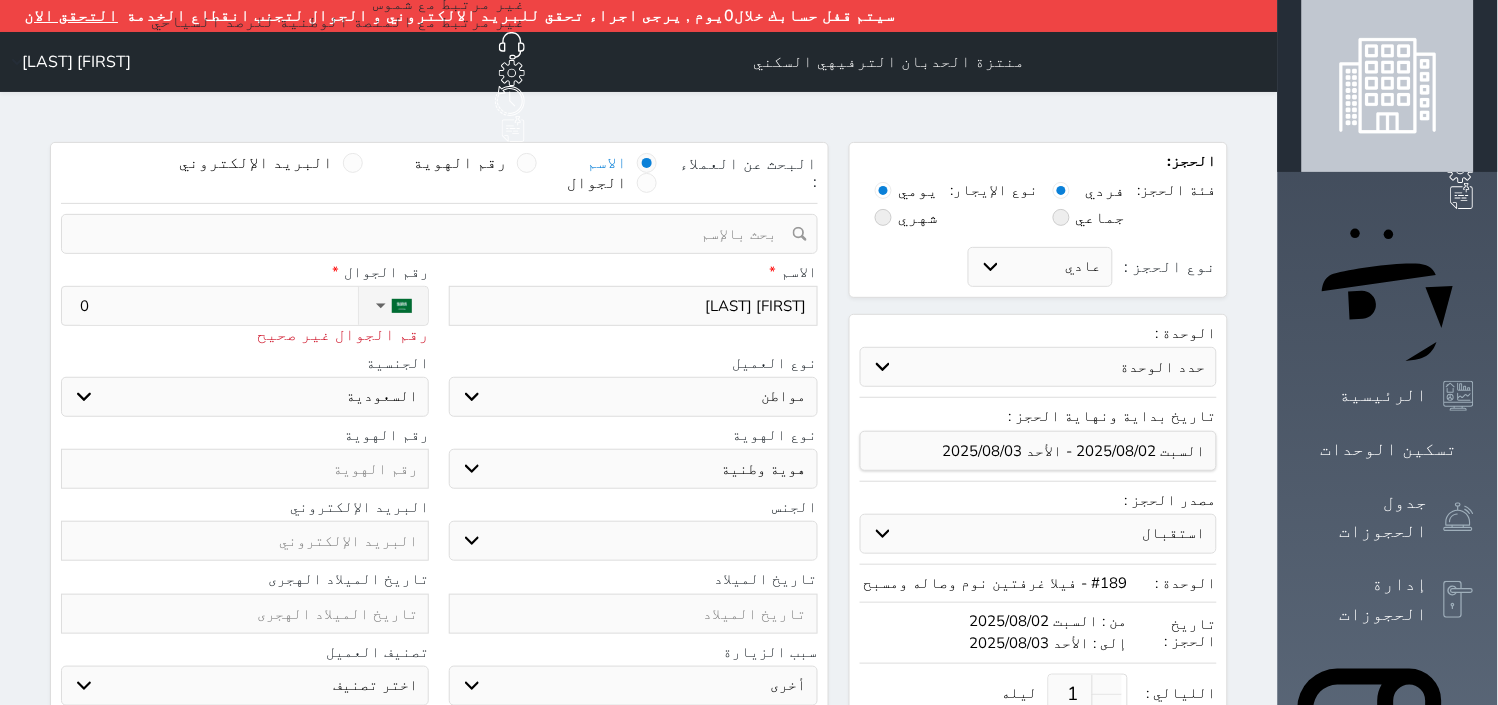 type on "05" 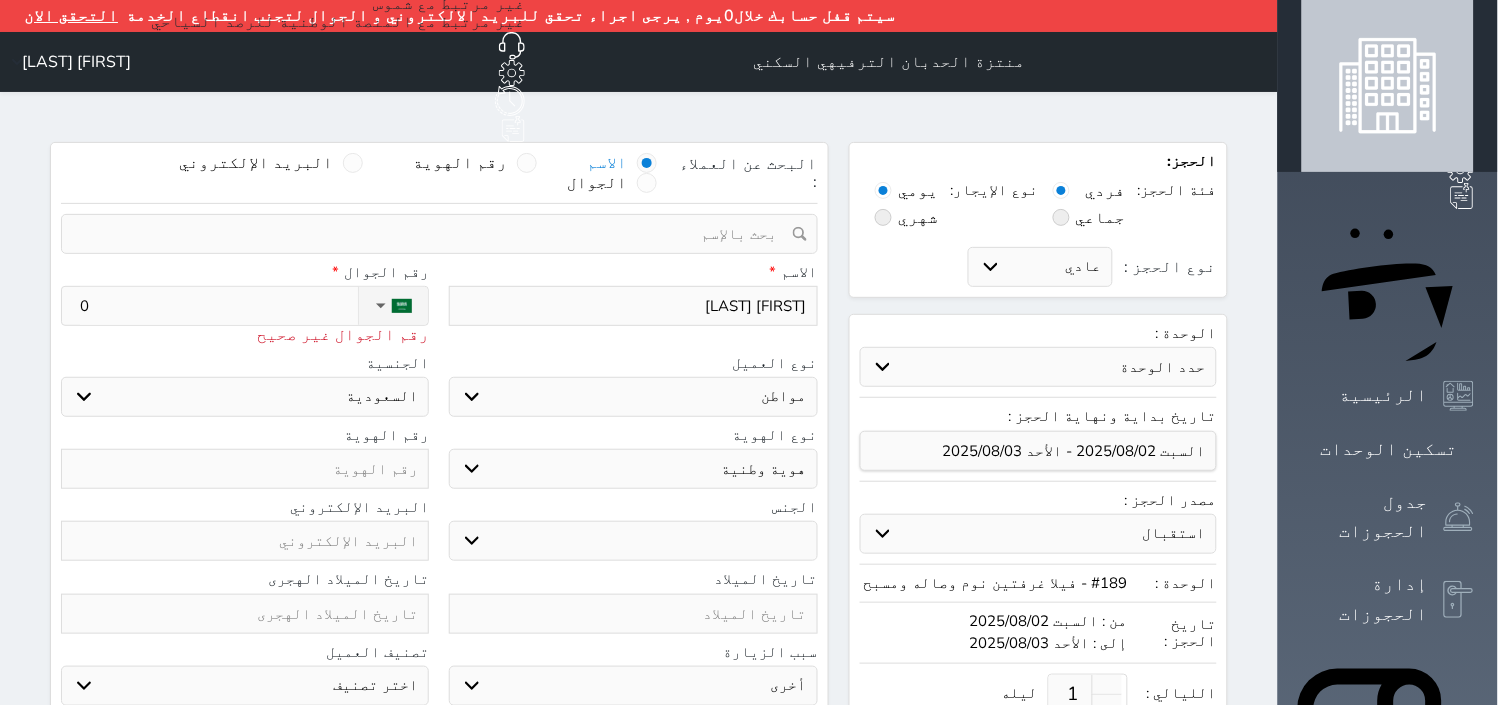 select 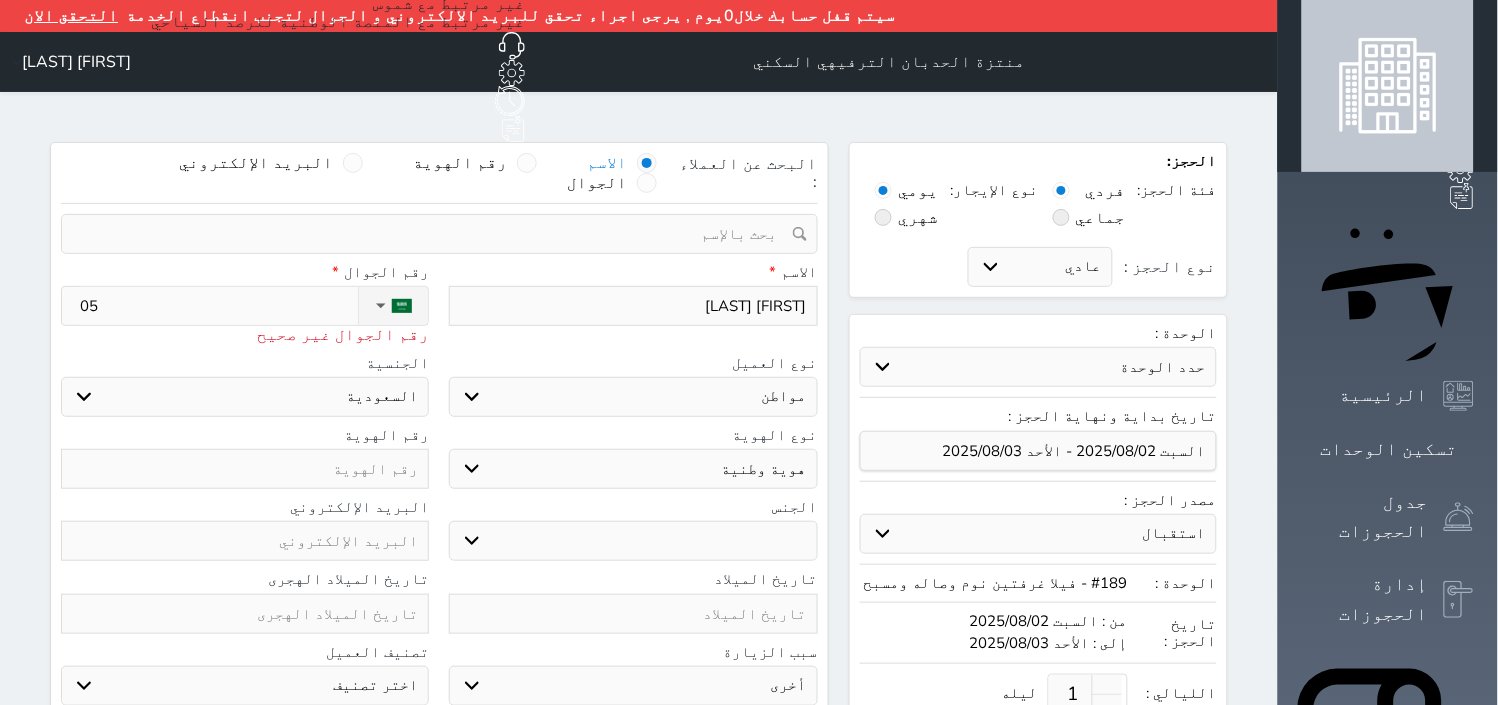 type on "050" 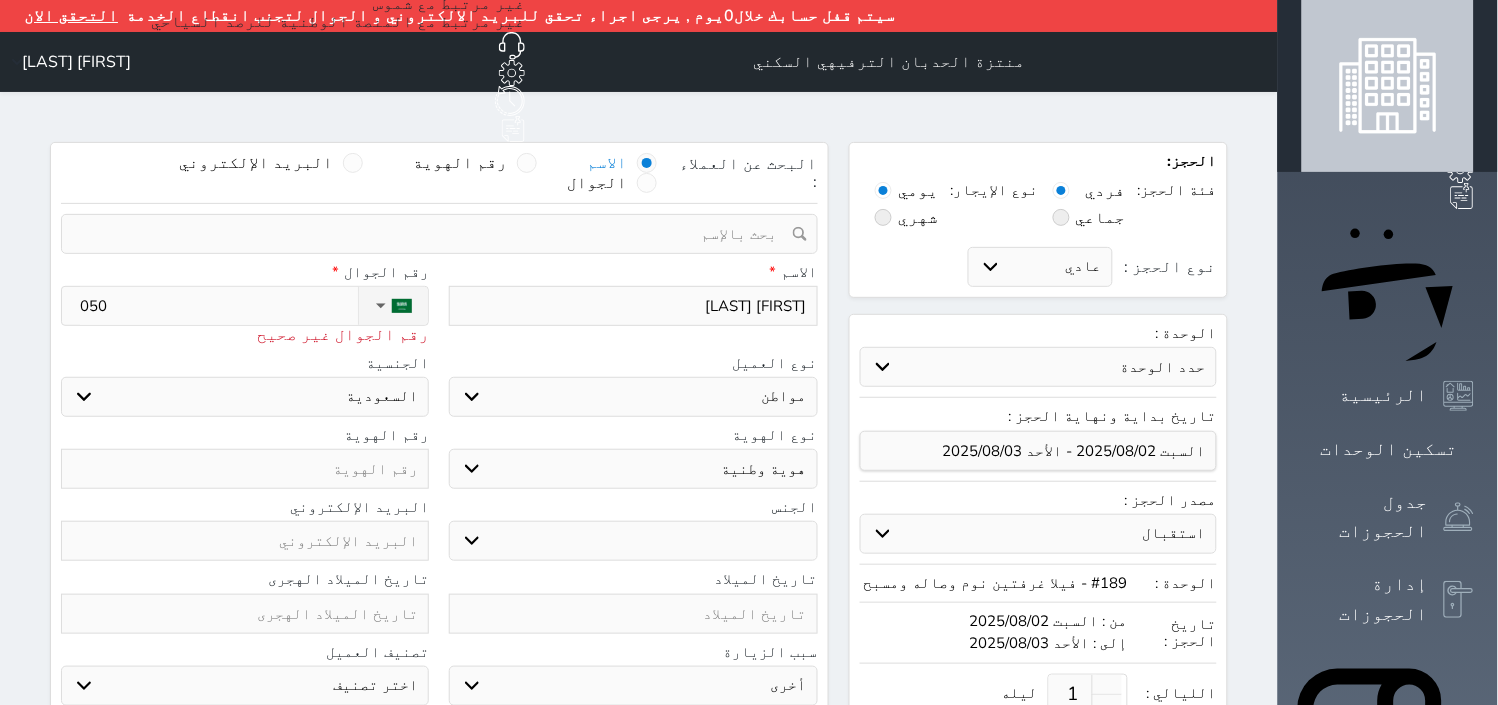 type on "0504" 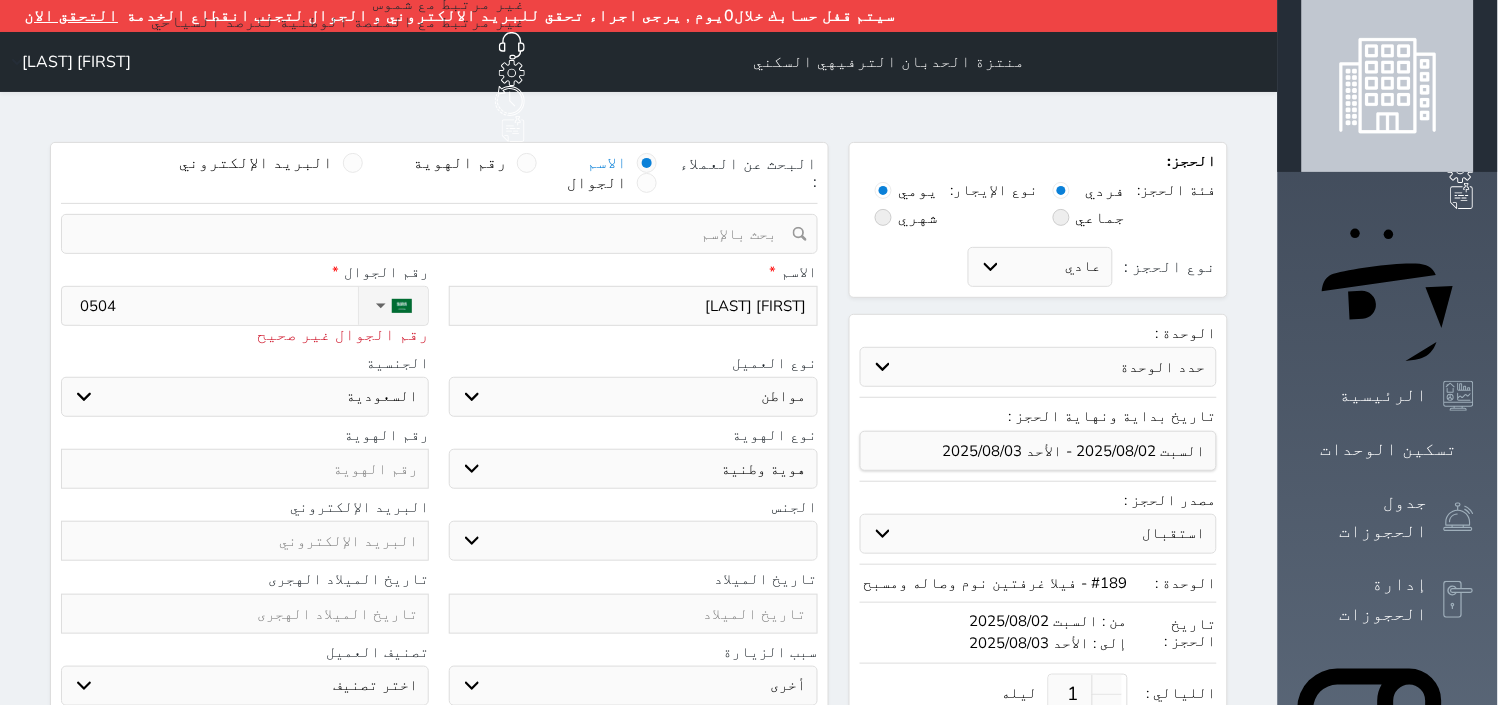 select 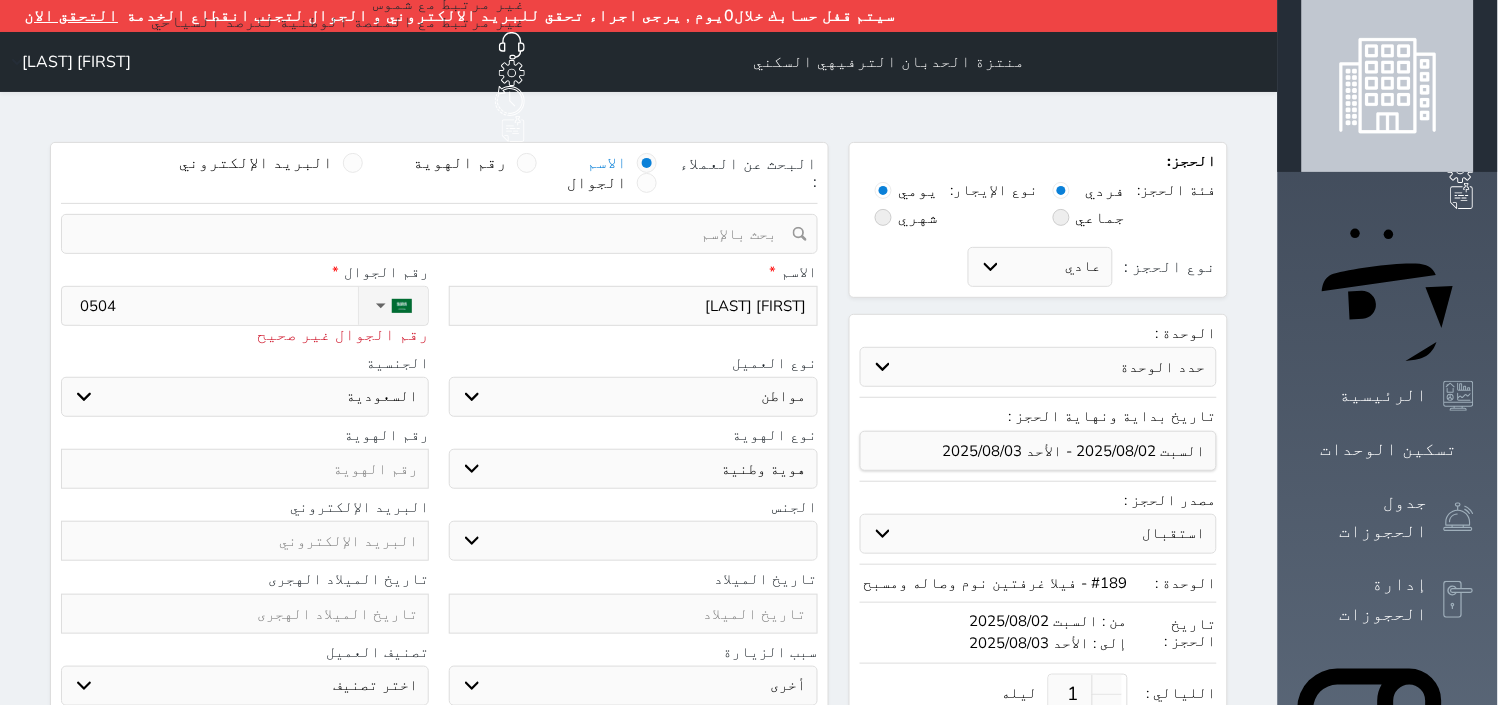 type on "[PHONE]" 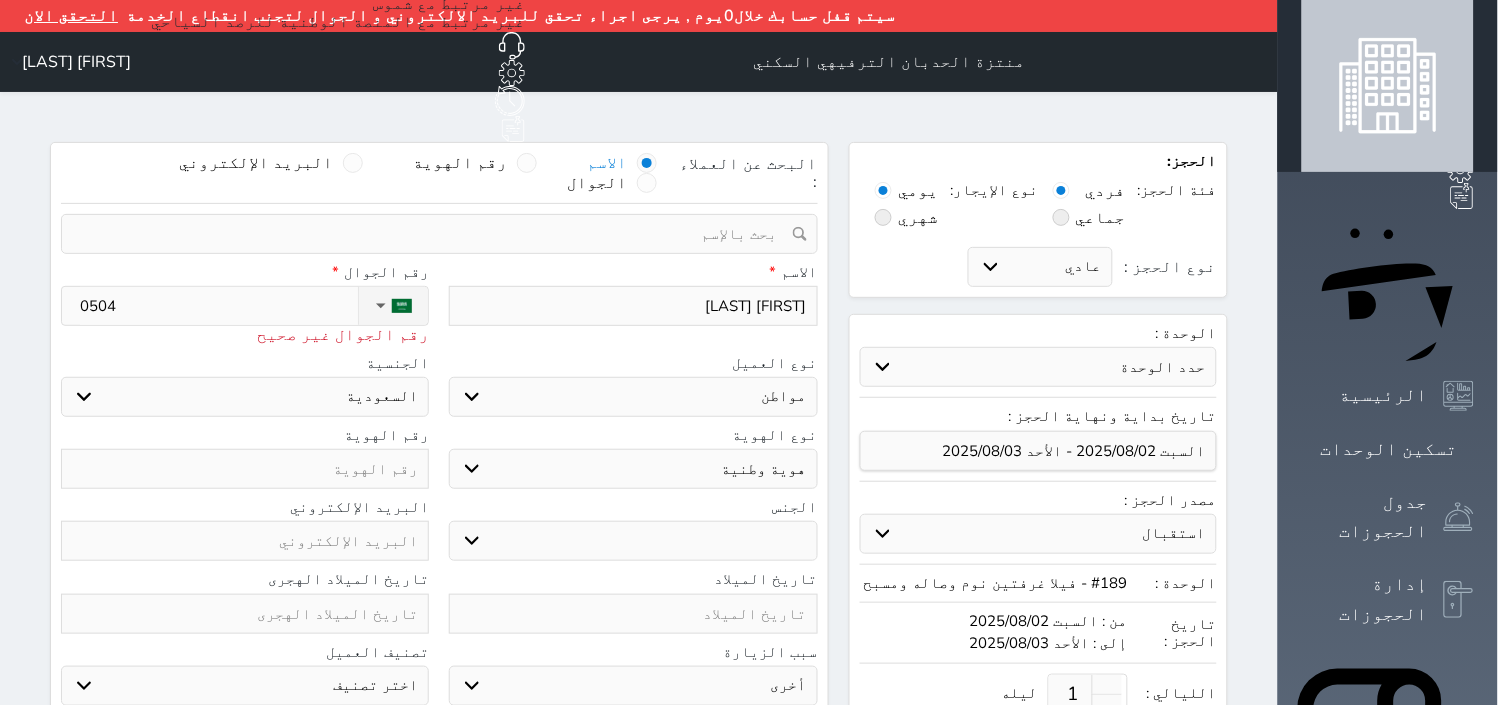 select 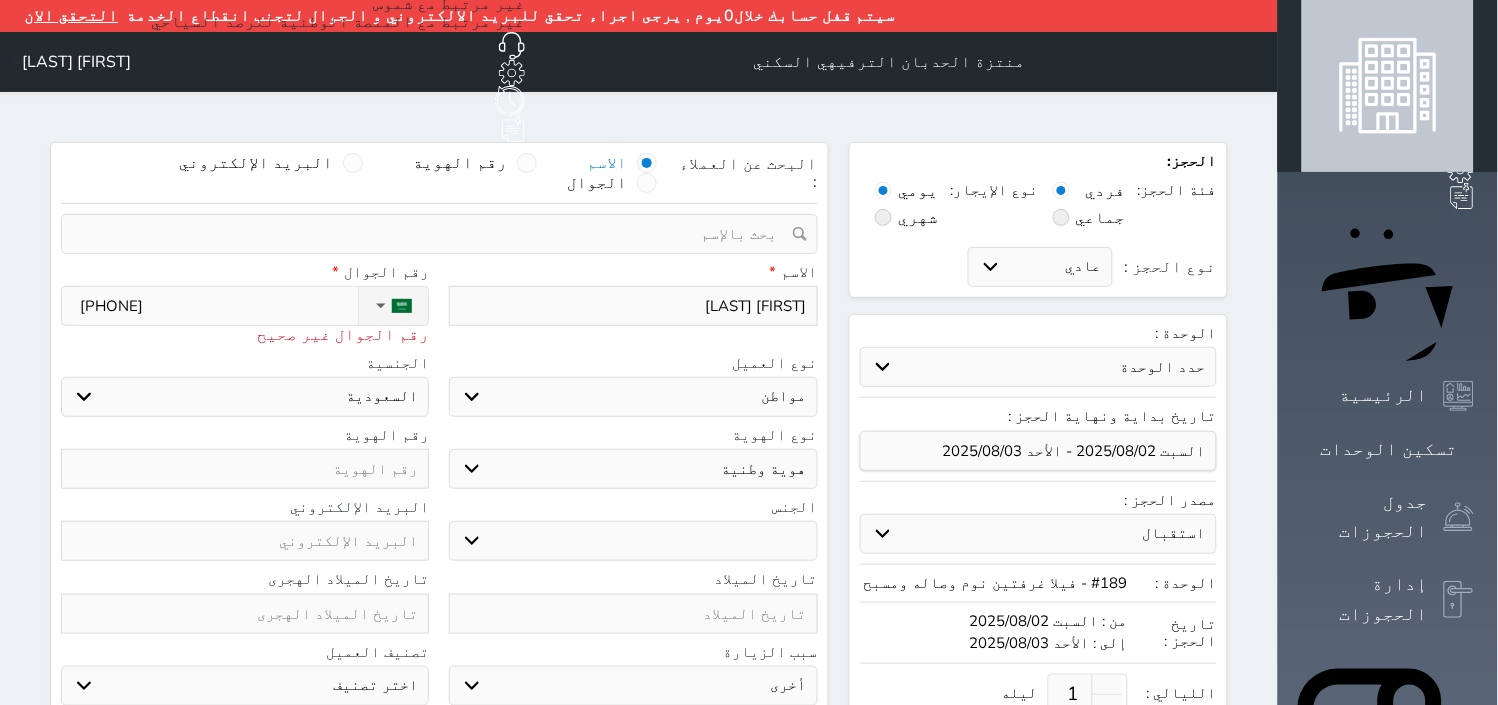type on "[PHONE]" 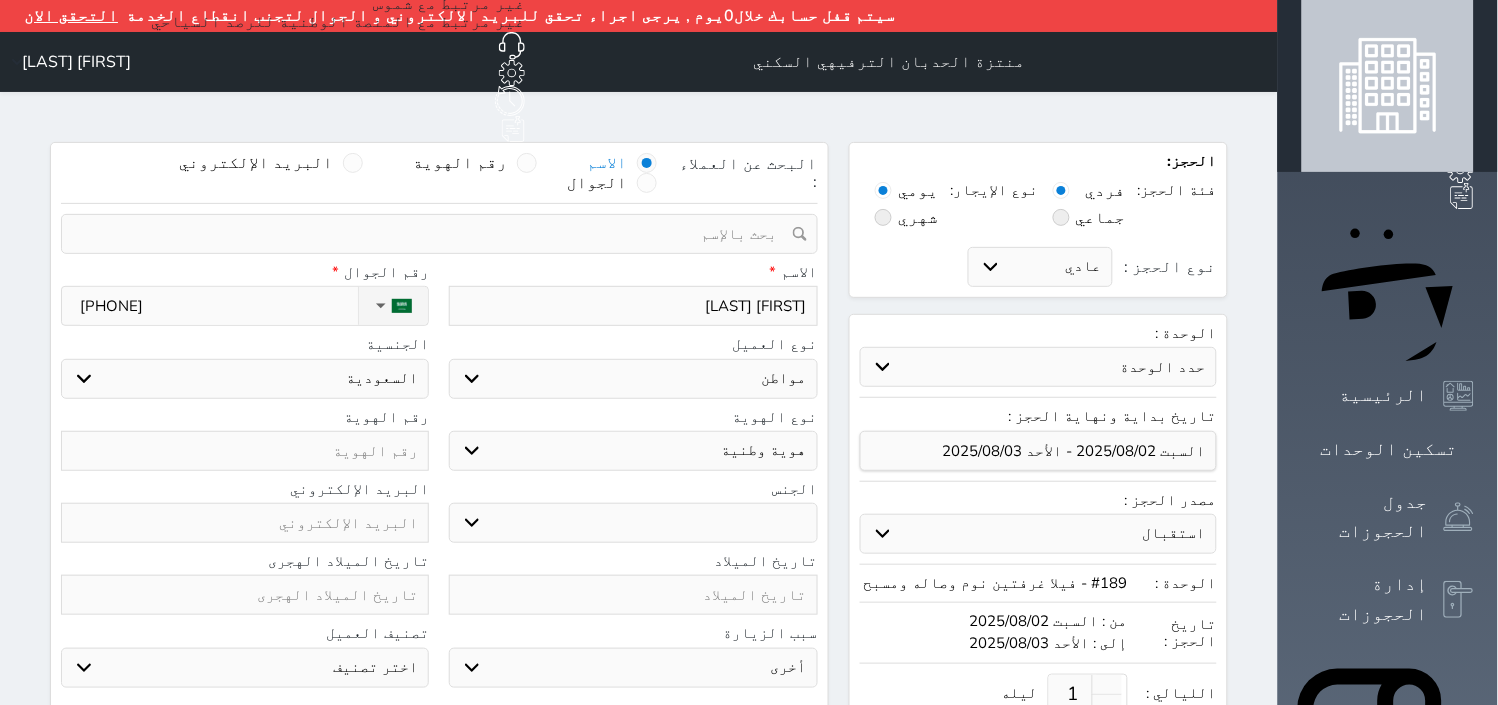 type on "[PHONE]" 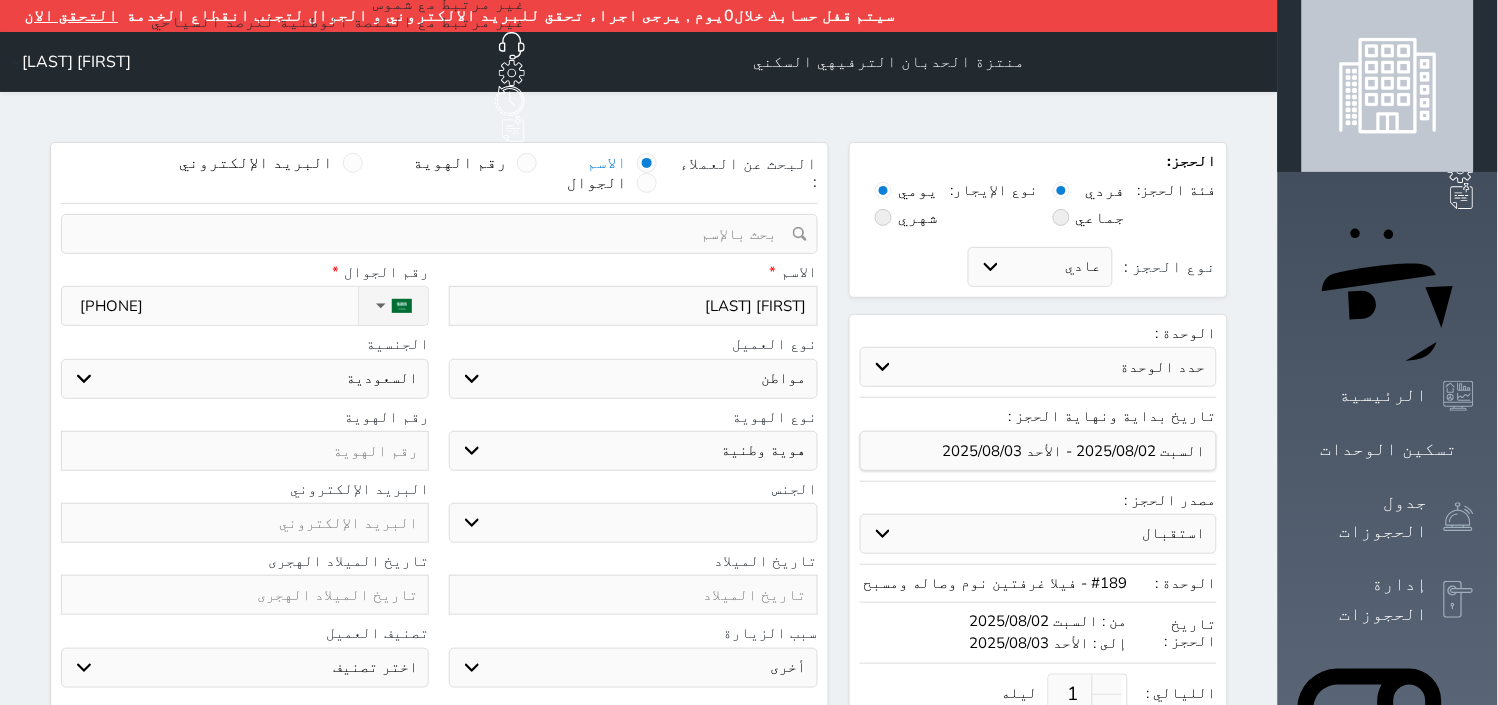 type on "1" 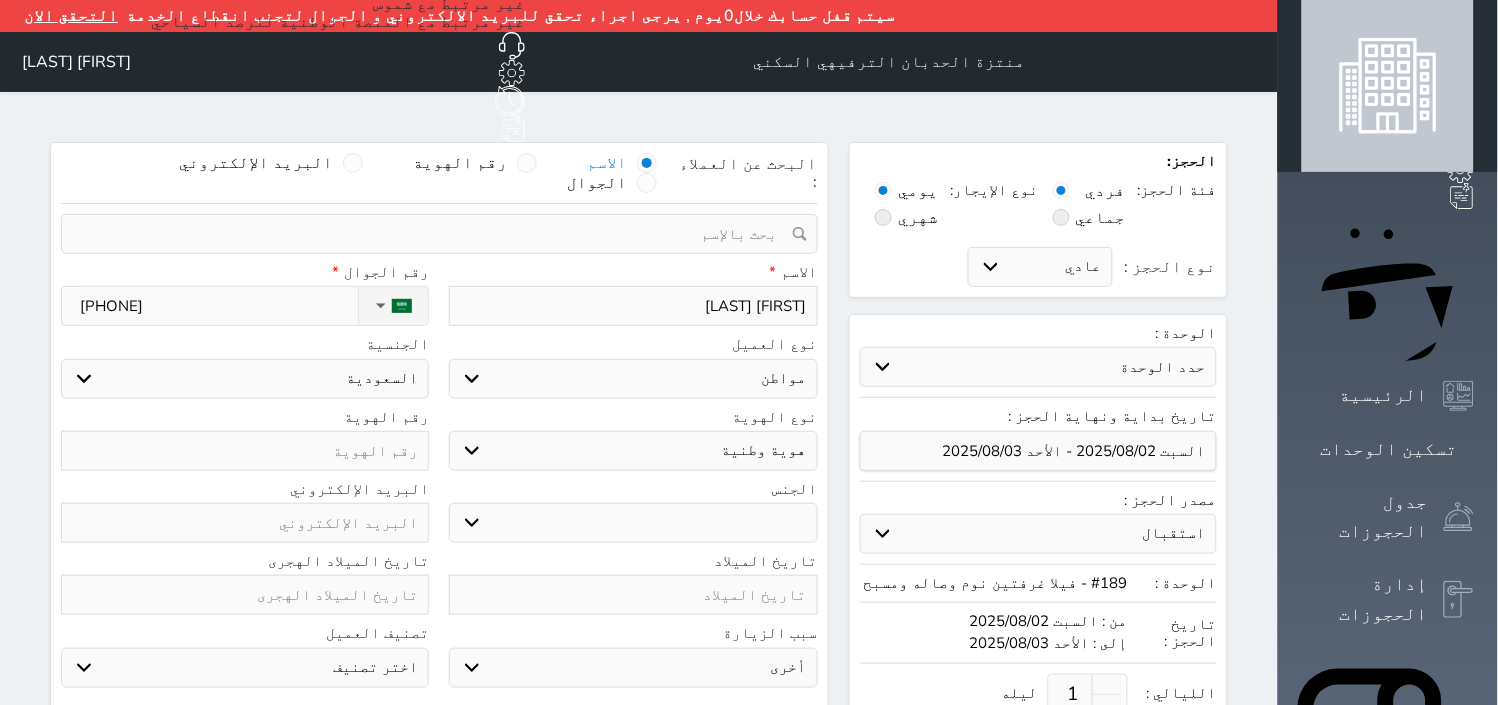 select 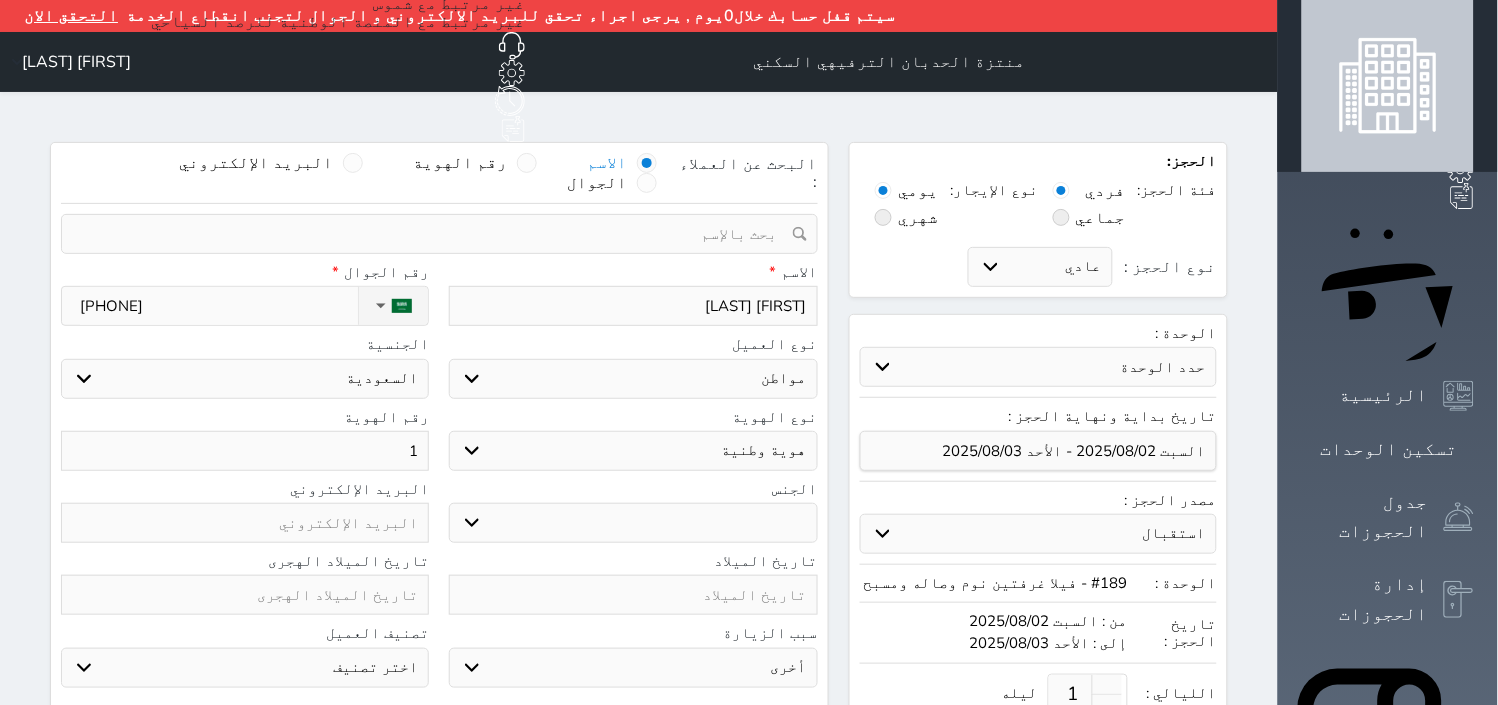 type on "10" 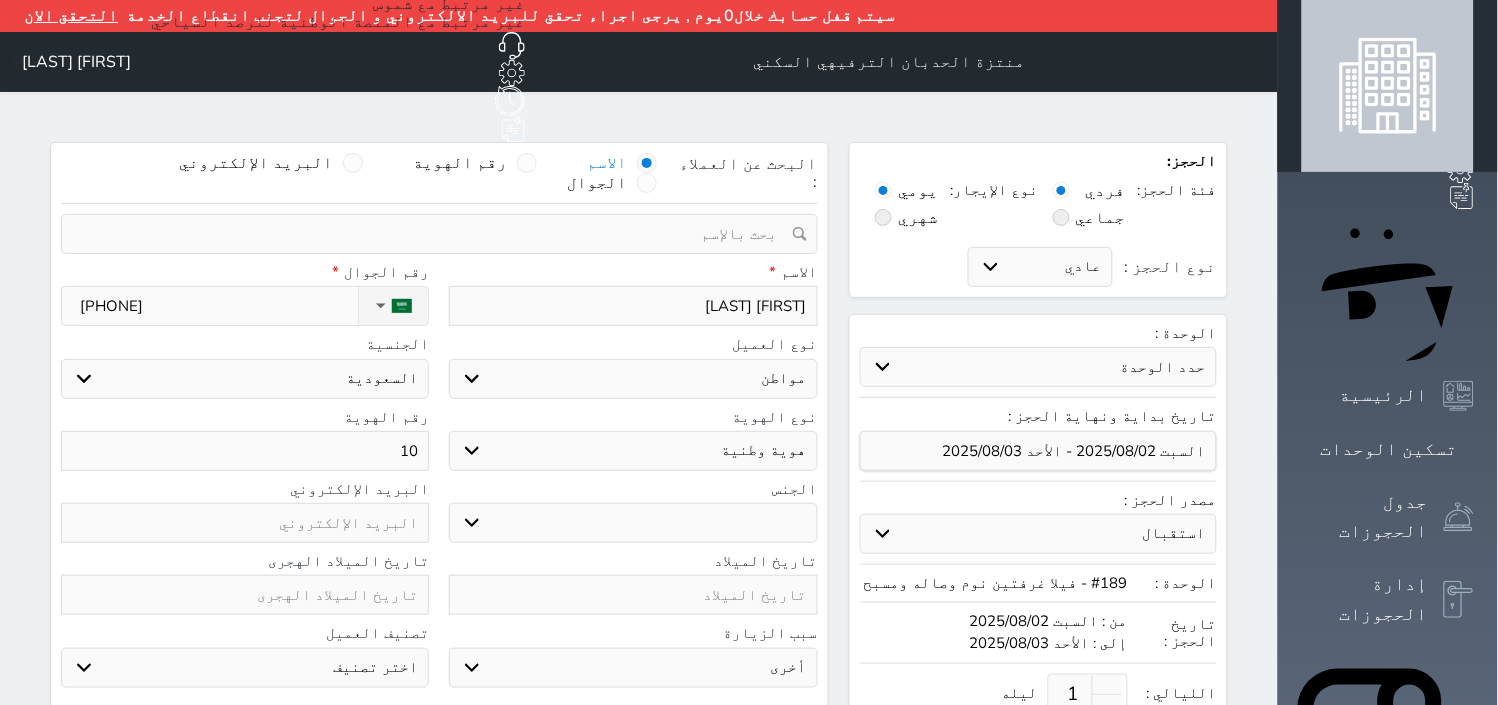 type on "101" 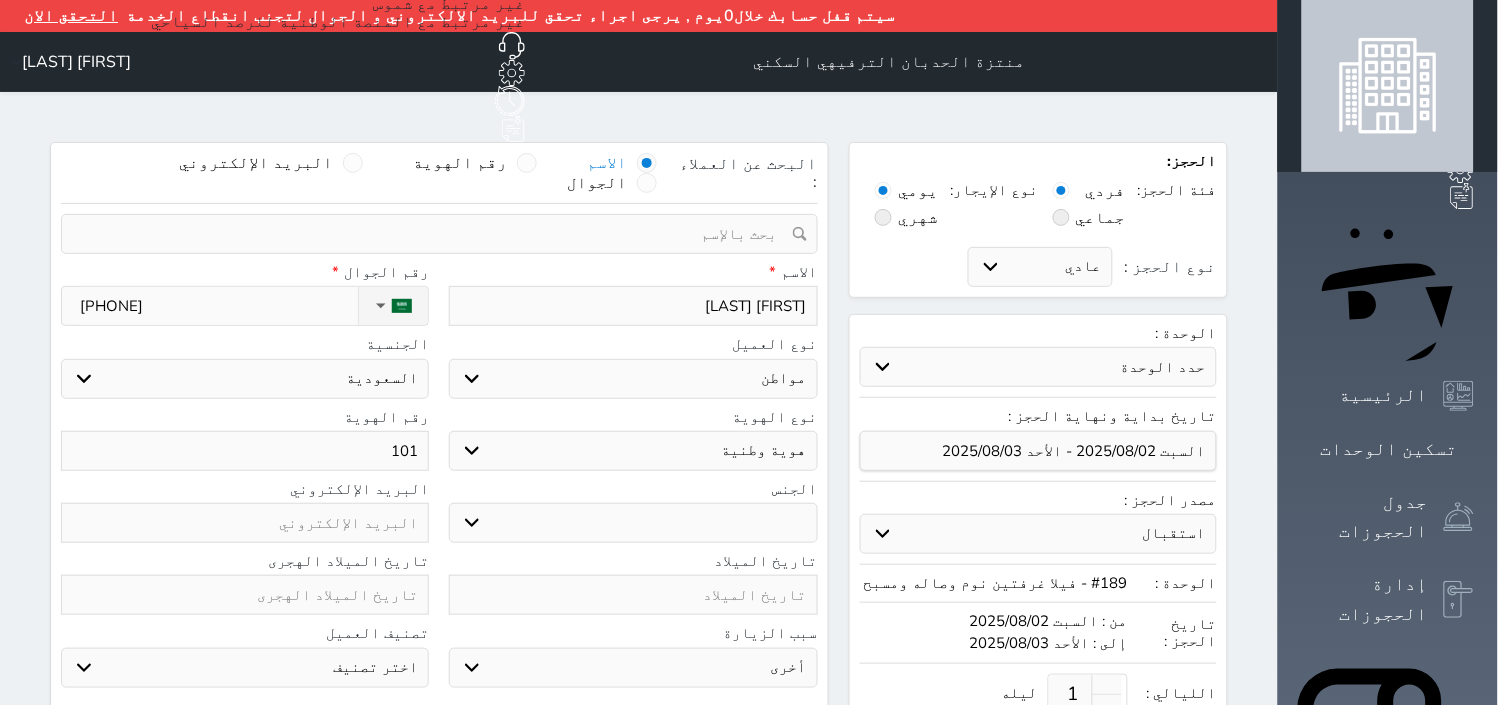 type on "1018" 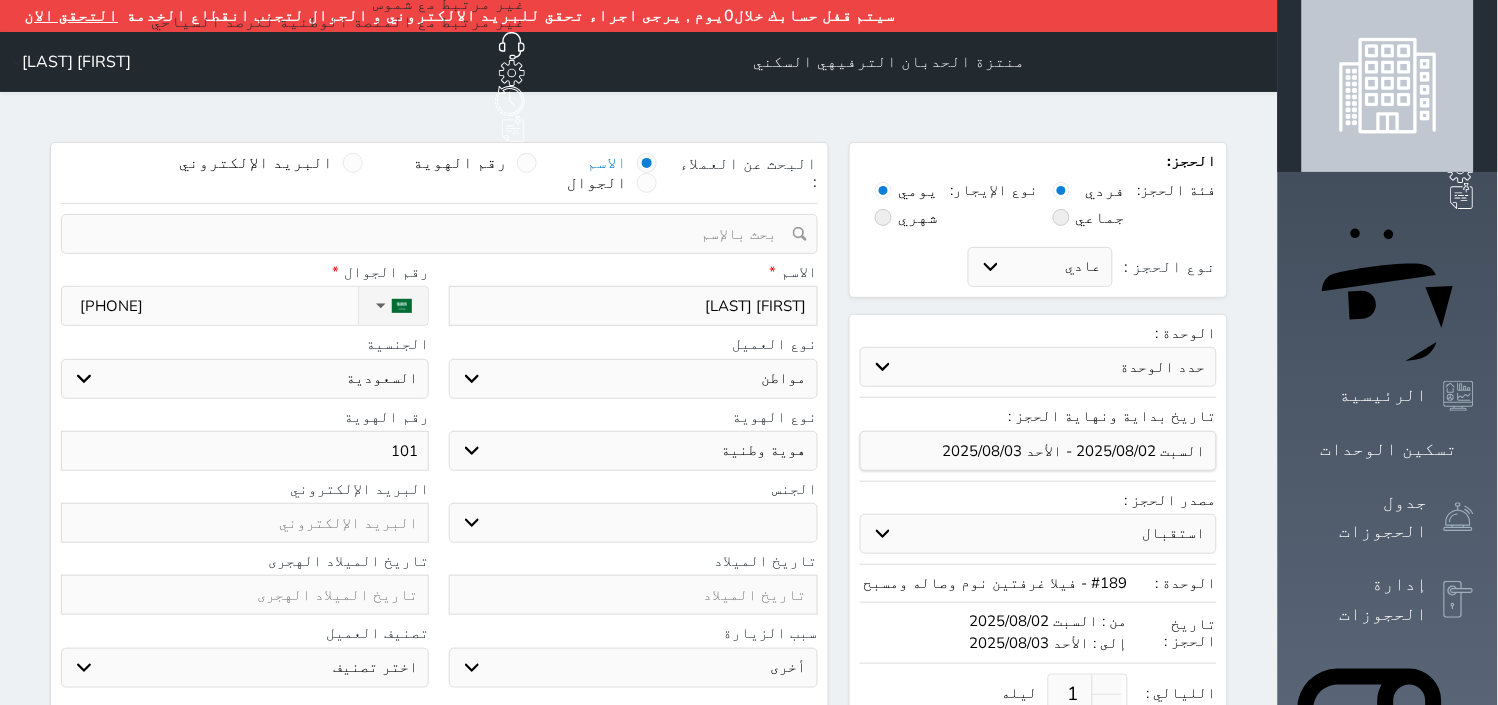 select 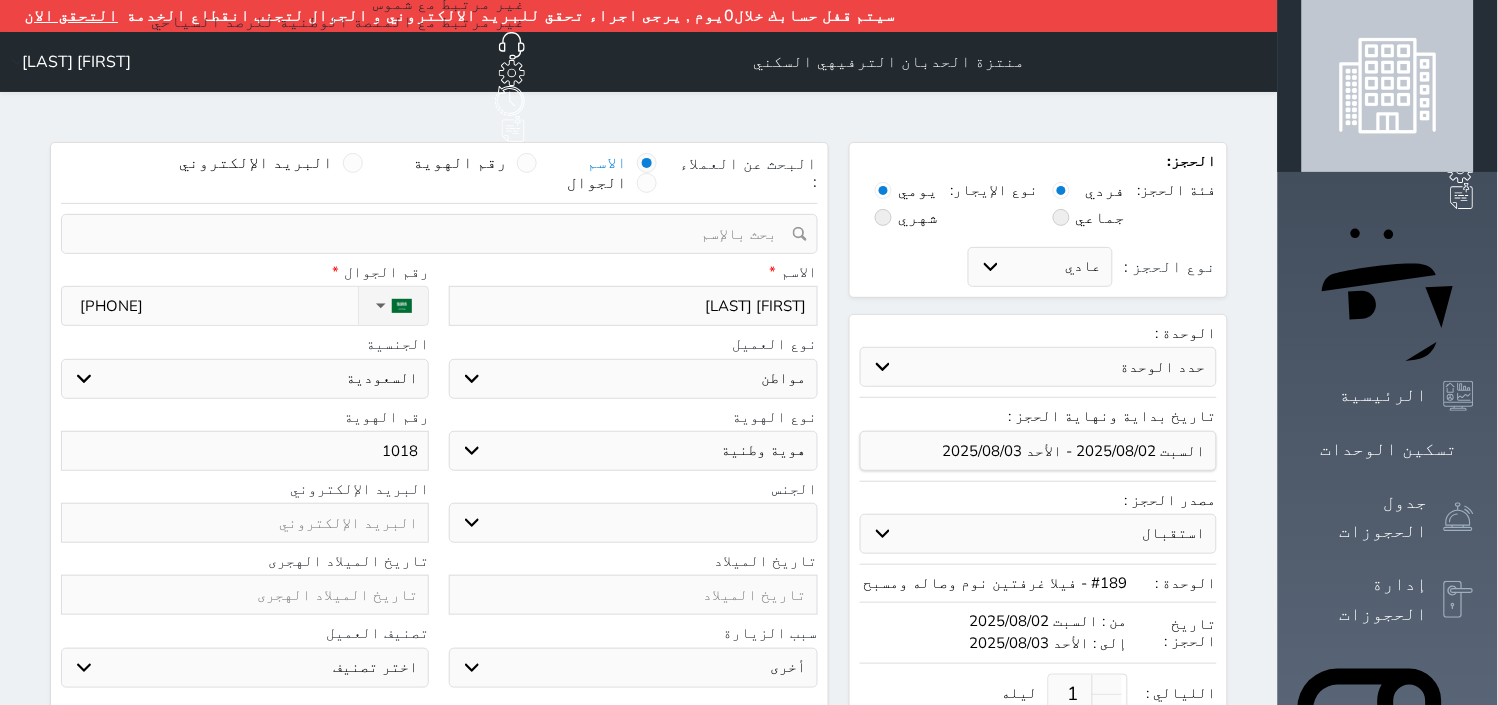 type on "10181" 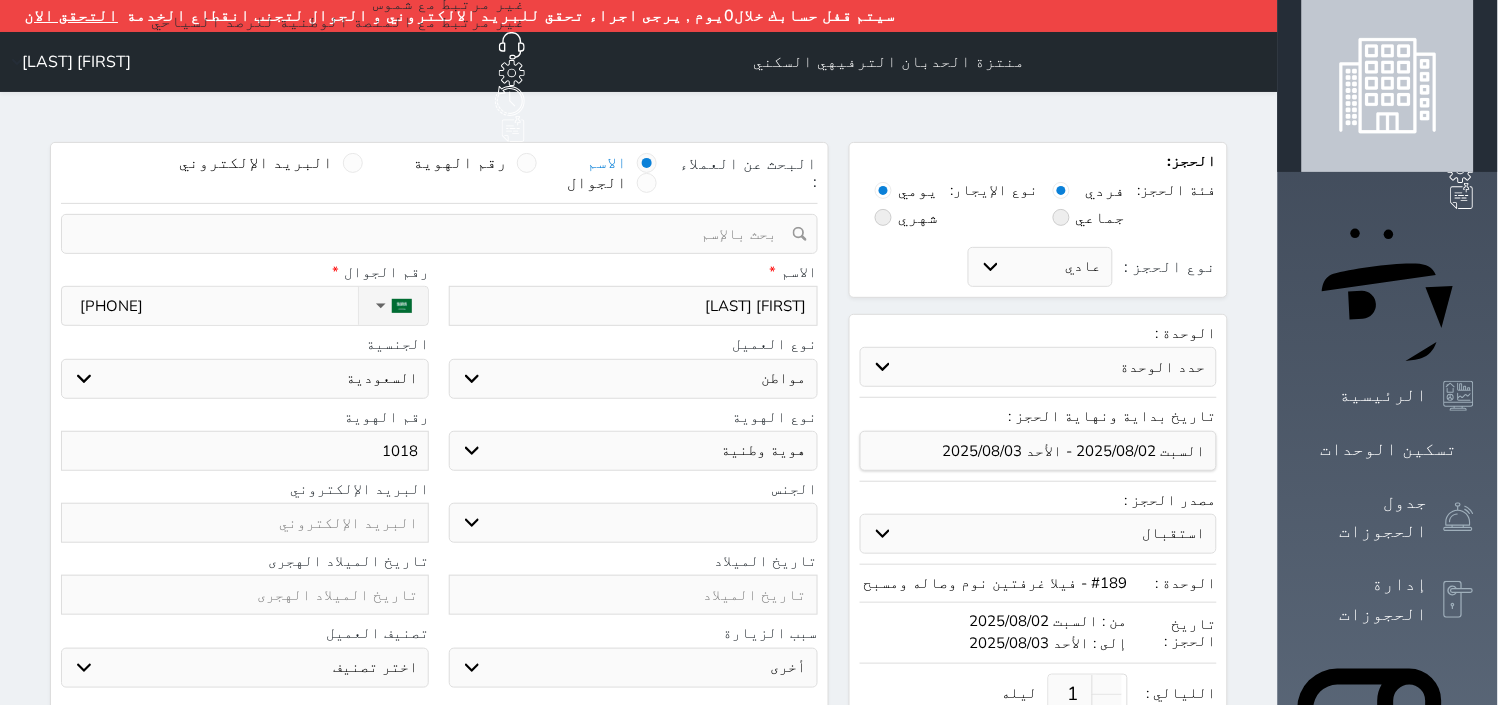select 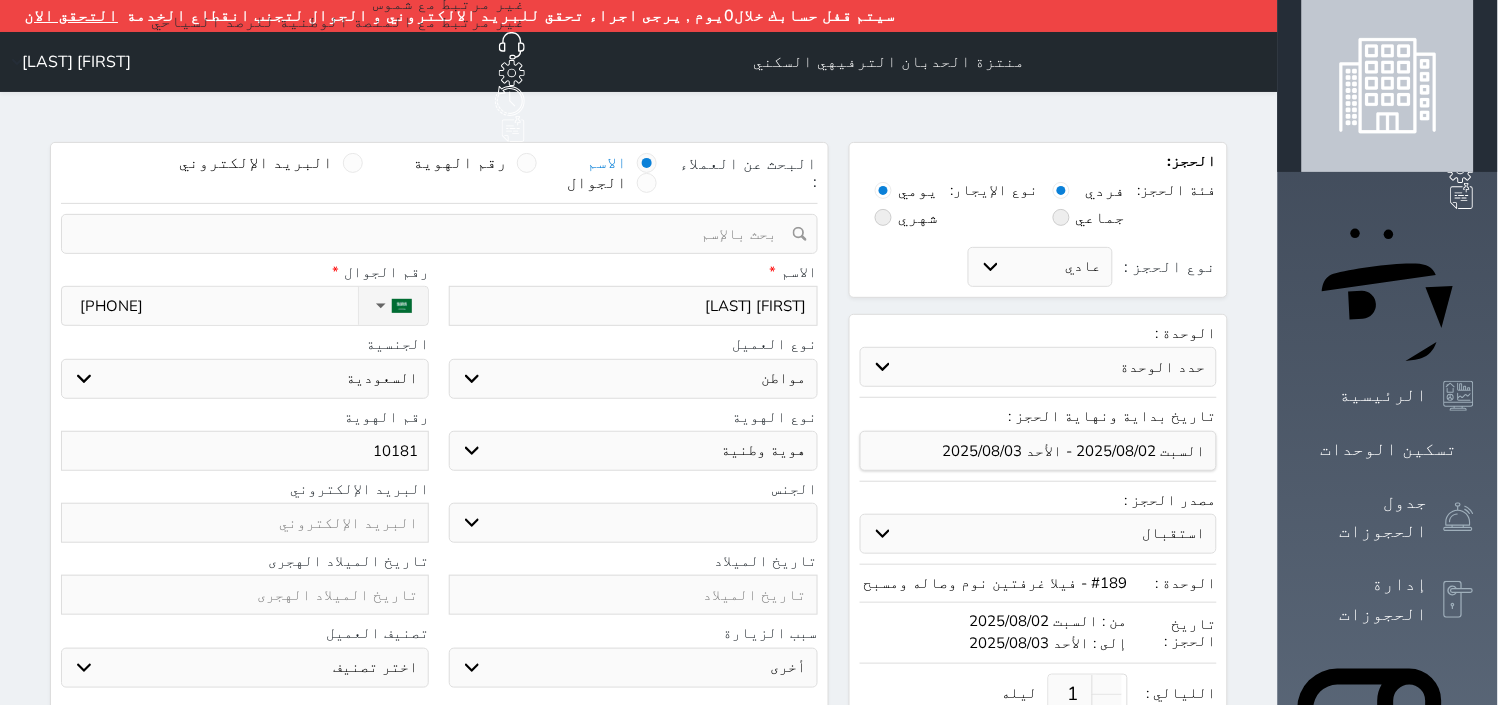type on "101819" 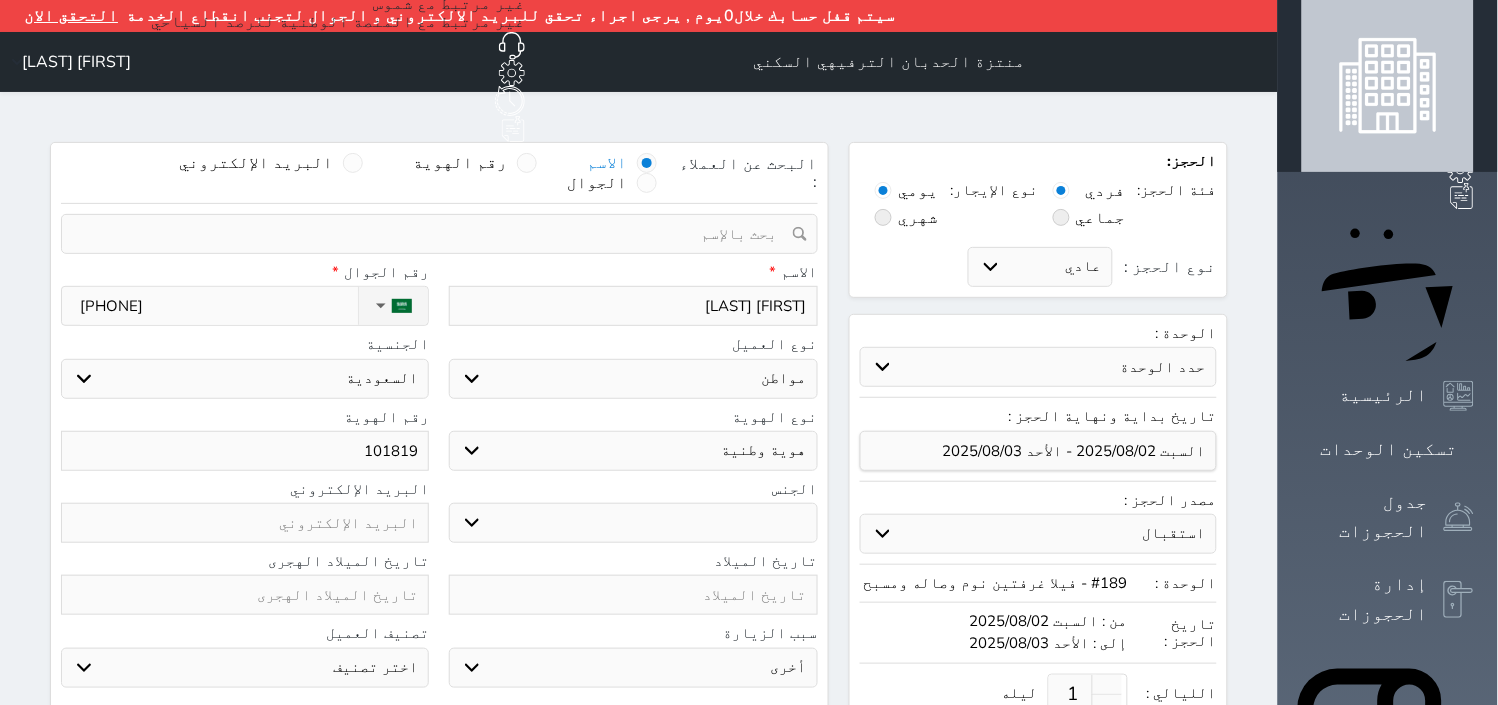 type on "1018191" 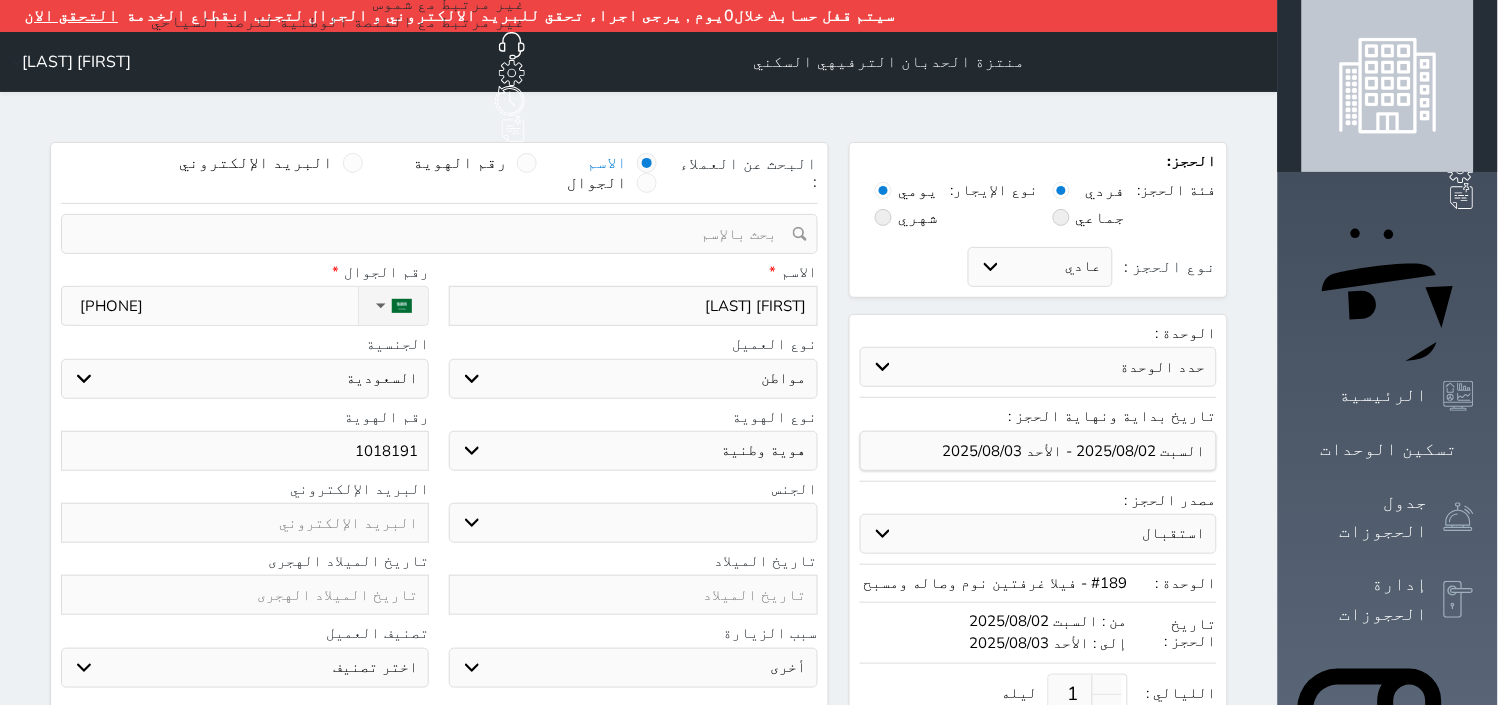 type on "10181912" 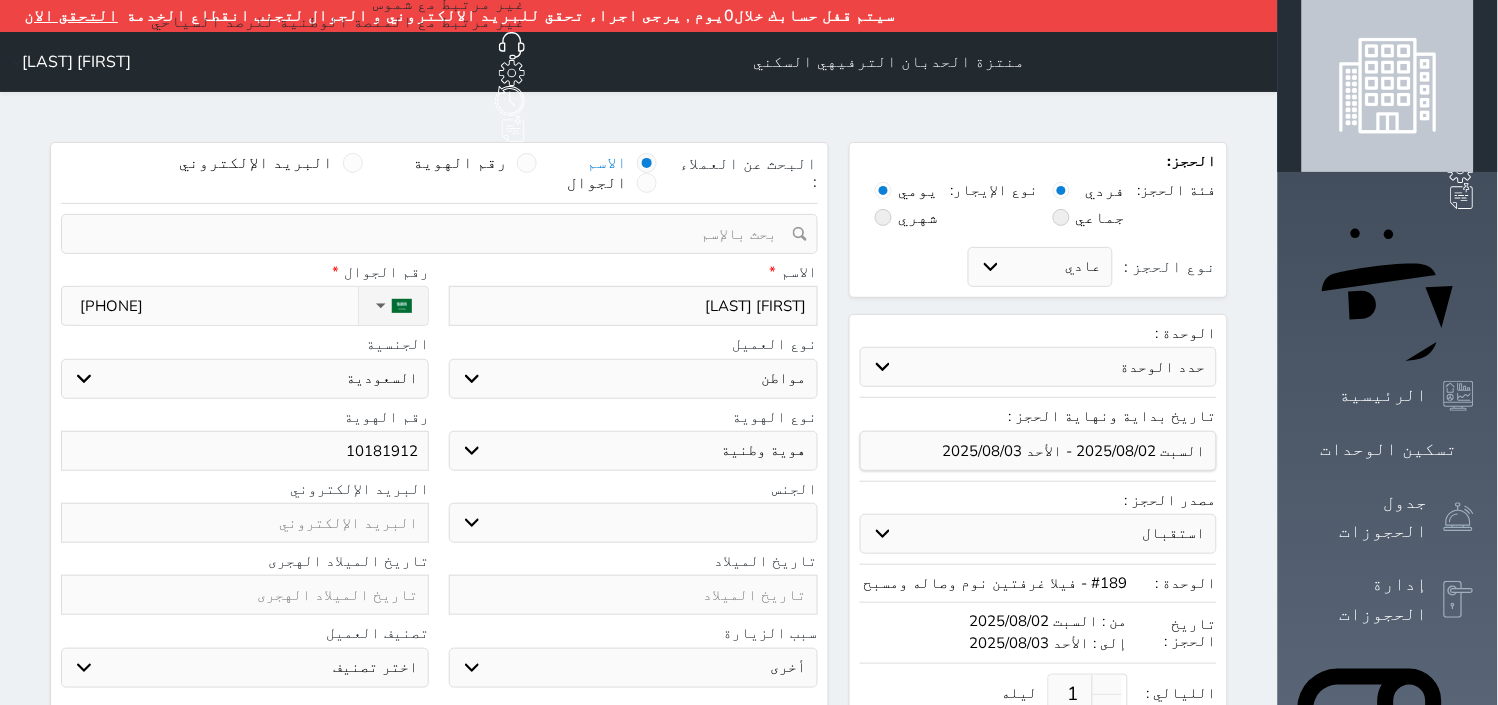 type on "[NUMBER]" 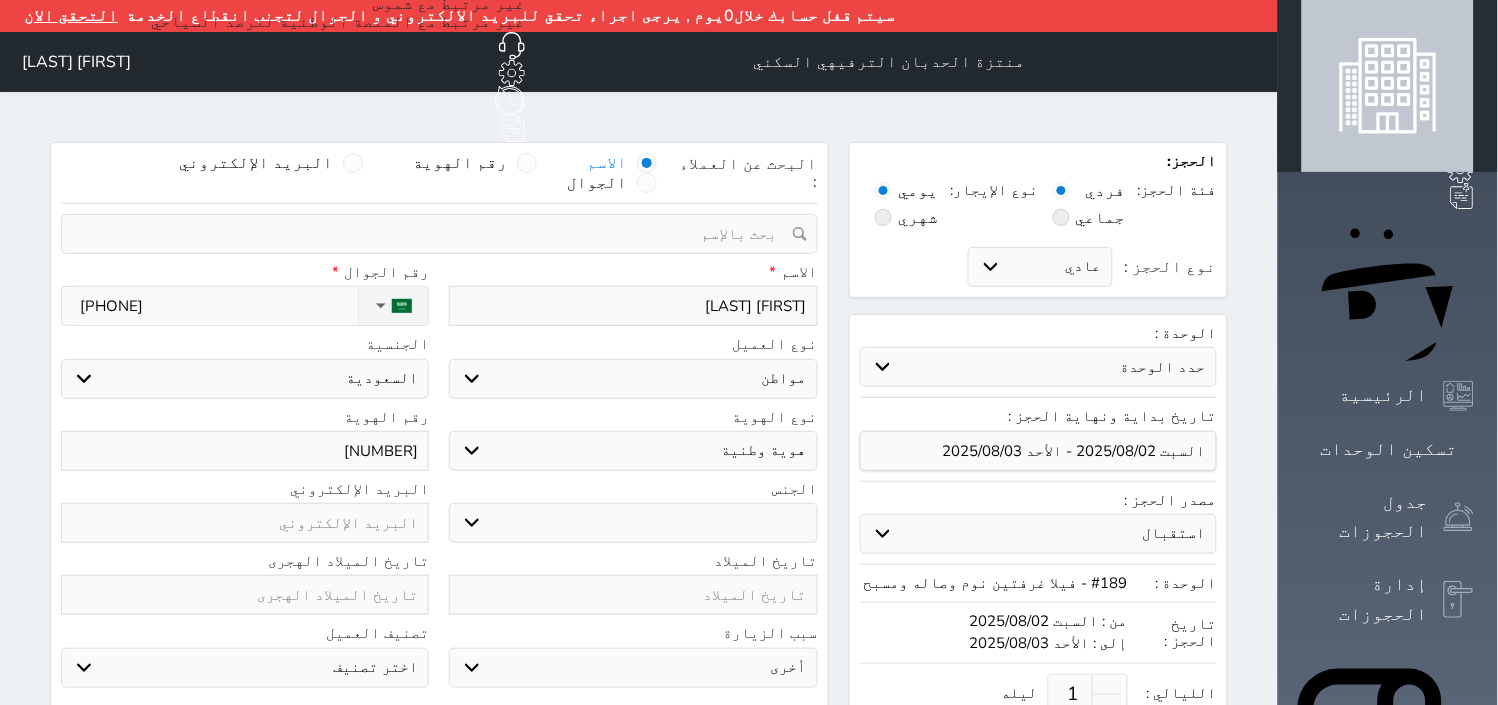 type on "1018191237" 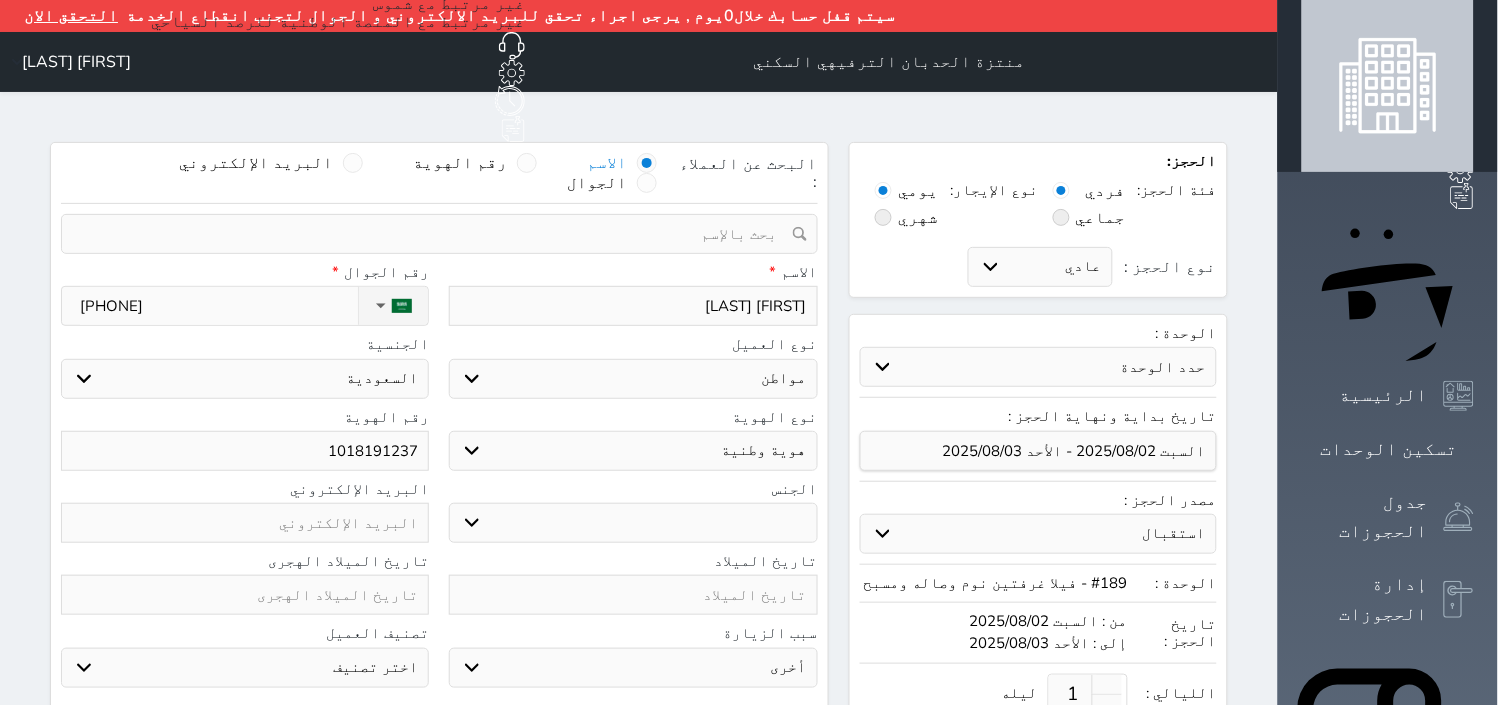 type on "1018191237" 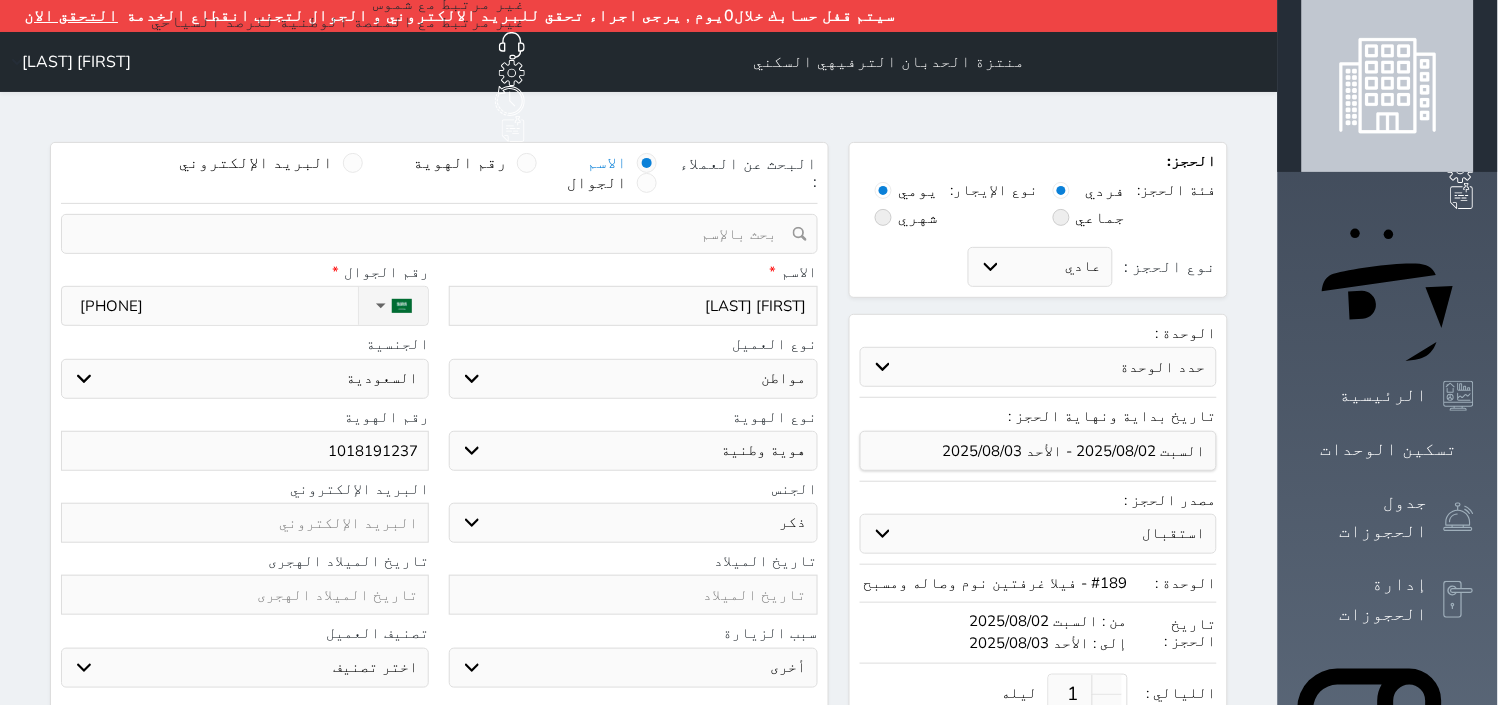 click on "ذكر   انثى" at bounding box center (633, 523) 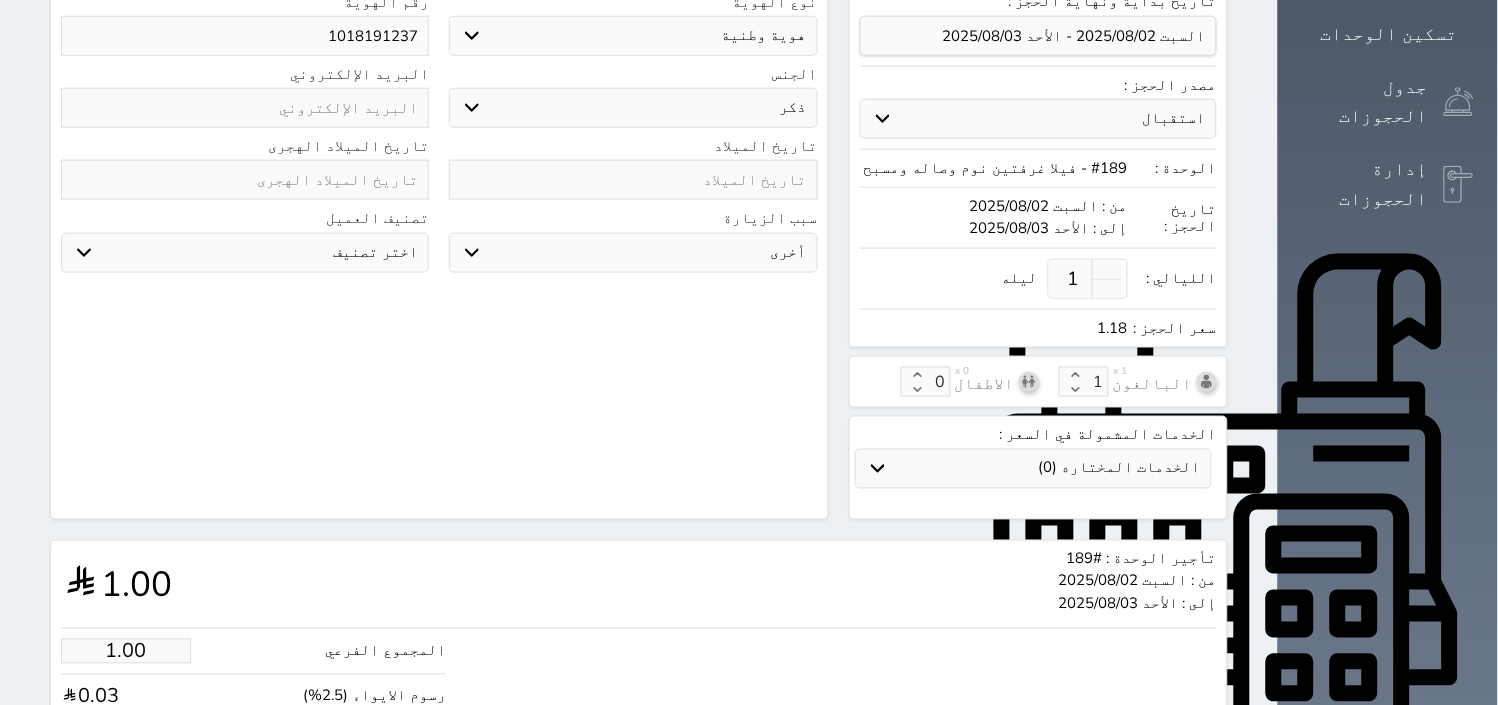 scroll, scrollTop: 555, scrollLeft: 0, axis: vertical 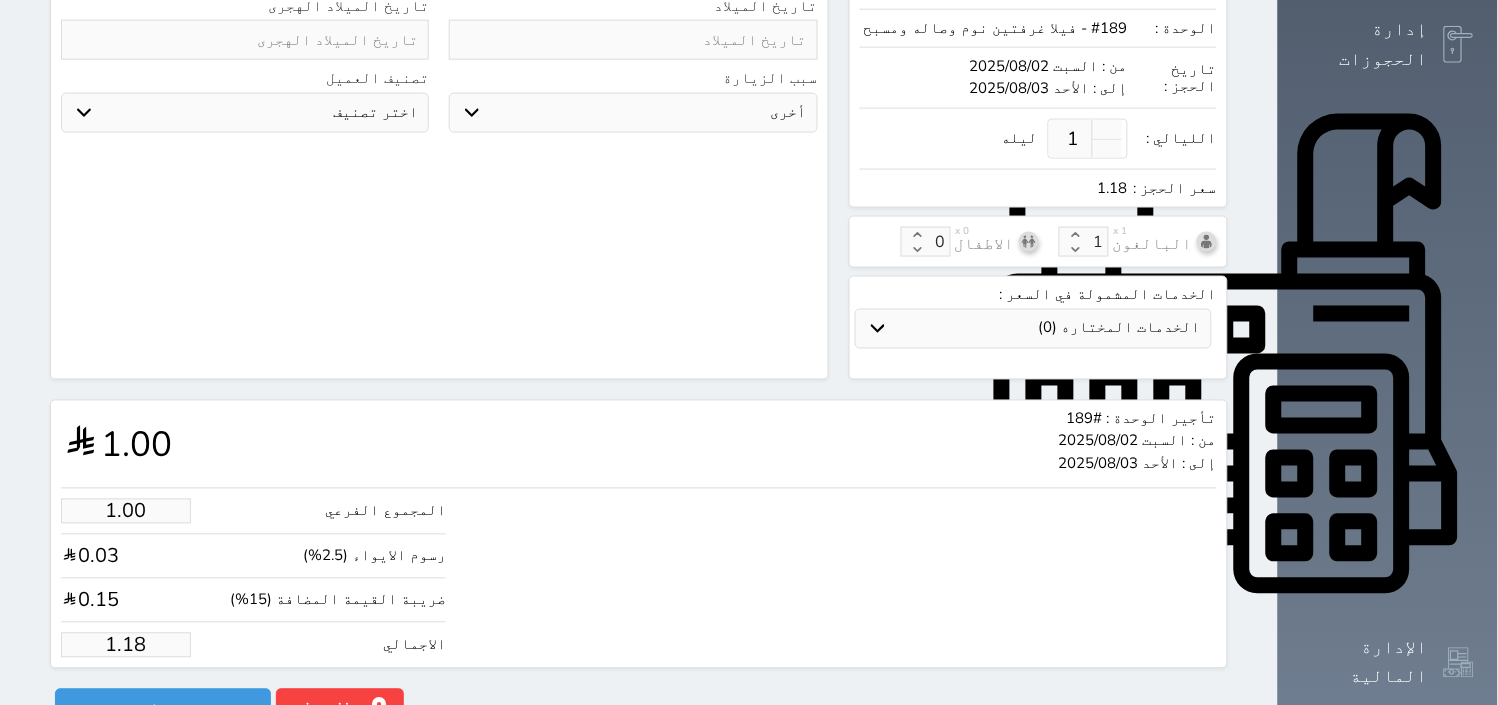 click on "1.18" at bounding box center [126, 645] 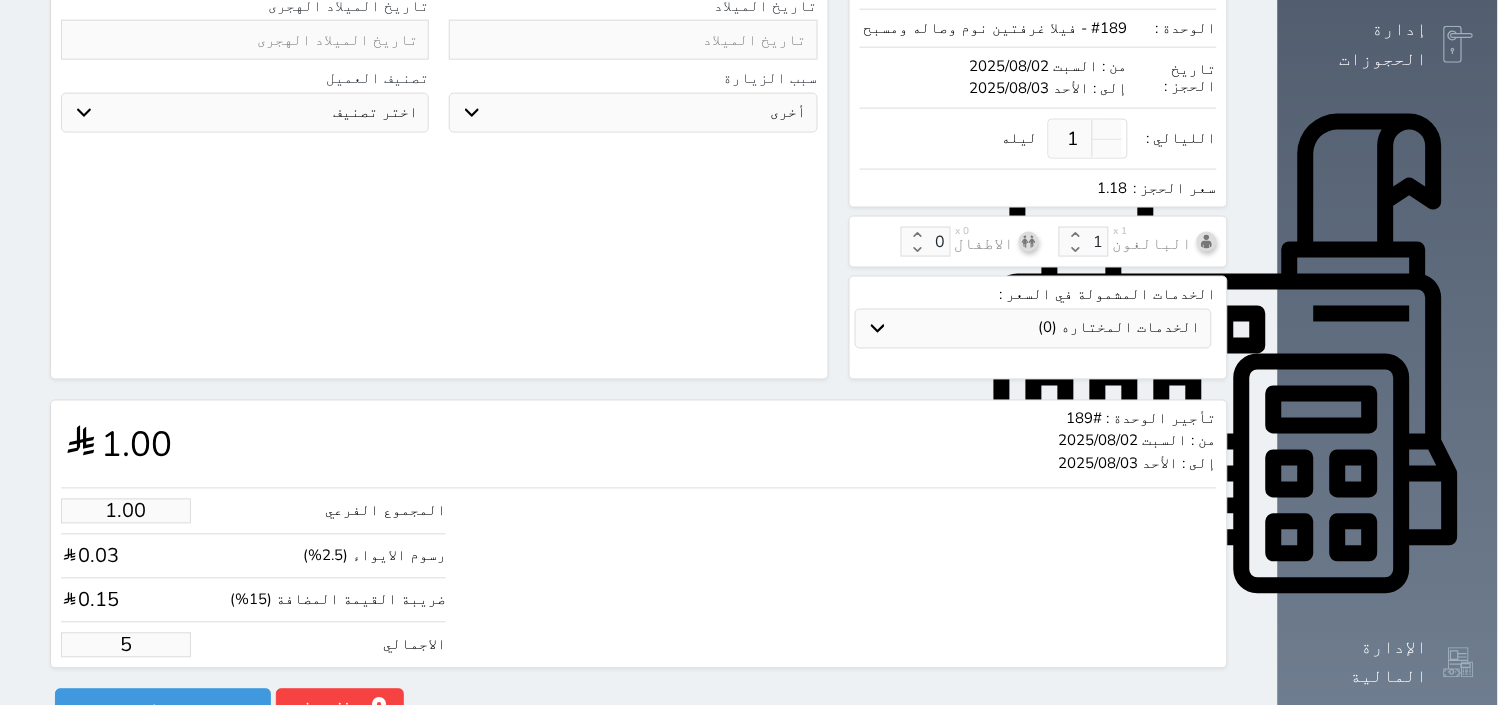 type on "4.24" 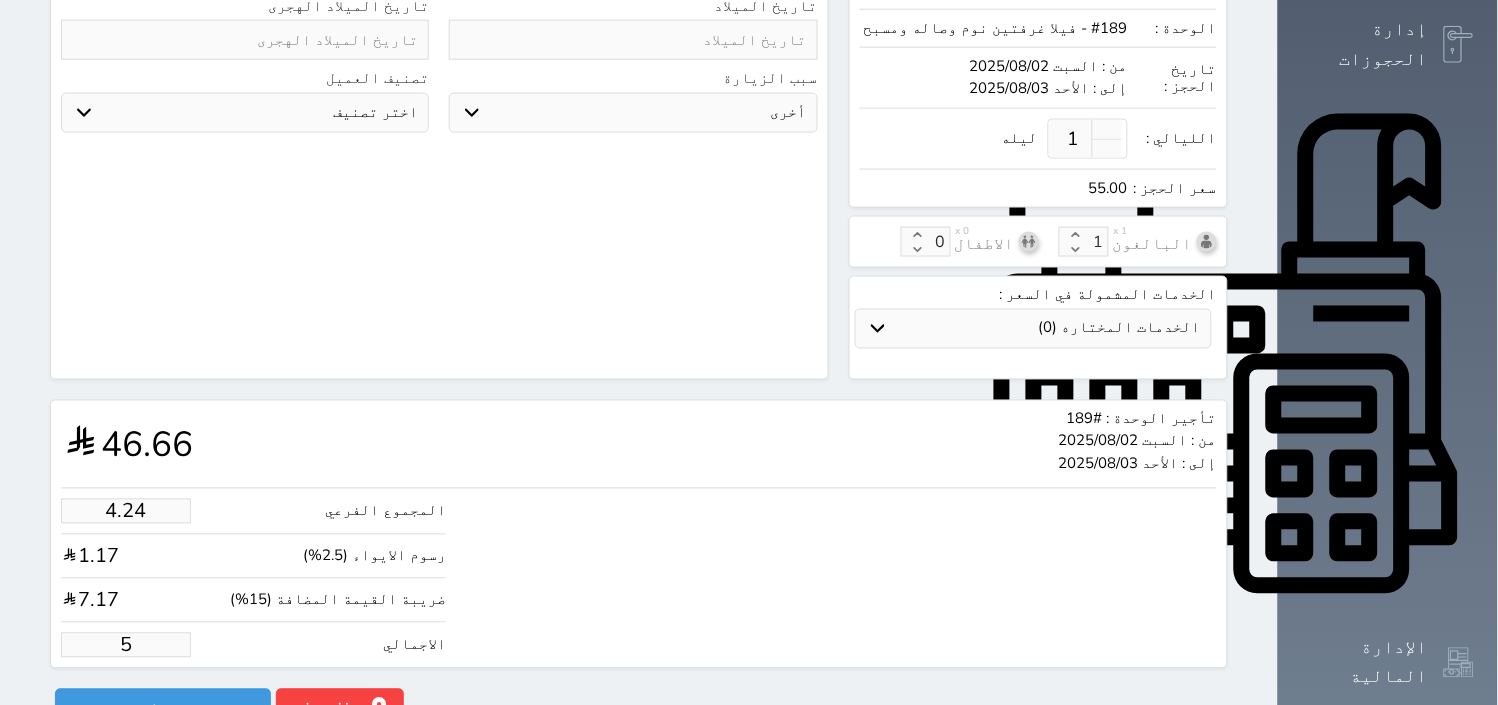 type on "55" 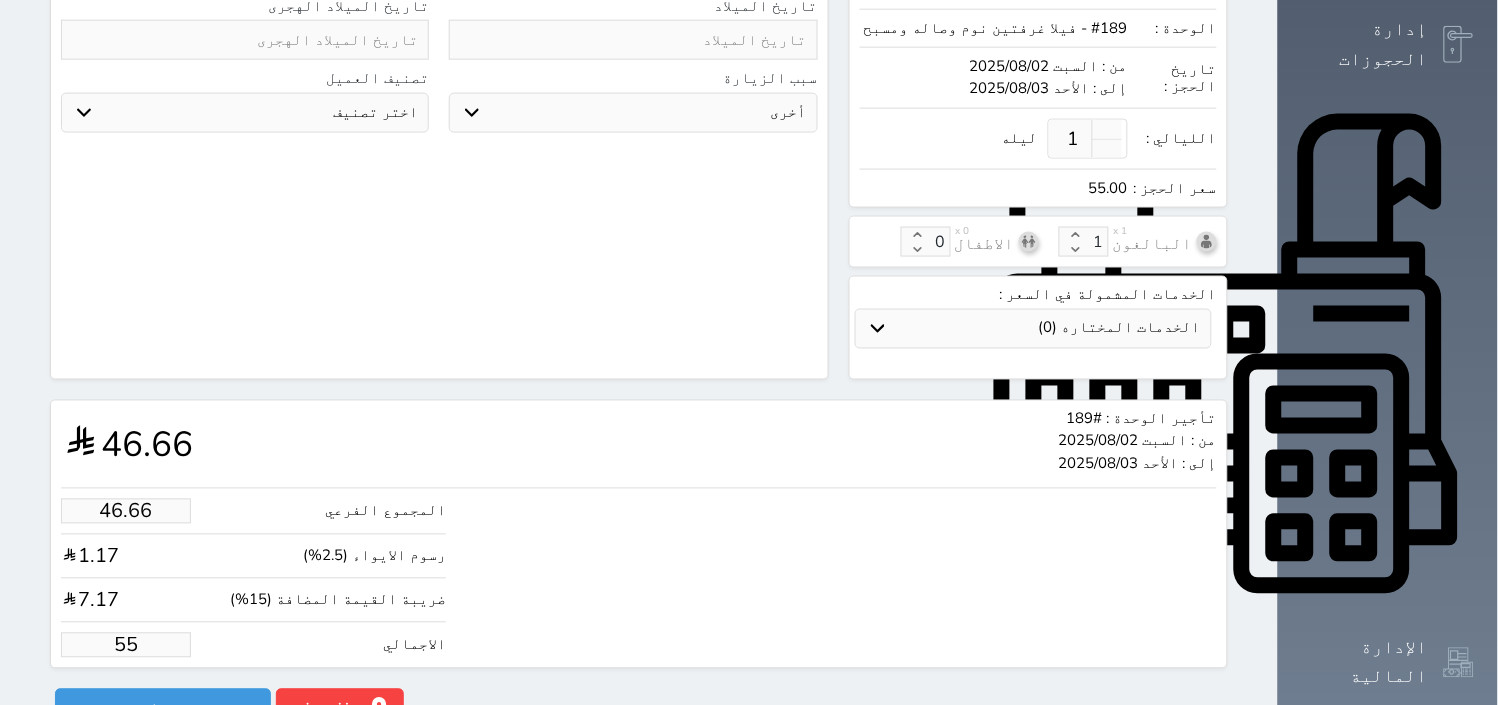 type on "466.60" 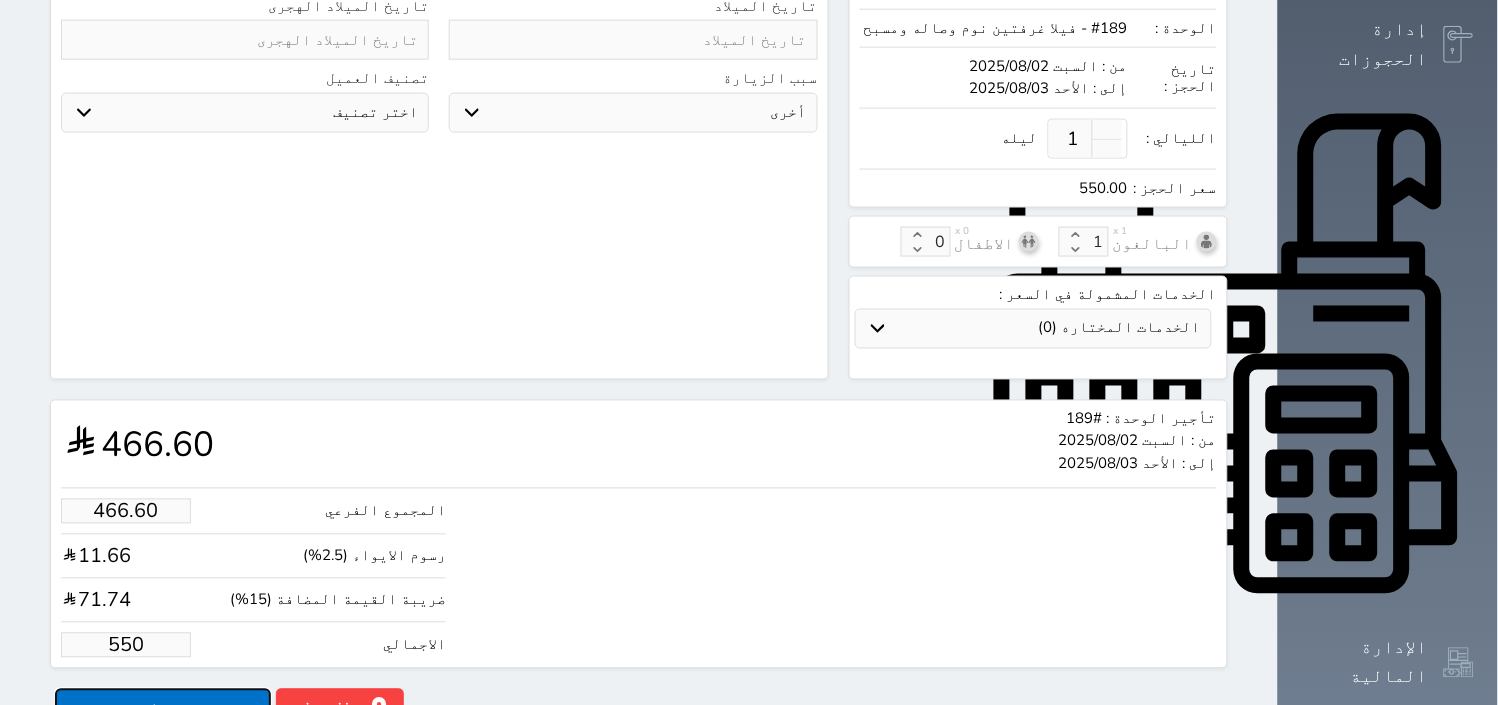 type on "550.00" 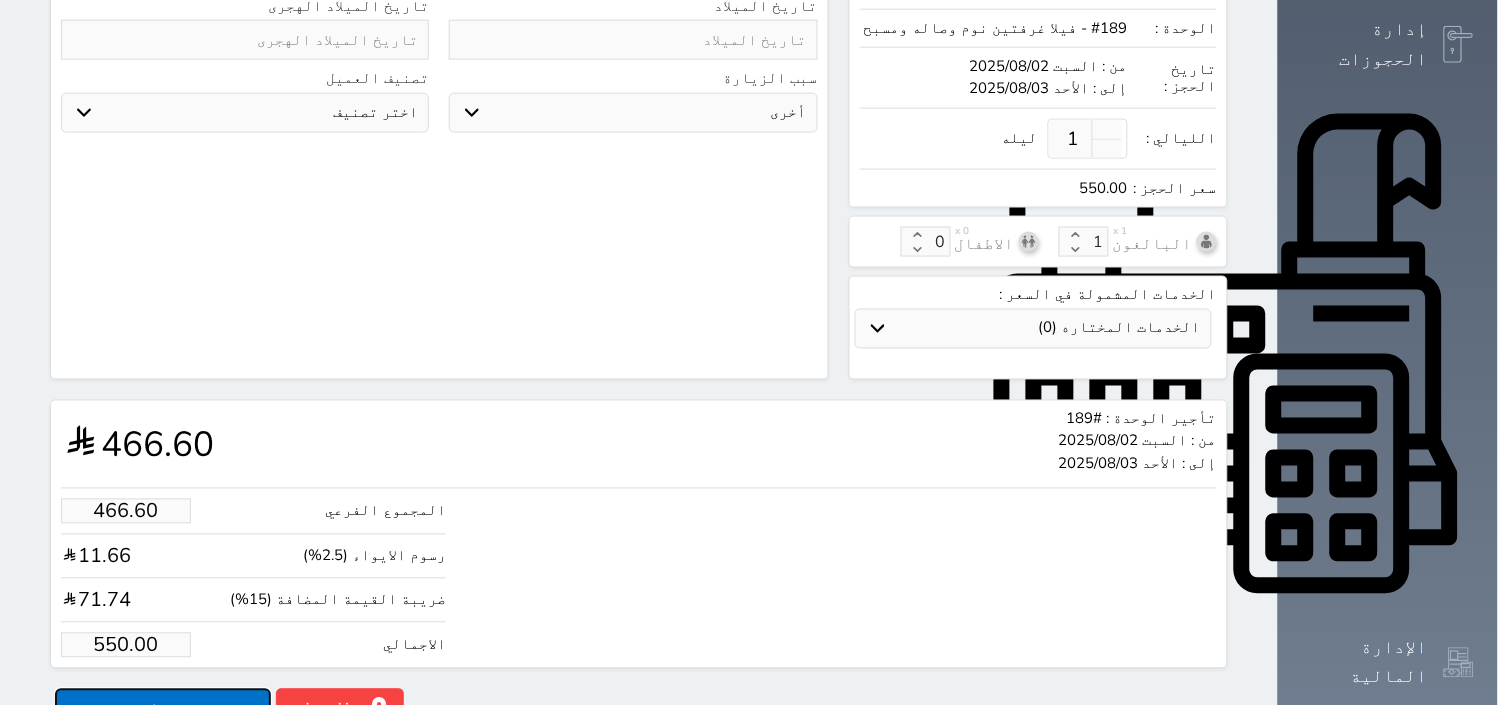 click on "حجز" at bounding box center (163, 706) 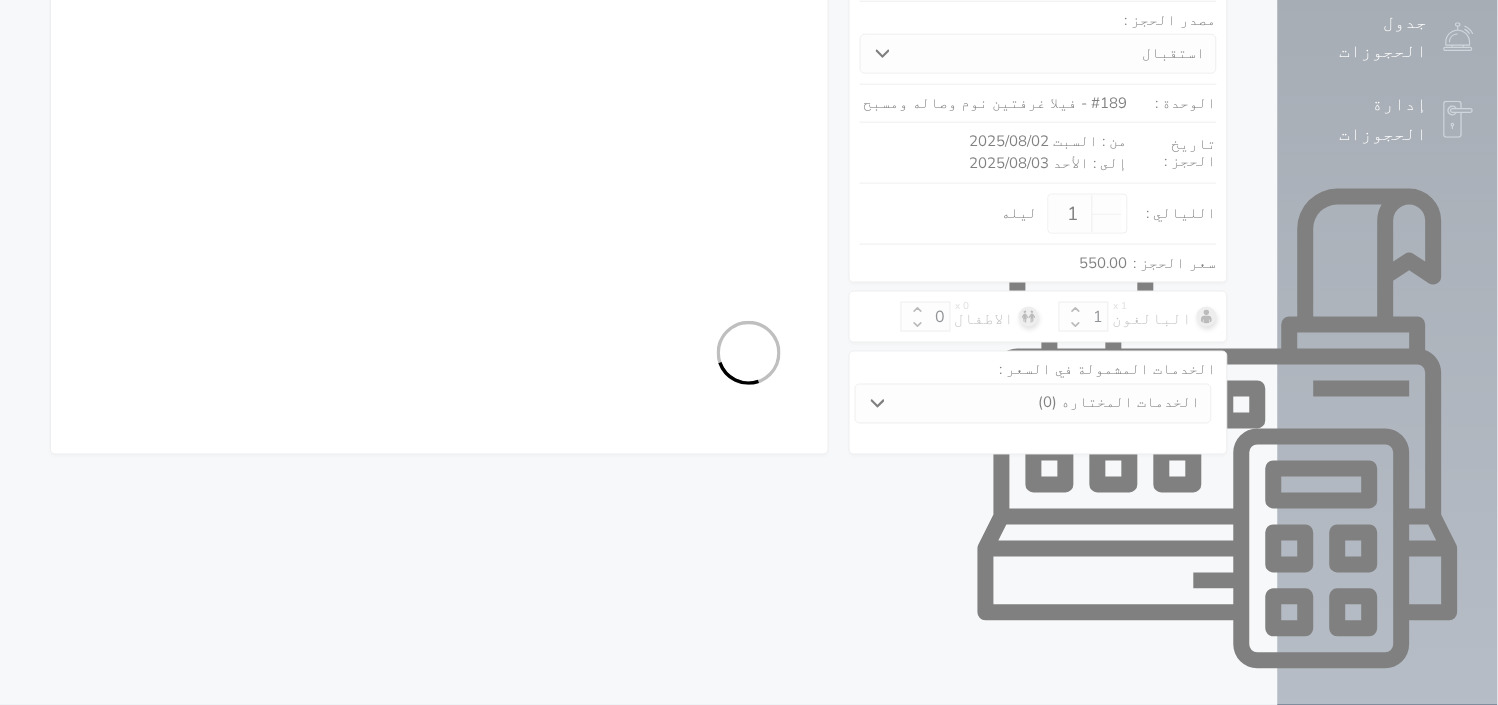 select on "1" 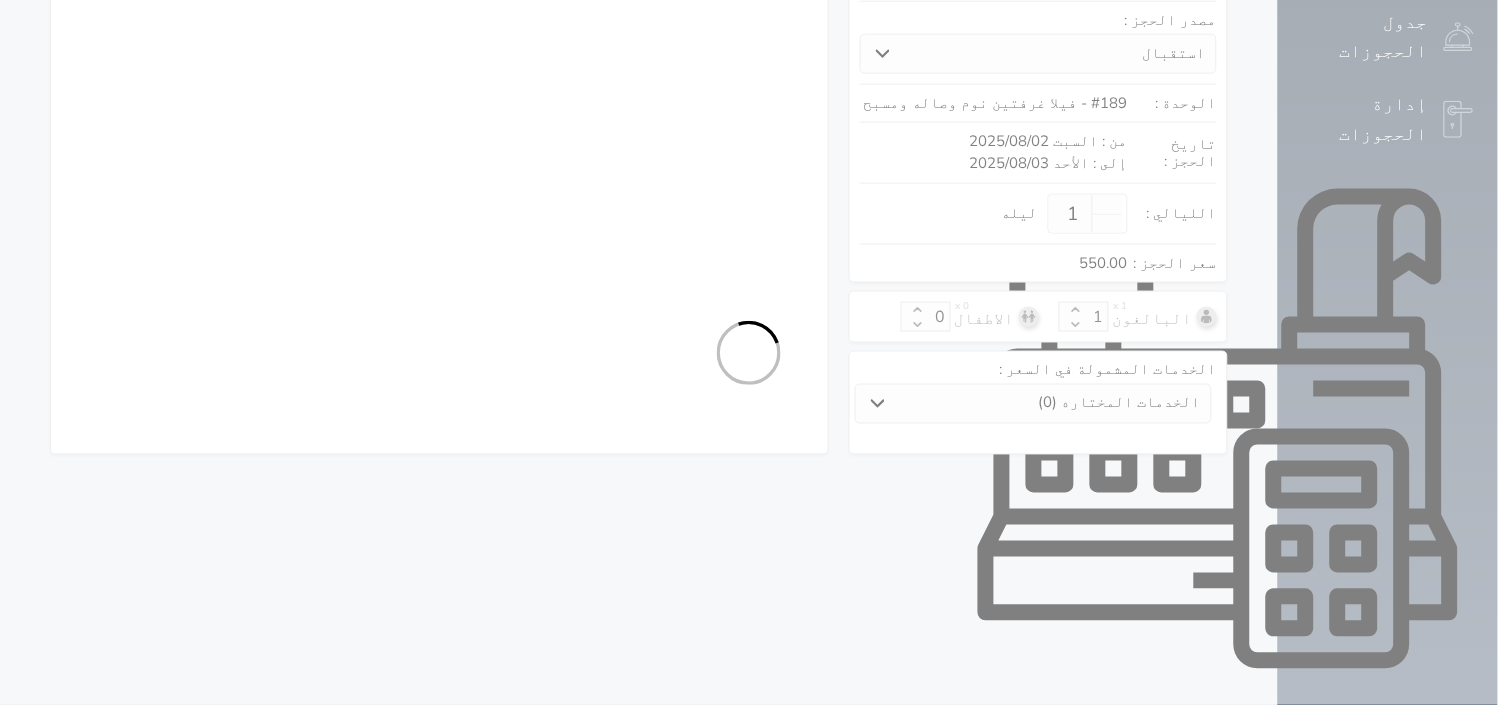select on "113" 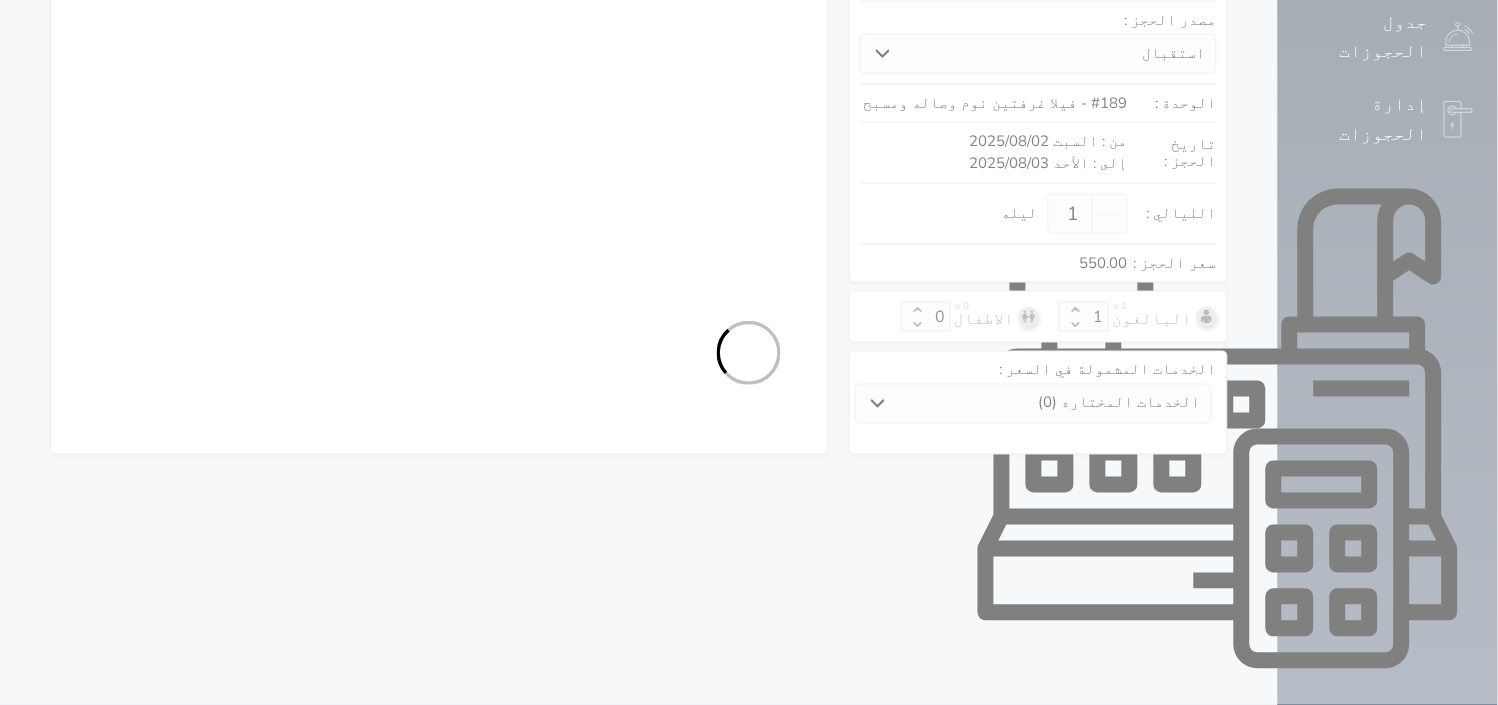 select on "1" 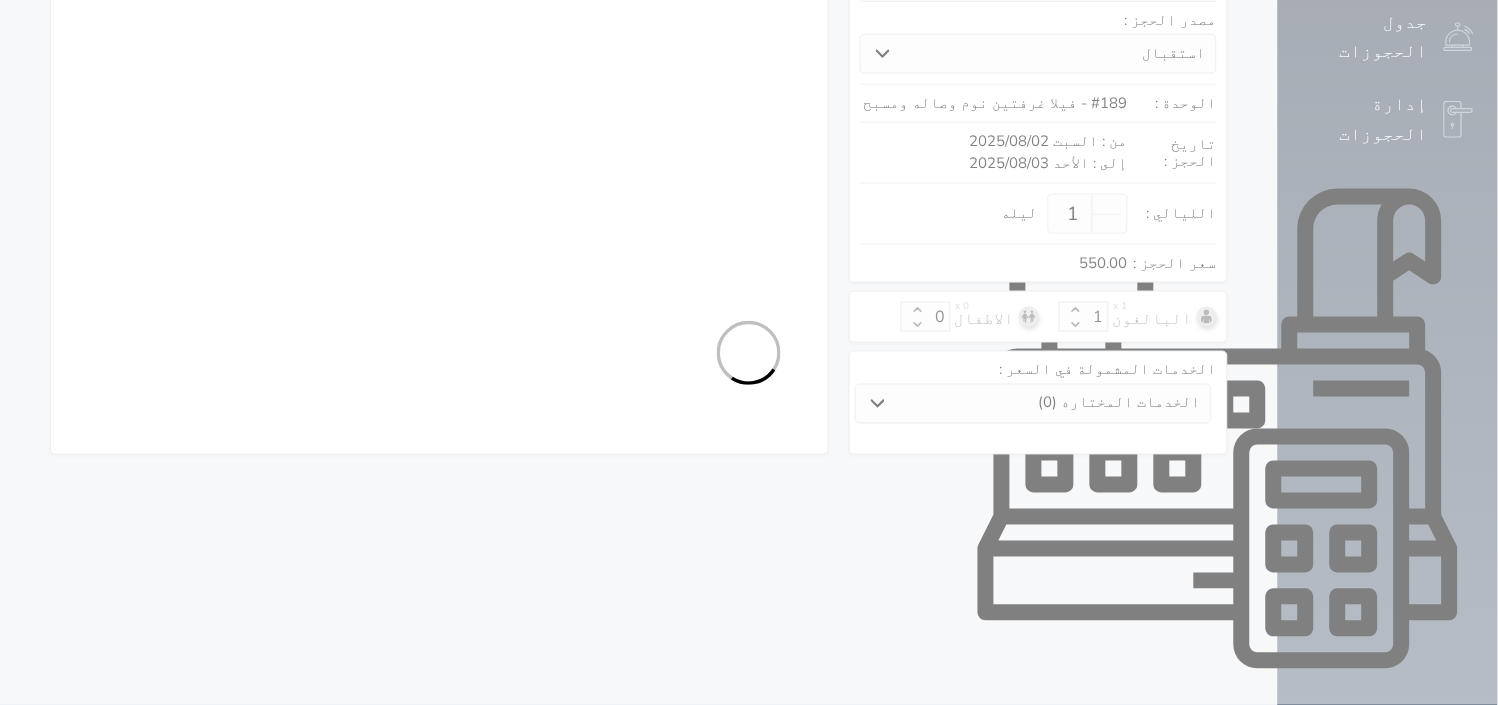 select on "7" 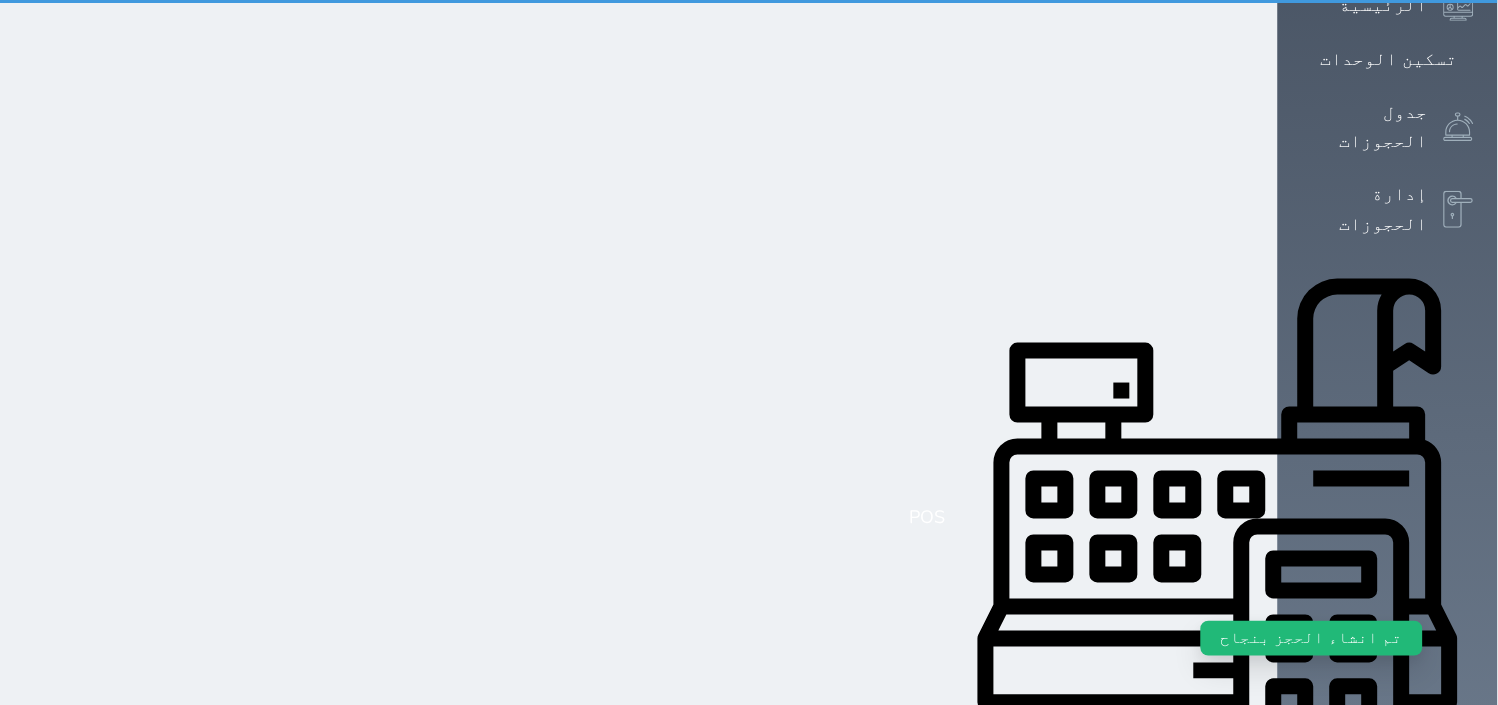 scroll, scrollTop: 0, scrollLeft: 0, axis: both 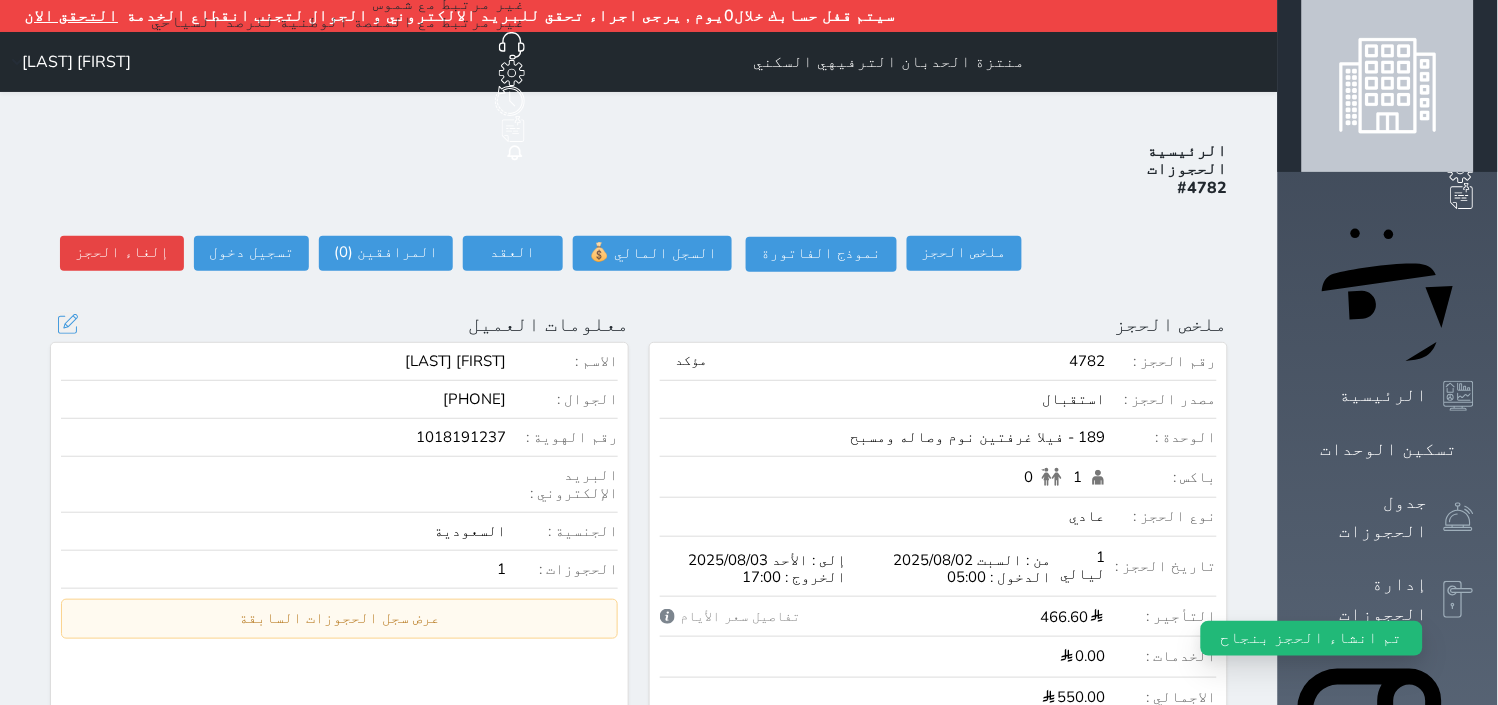 select 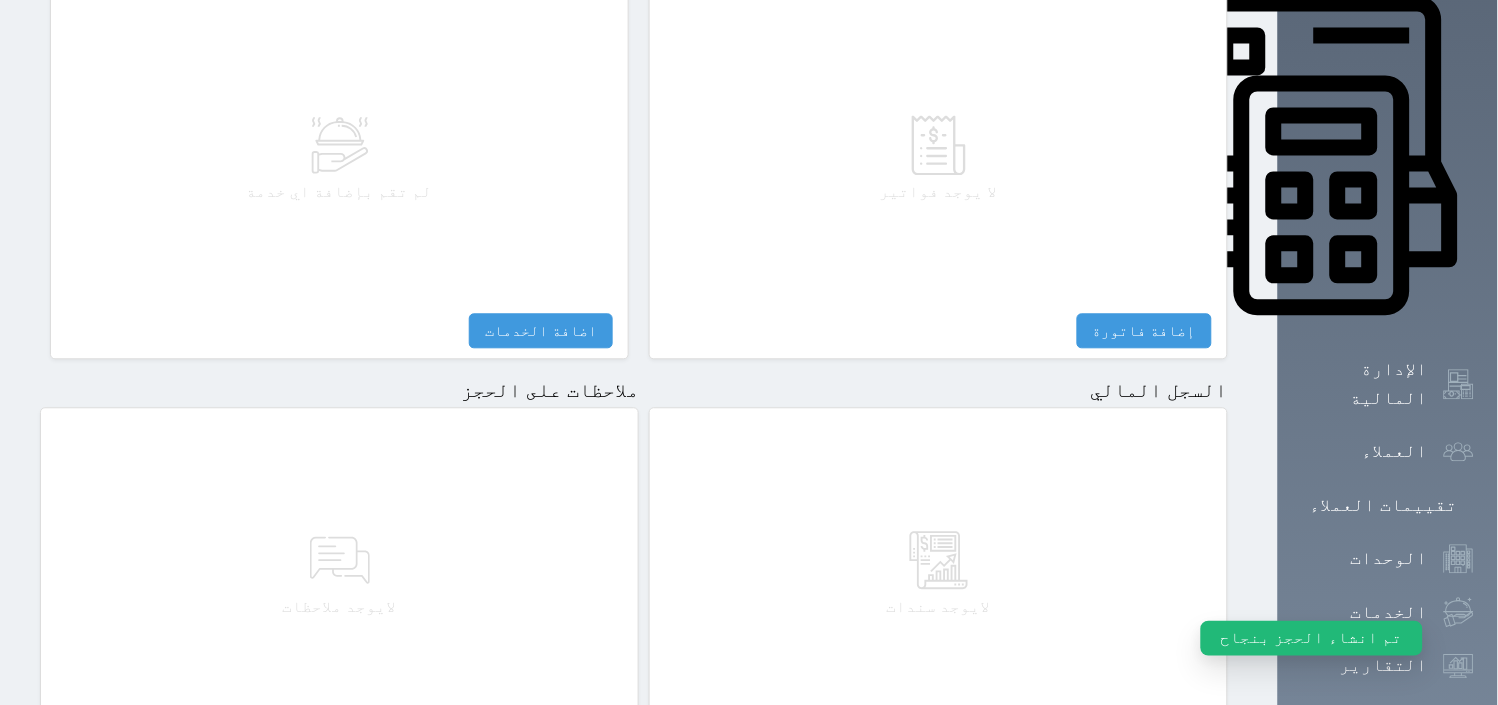 scroll, scrollTop: 975, scrollLeft: 0, axis: vertical 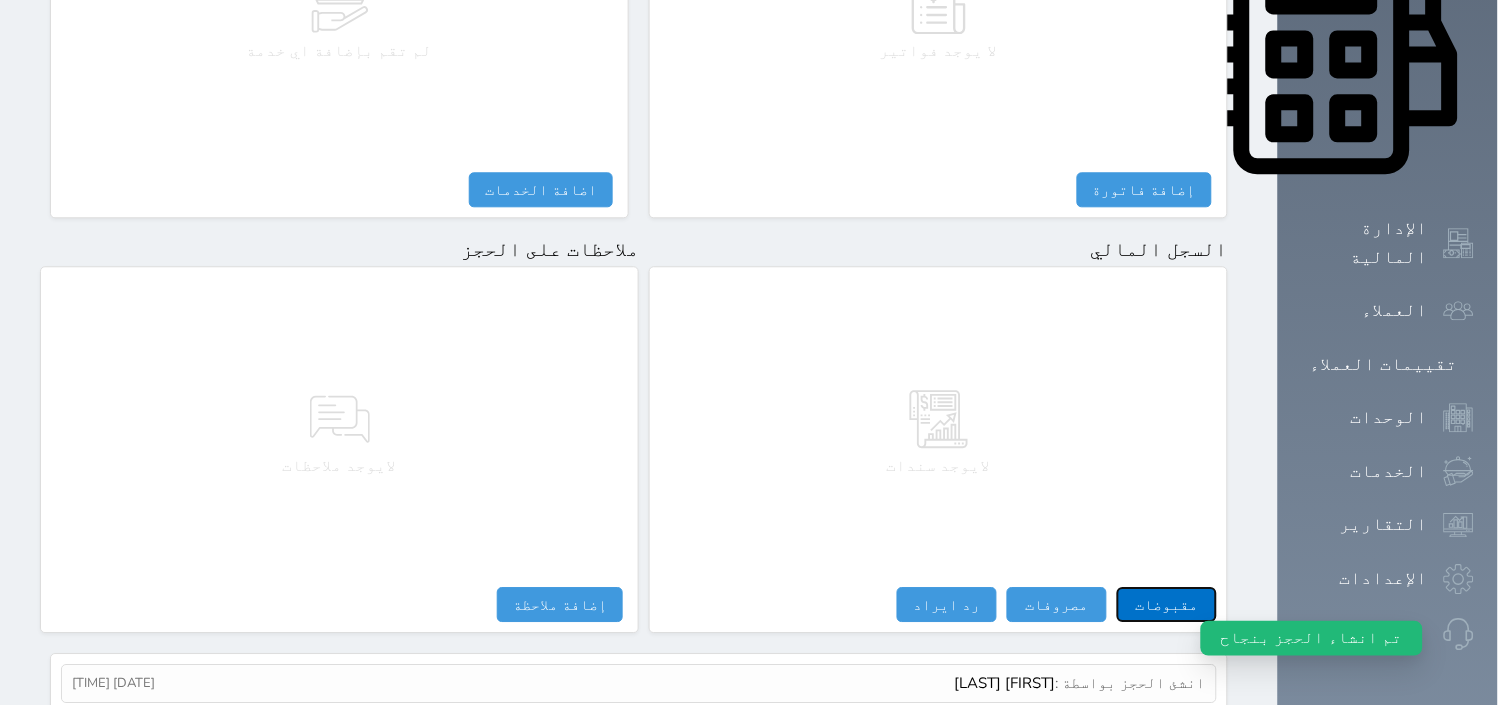 click on "مقبوضات" at bounding box center (1167, 604) 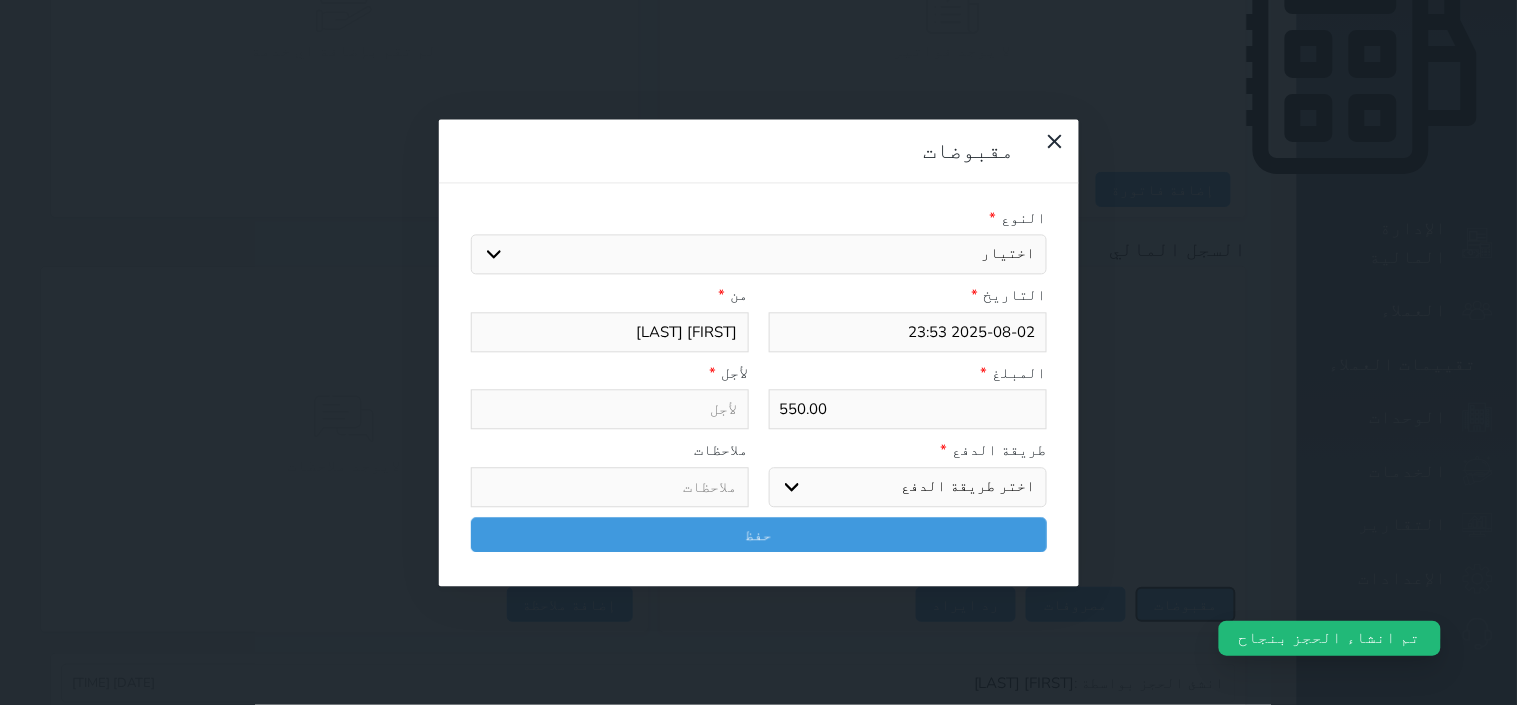 select 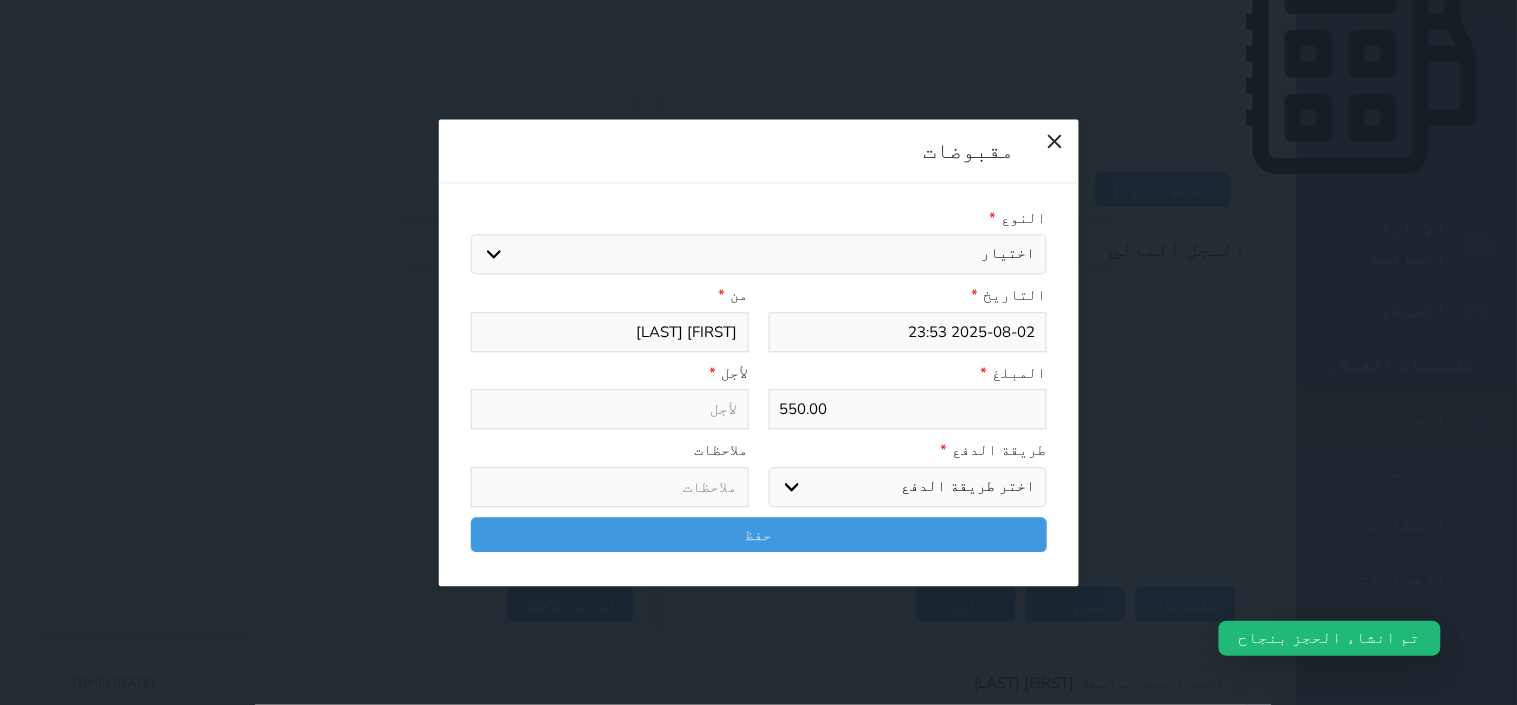 click on "اختيار   مقبوضات عامة قيمة إيجار فواتير تامين عربون لا ينطبق آخر مغسلة واي فاي - الإنترنت مواقف السيارات طعام الأغذية والمشروبات مشروبات المشروبات الباردة المشروبات الساخنة الإفطار غداء عشاء مخبز و كعك حمام سباحة الصالة الرياضية سبا و خدمات الجمال اختيار وإسقاط (خدمات النقل) ميني بار كابل - تلفزيون سرير إضافي تصفيف الشعر التسوق خدمات الجولات السياحية المنظمة خدمات الدليل السياحي" at bounding box center (759, 255) 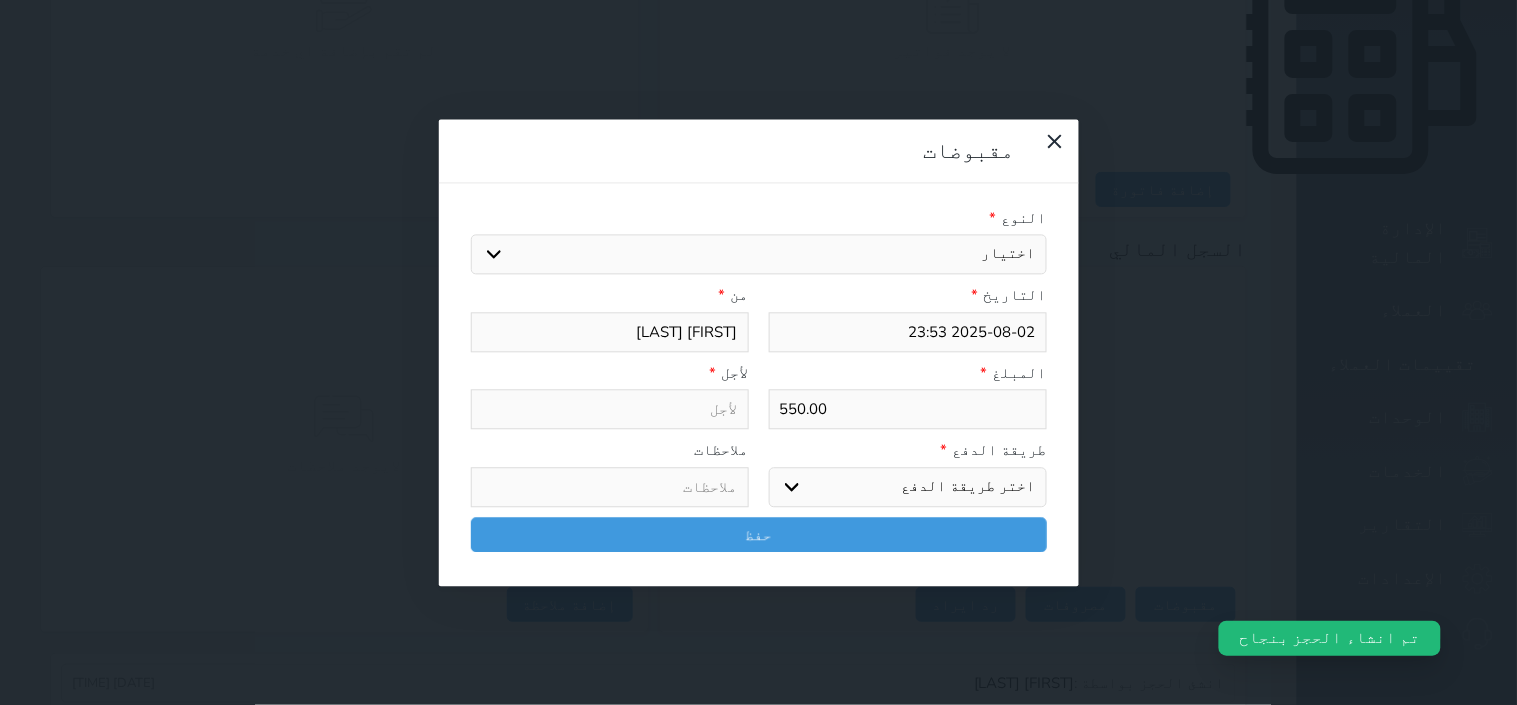 select on "88503" 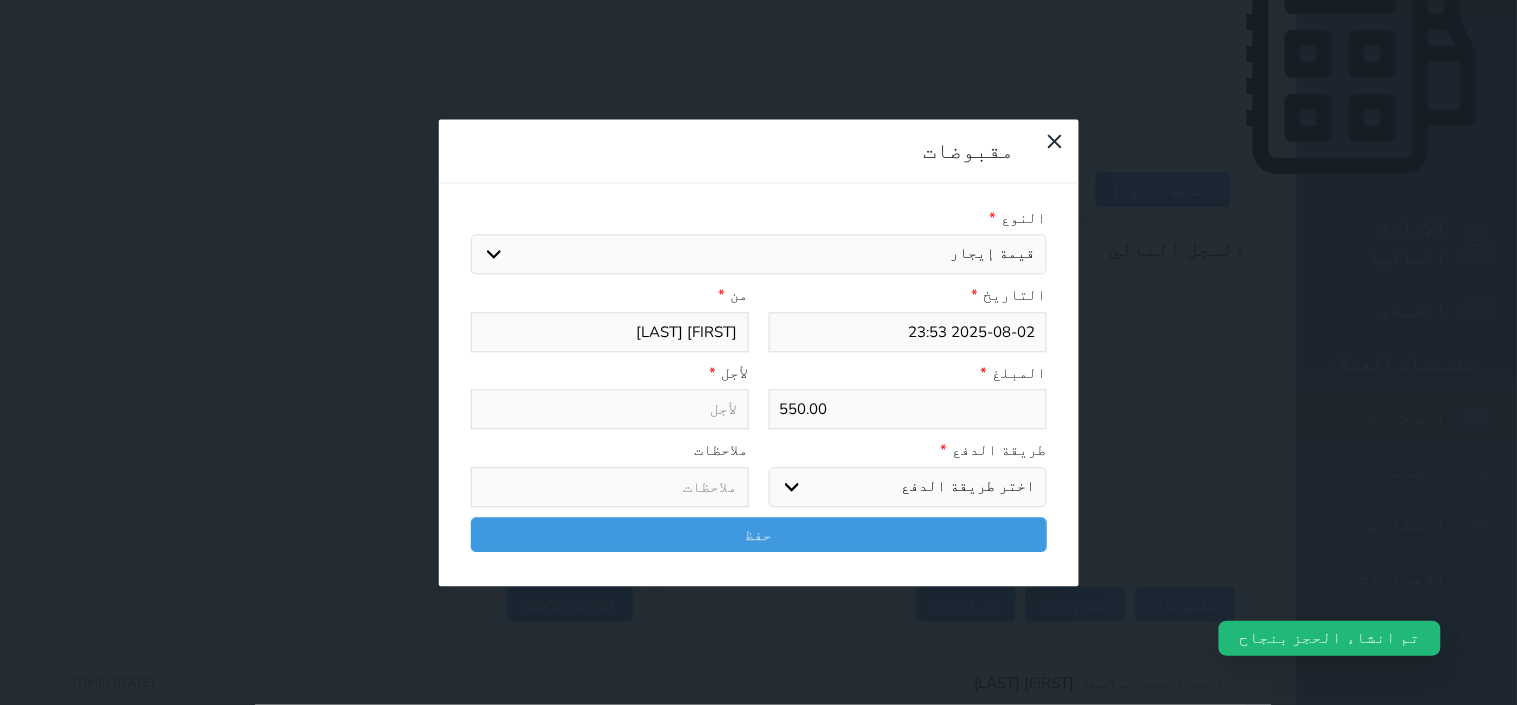 click on "اختيار   مقبوضات عامة قيمة إيجار فواتير تامين عربون لا ينطبق آخر مغسلة واي فاي - الإنترنت مواقف السيارات طعام الأغذية والمشروبات مشروبات المشروبات الباردة المشروبات الساخنة الإفطار غداء عشاء مخبز و كعك حمام سباحة الصالة الرياضية سبا و خدمات الجمال اختيار وإسقاط (خدمات النقل) ميني بار كابل - تلفزيون سرير إضافي تصفيف الشعر التسوق خدمات الجولات السياحية المنظمة خدمات الدليل السياحي" at bounding box center [759, 255] 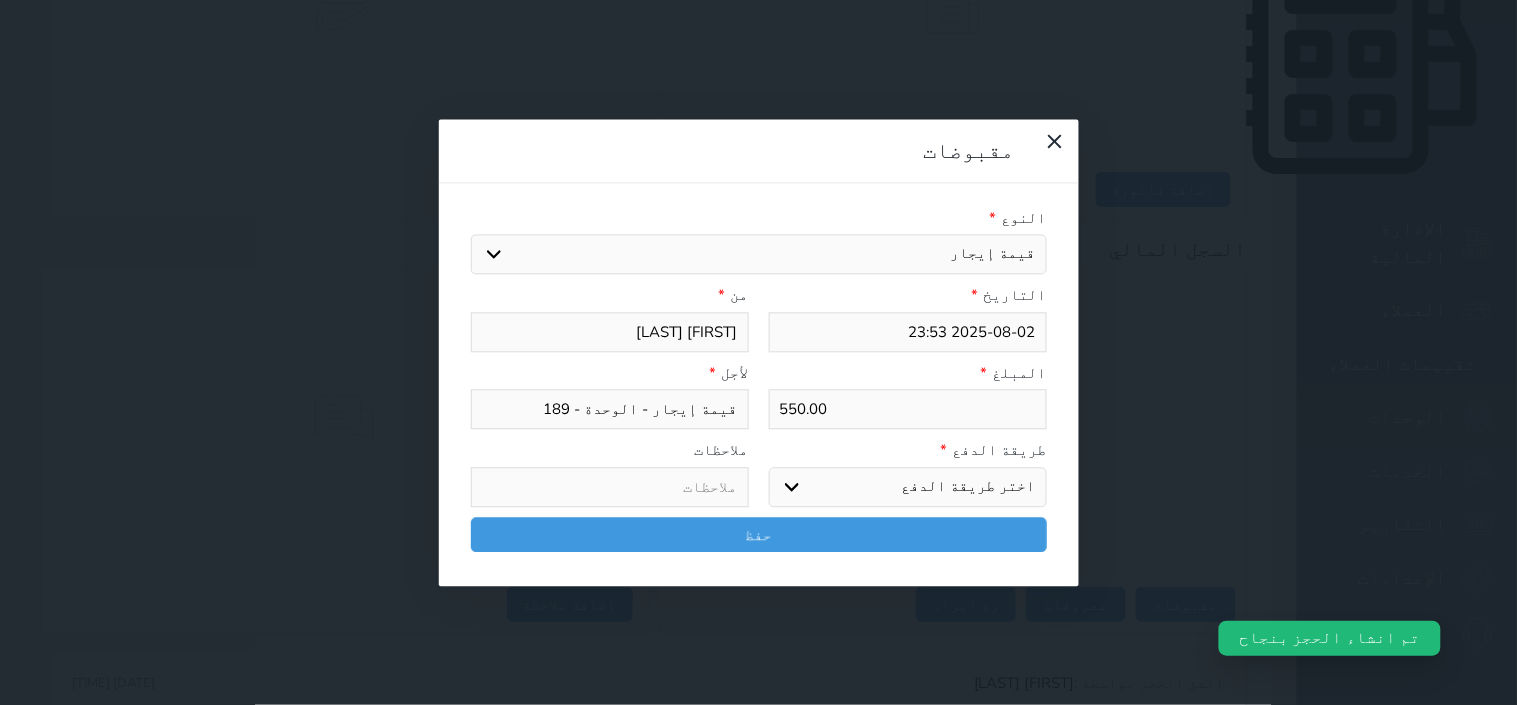 click on "اختر طريقة الدفع   دفع نقدى   تحويل بنكى   مدى   بطاقة ائتمان   آجل" at bounding box center (908, 487) 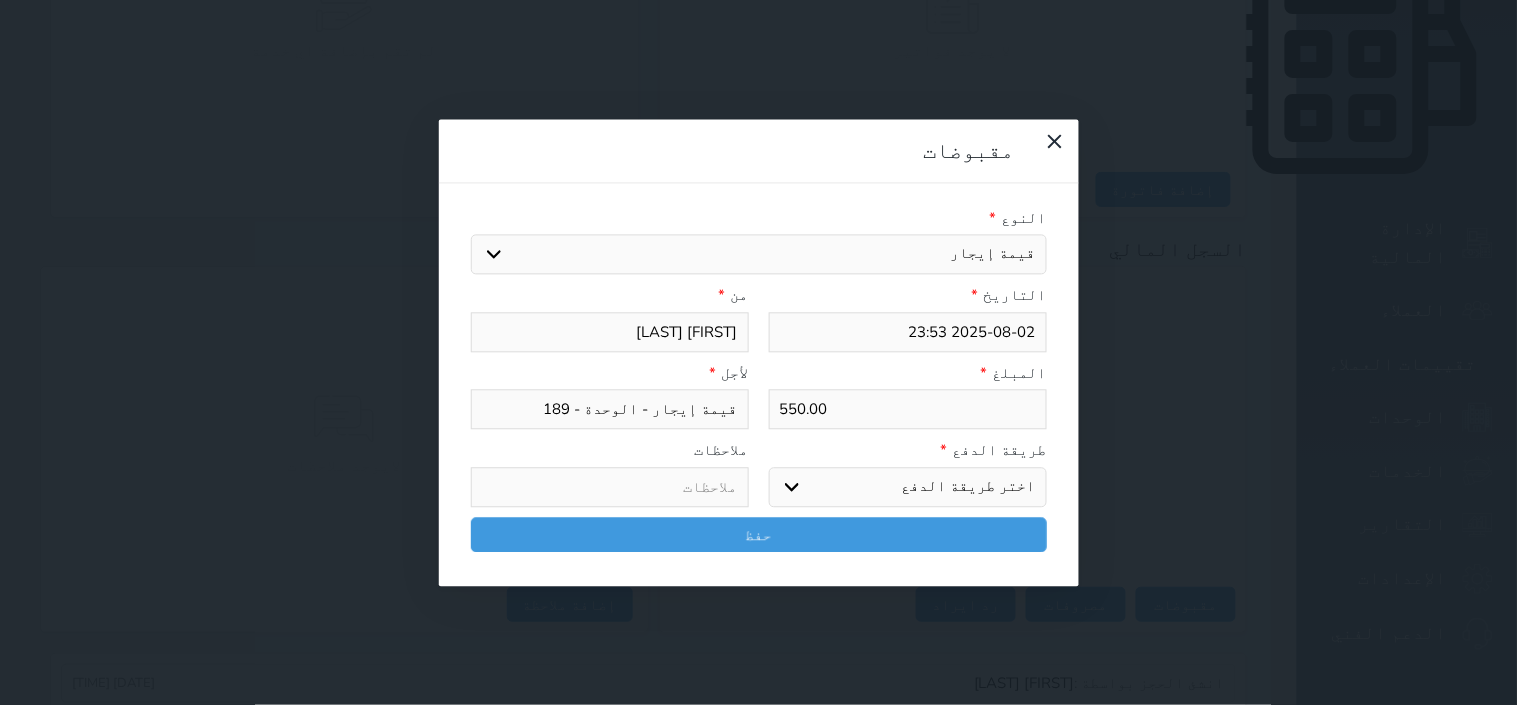 select on "mada" 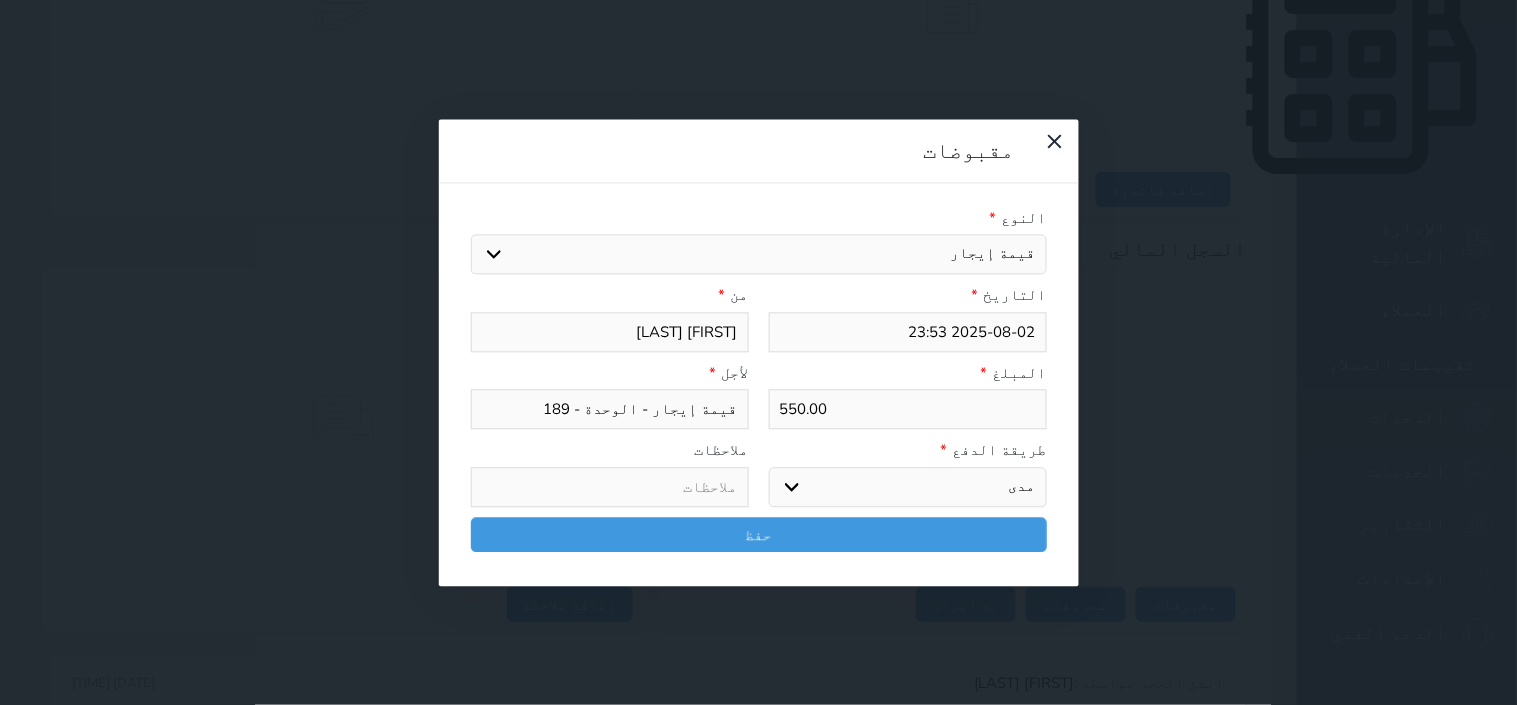 click on "اختر طريقة الدفع   دفع نقدى   تحويل بنكى   مدى   بطاقة ائتمان   آجل" at bounding box center (908, 487) 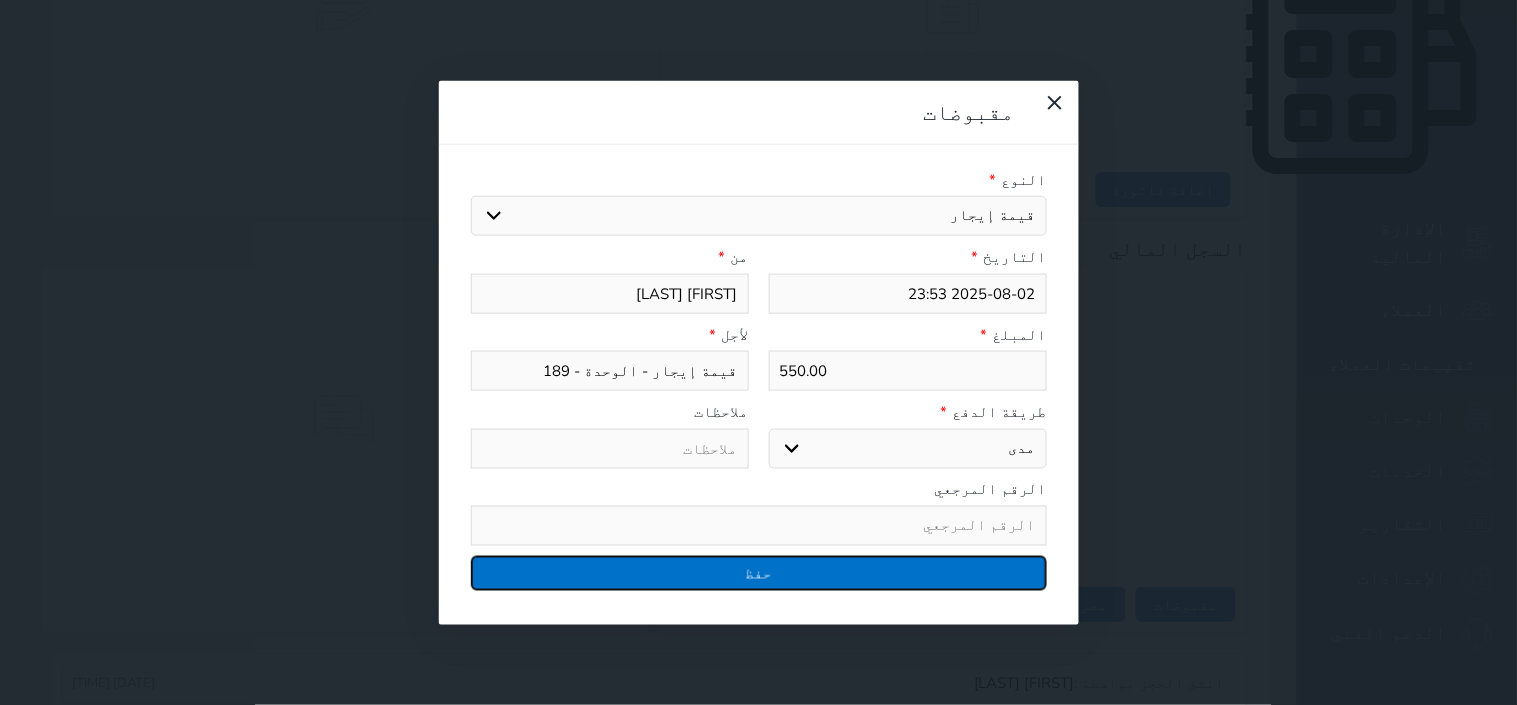 click on "حفظ" at bounding box center [759, 573] 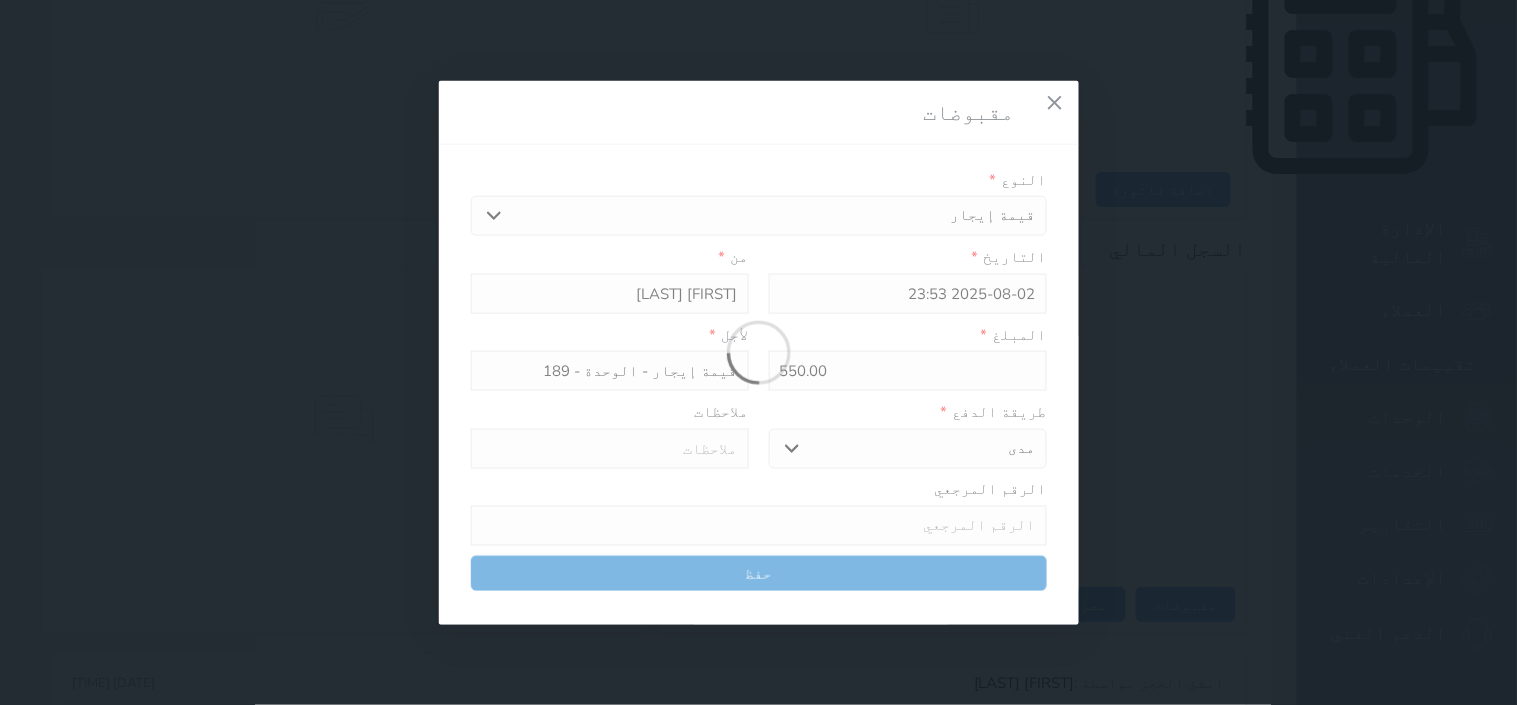select 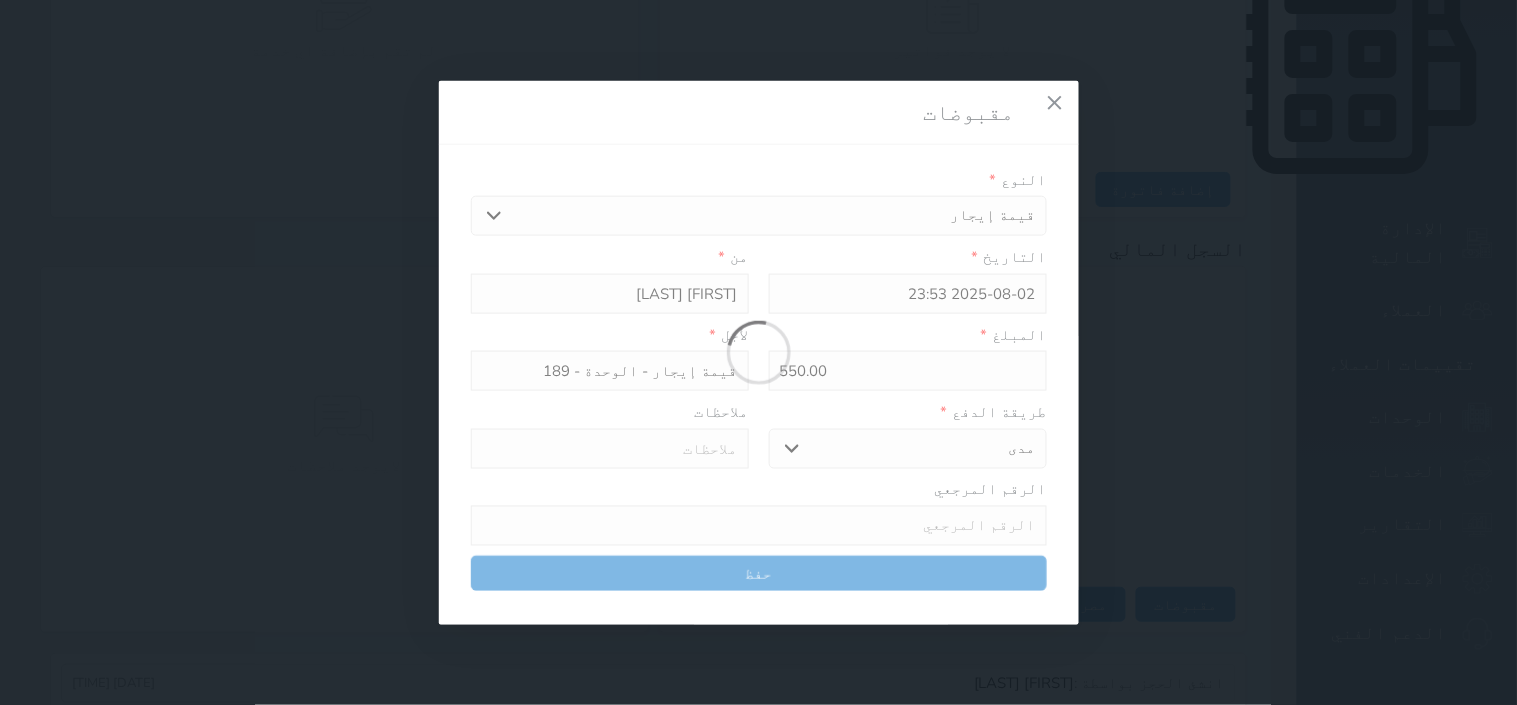 type 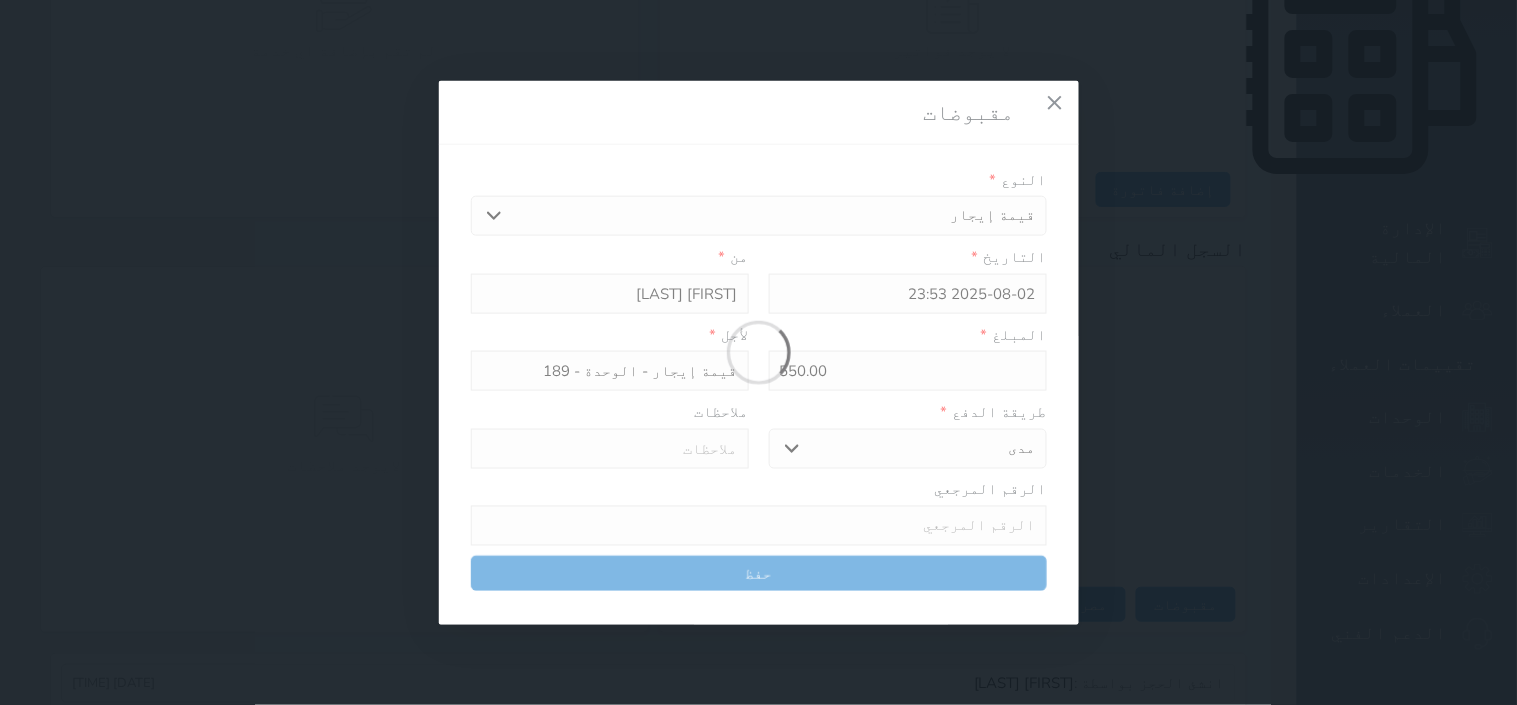 type on "0" 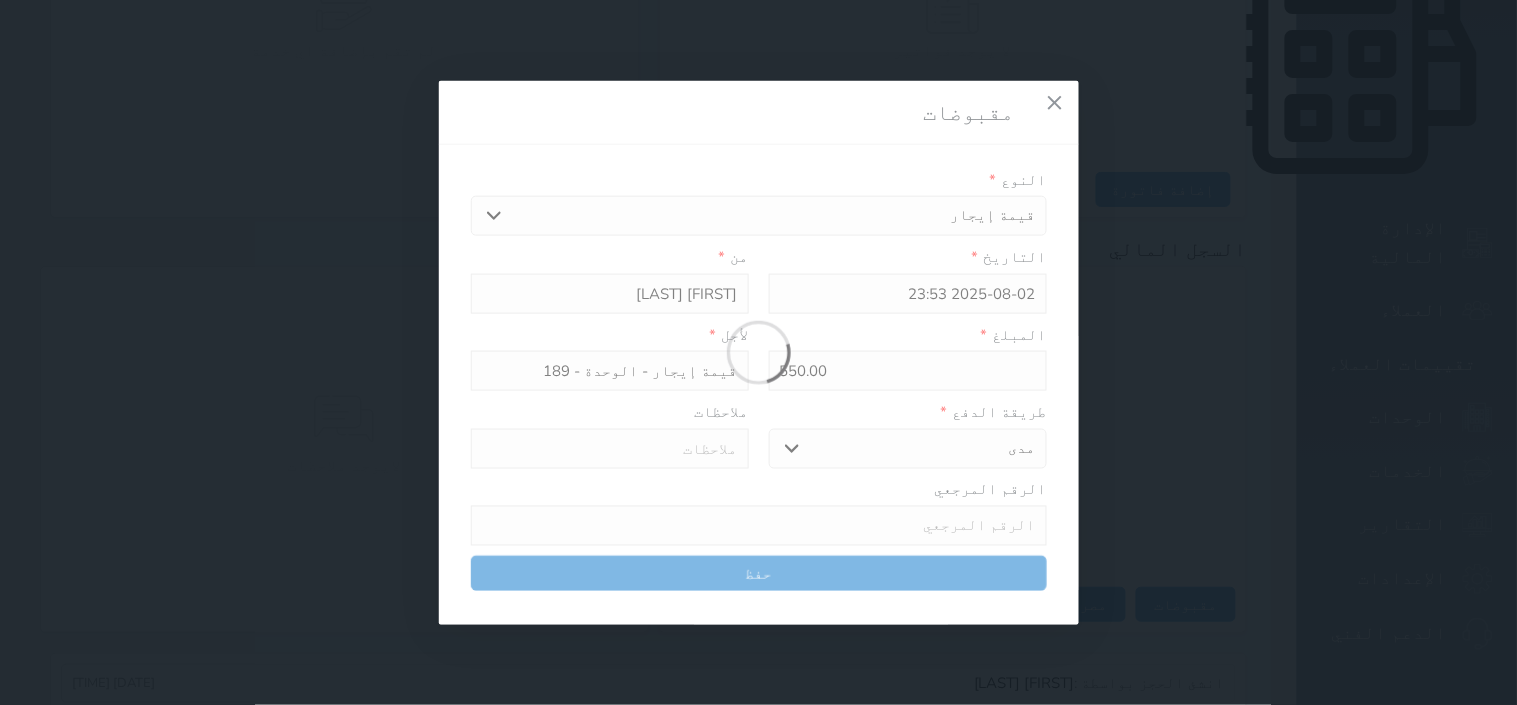 select 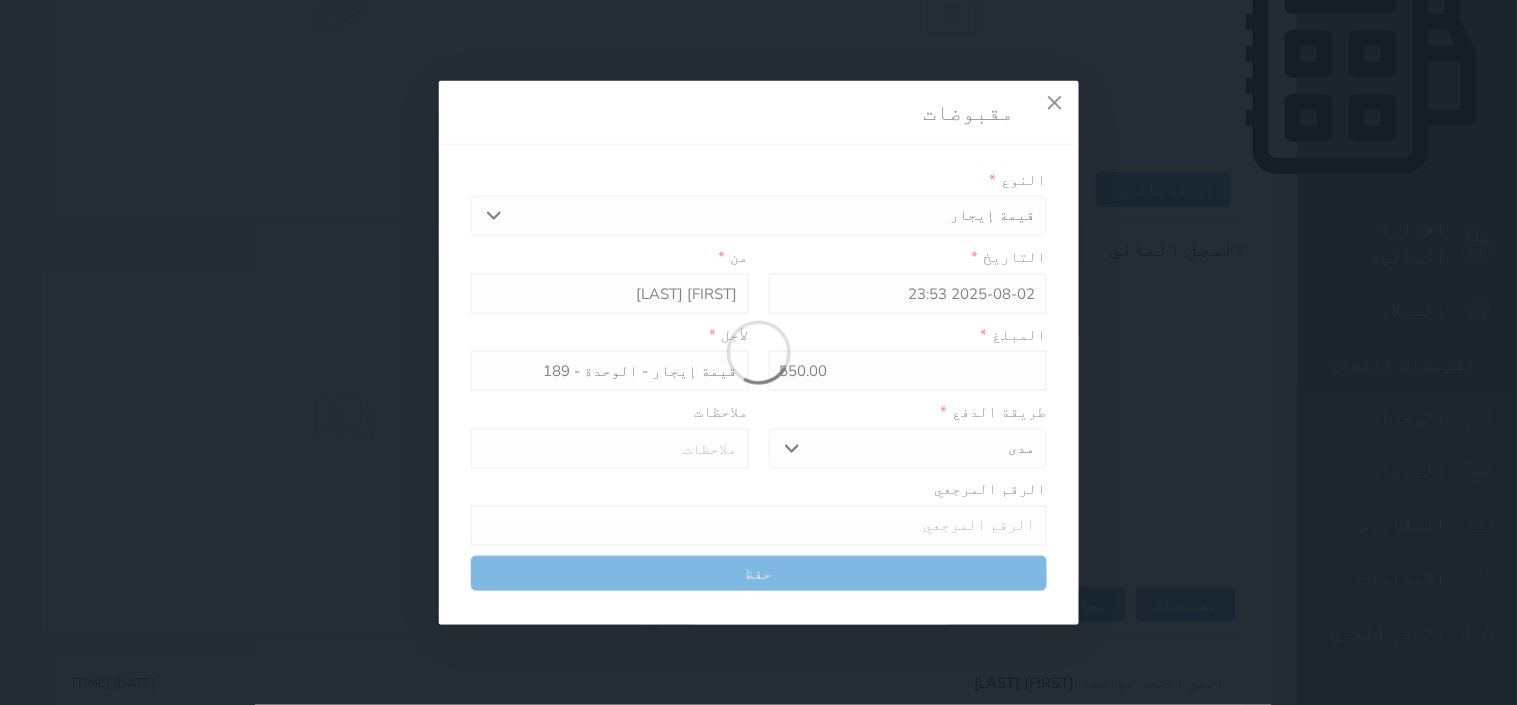 type on "0" 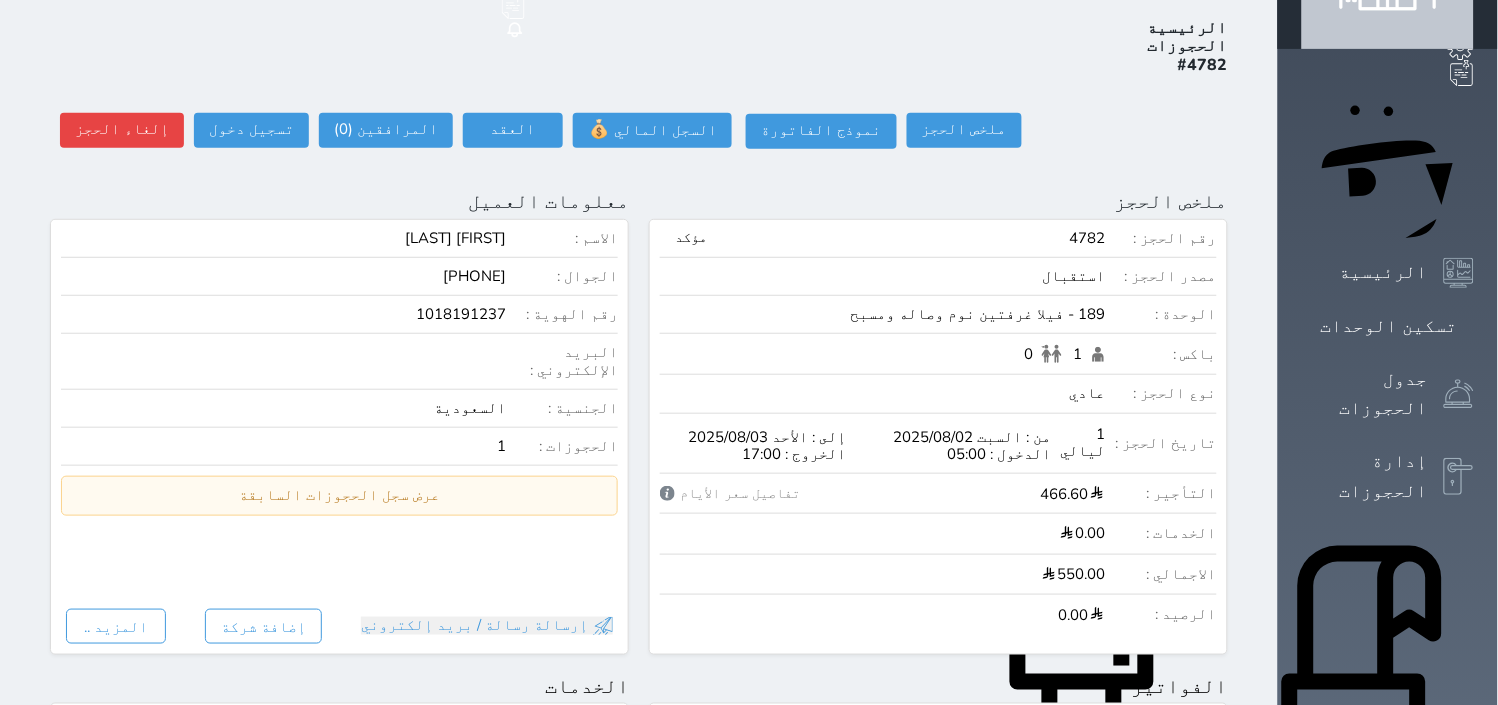 scroll, scrollTop: 86, scrollLeft: 0, axis: vertical 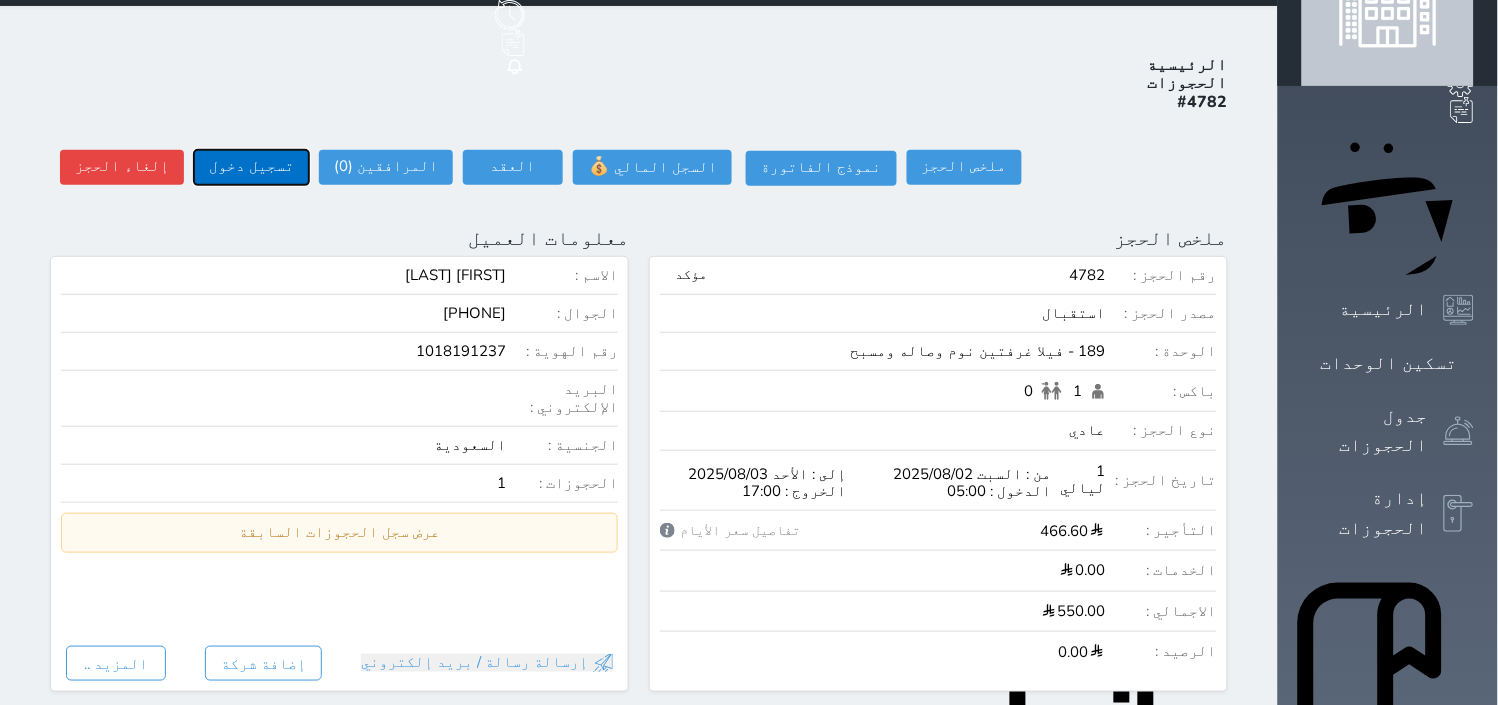 click on "تسجيل دخول" at bounding box center [251, 167] 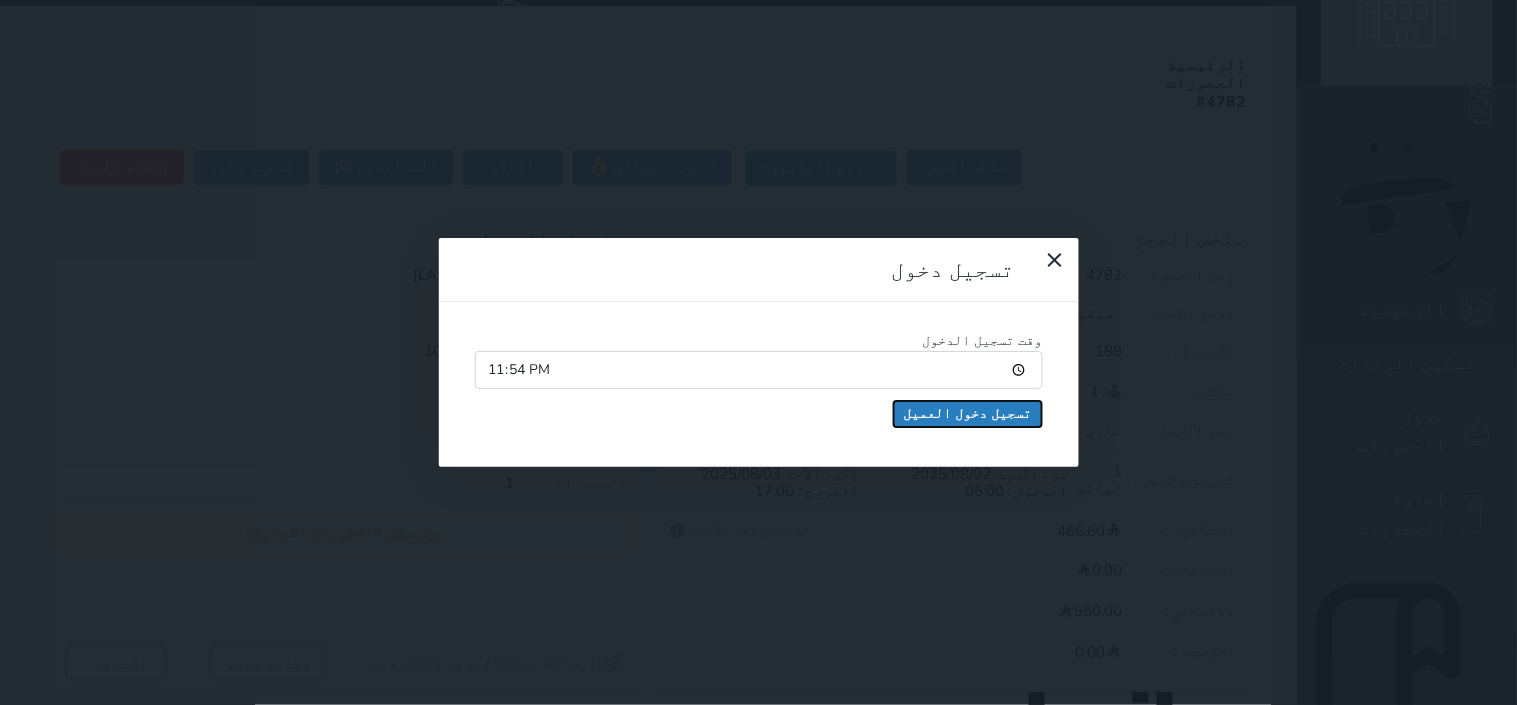 click on "تسجيل دخول العميل" at bounding box center (968, 414) 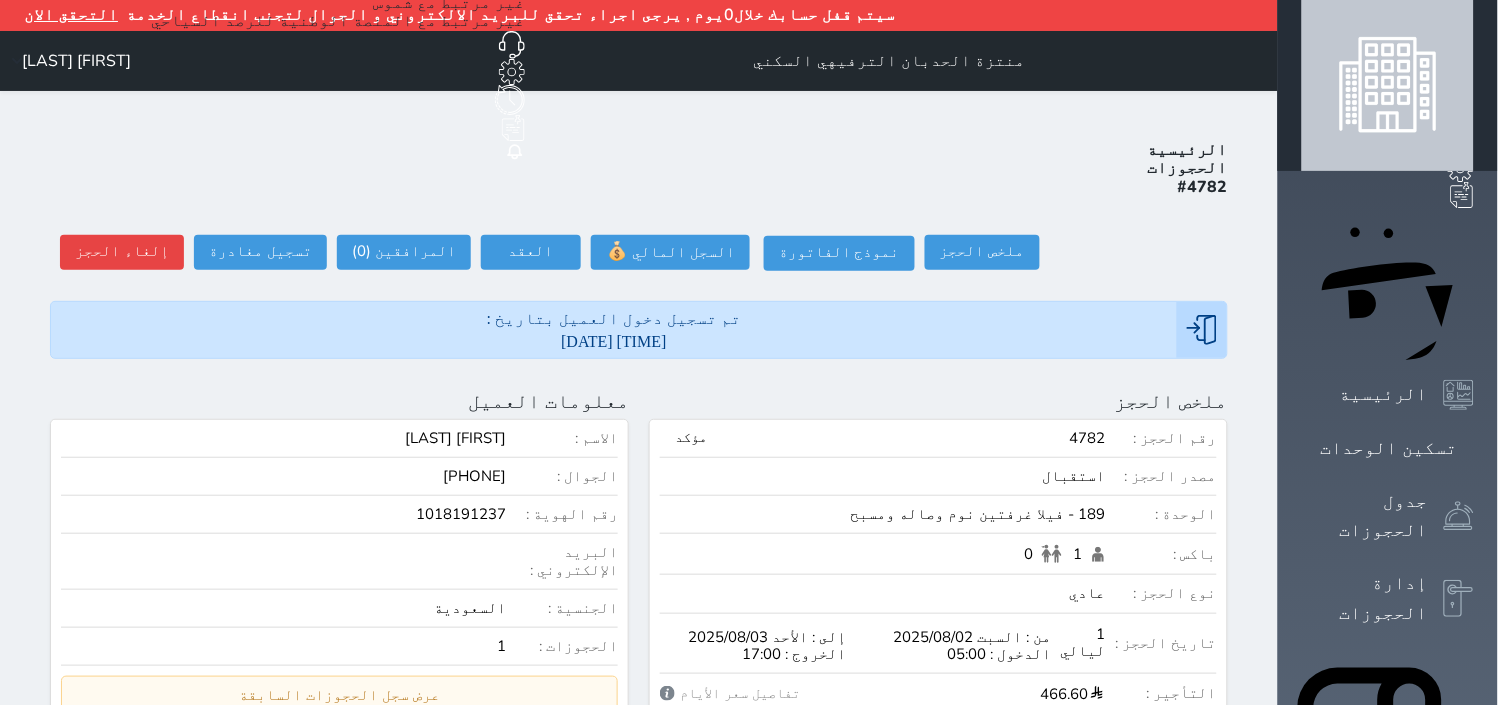 scroll, scrollTop: 0, scrollLeft: 0, axis: both 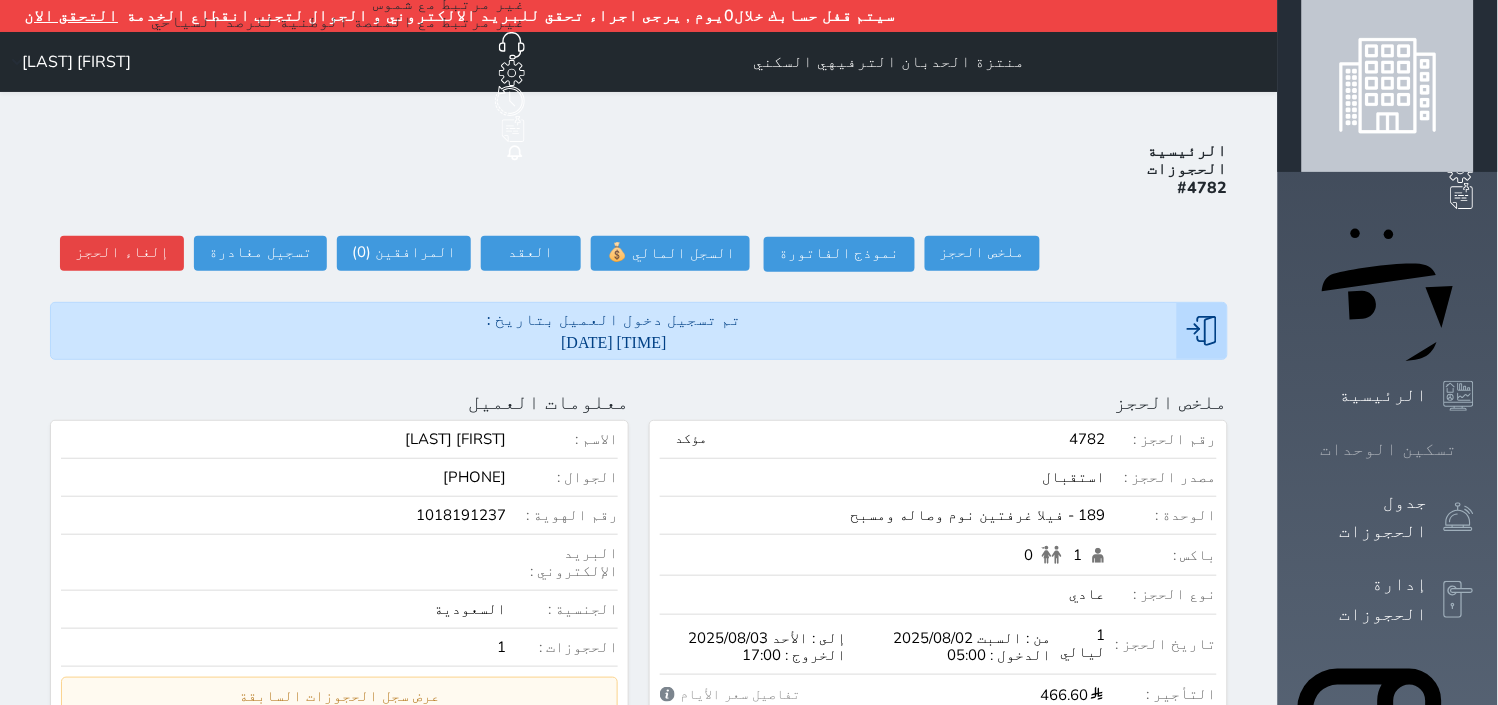 click on "تسكين الوحدات" at bounding box center (1388, 449) 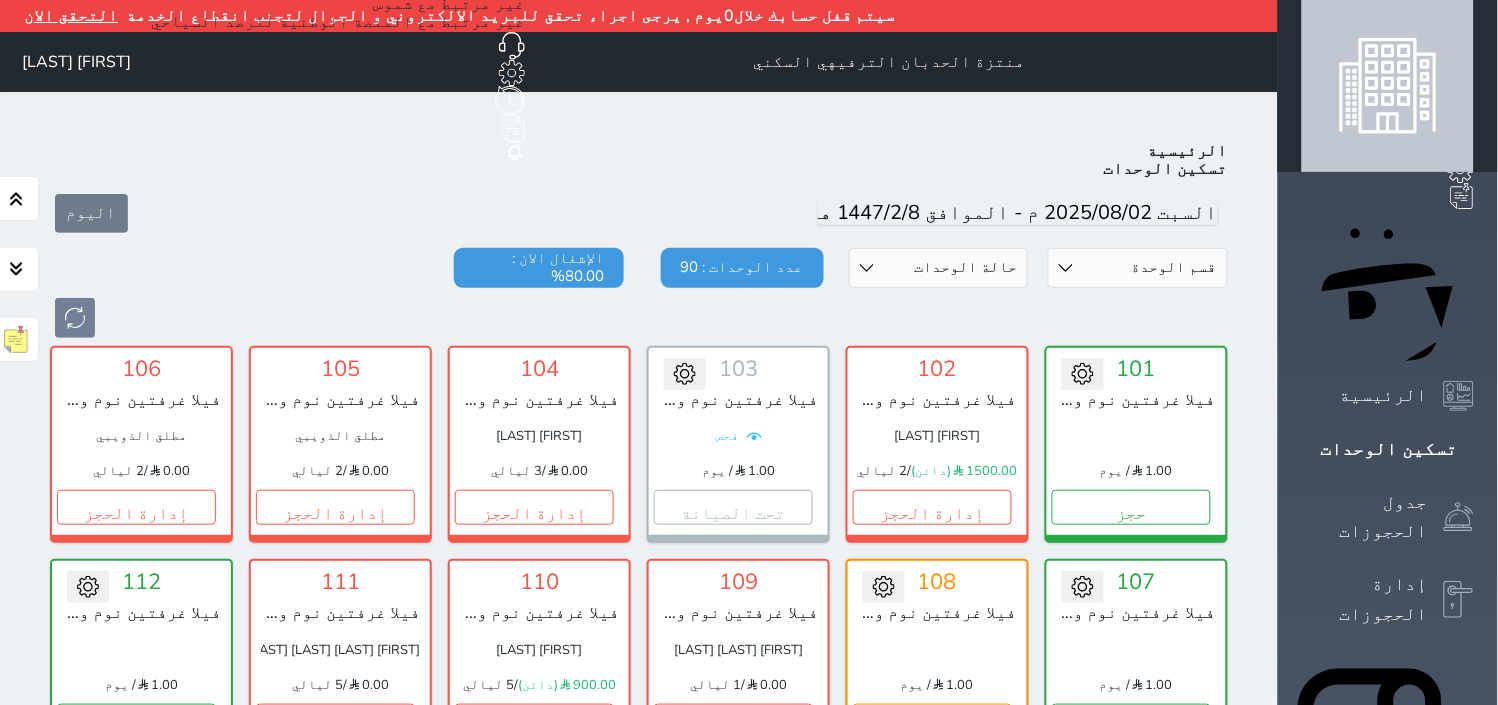 scroll, scrollTop: 108, scrollLeft: 0, axis: vertical 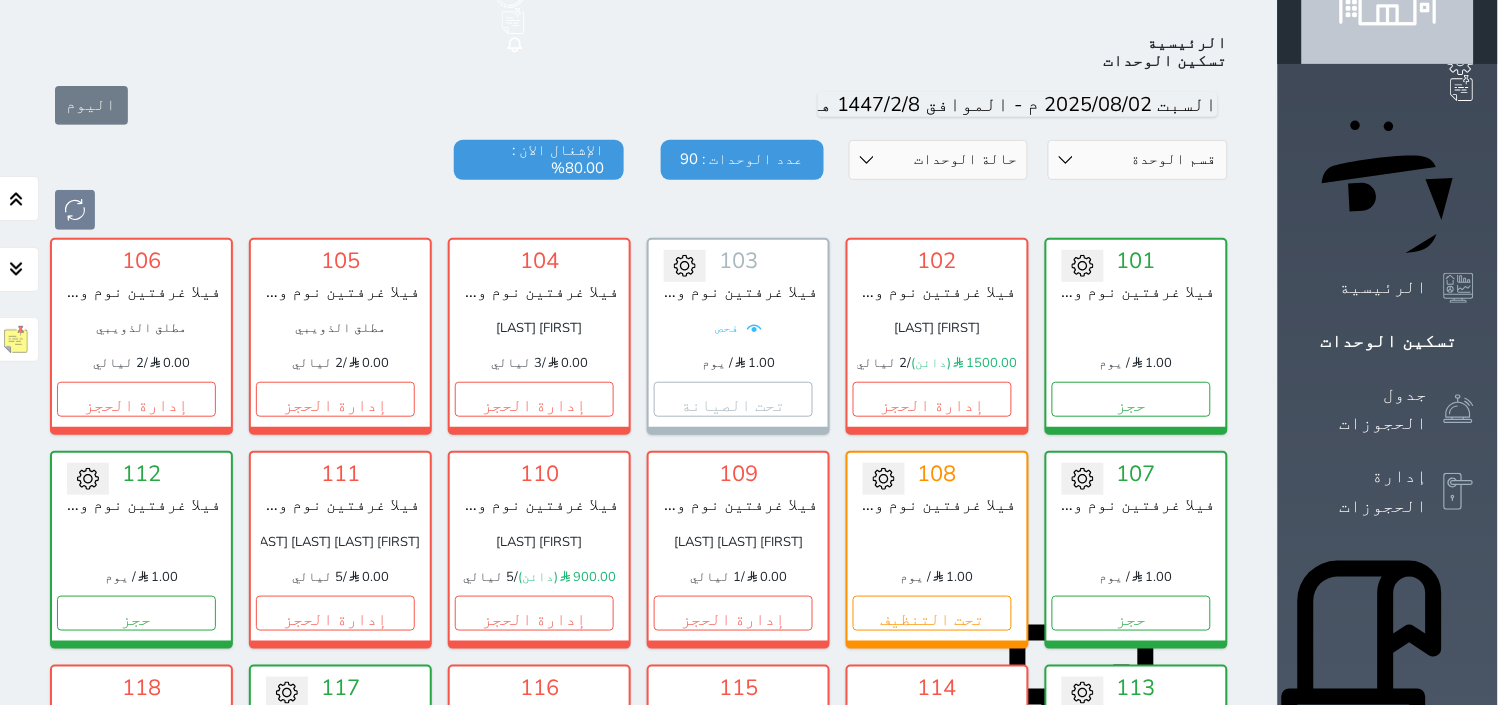 click 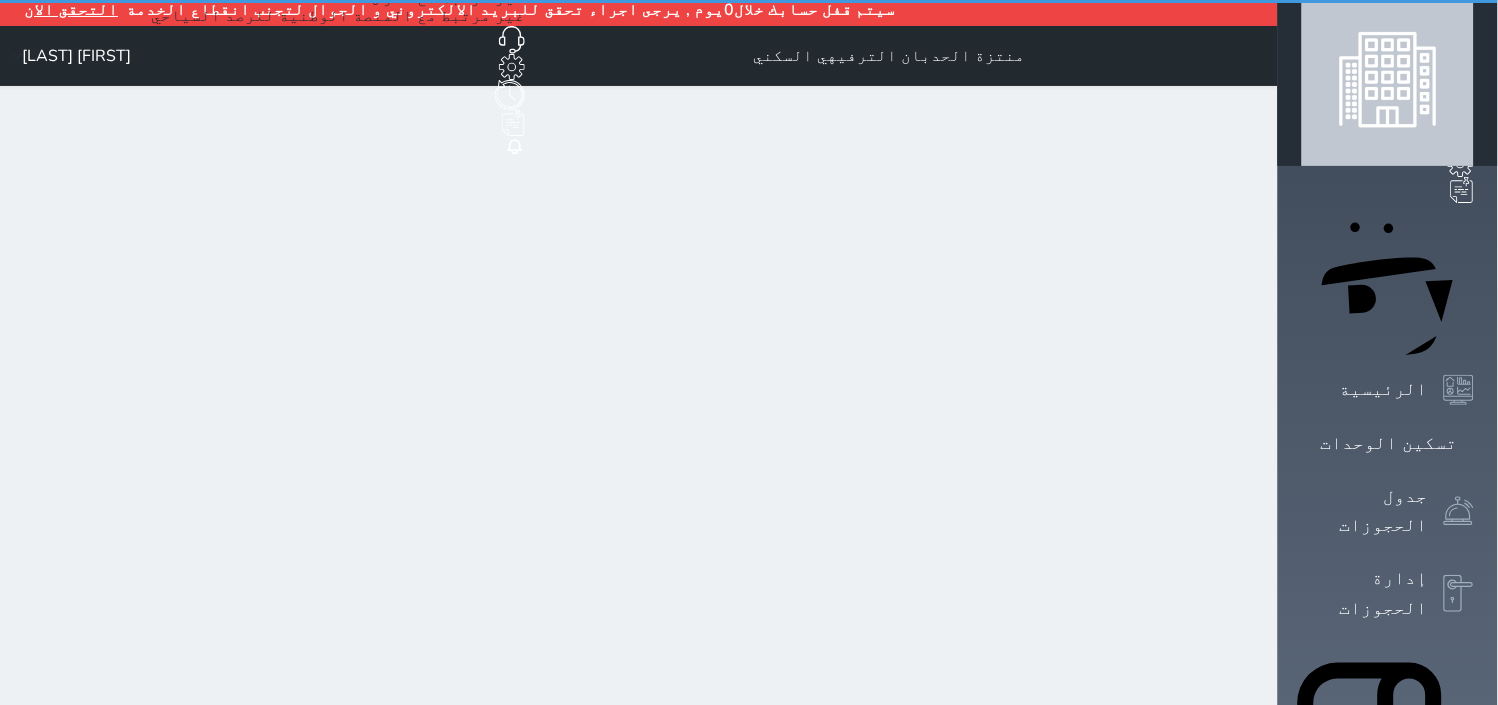 scroll, scrollTop: 0, scrollLeft: 0, axis: both 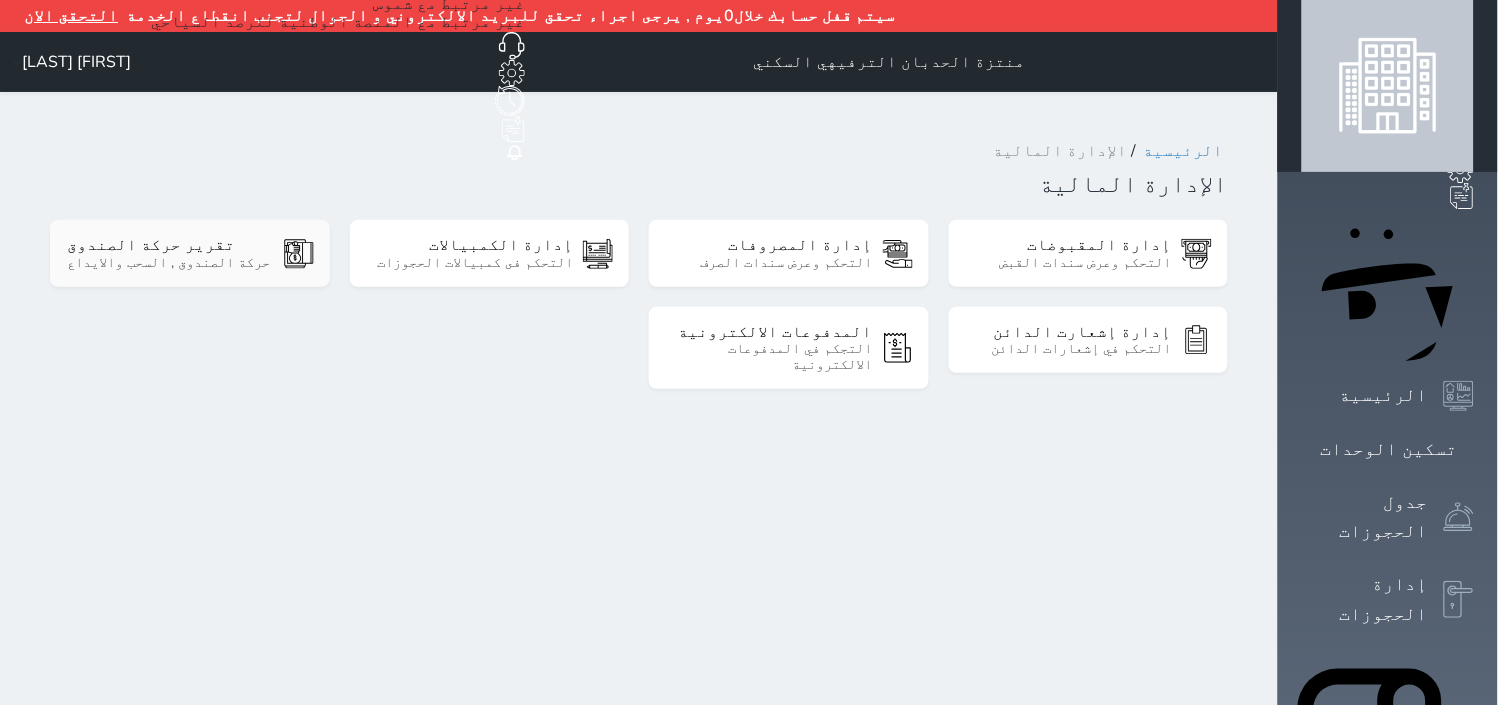 click on "تقرير حركة الصندوق" at bounding box center (170, 245) 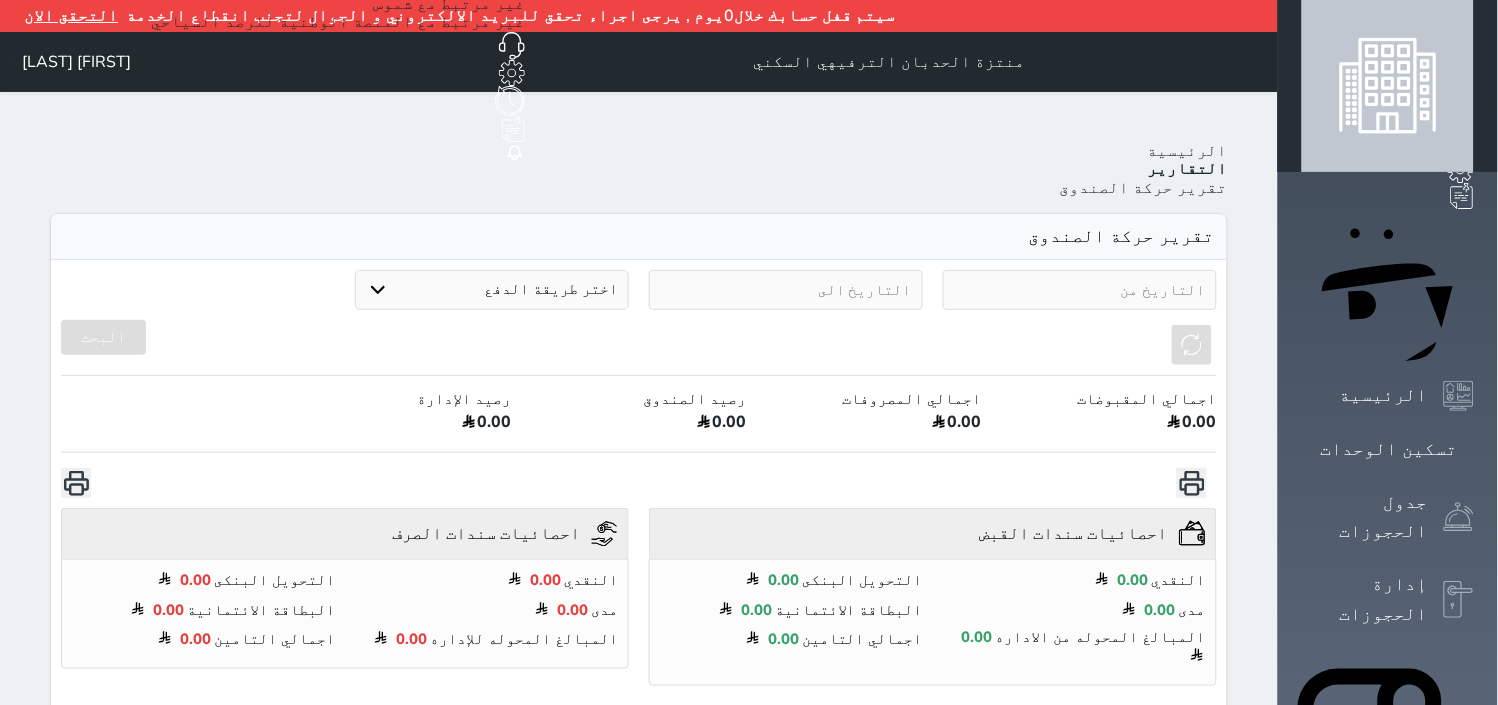 select on "7" 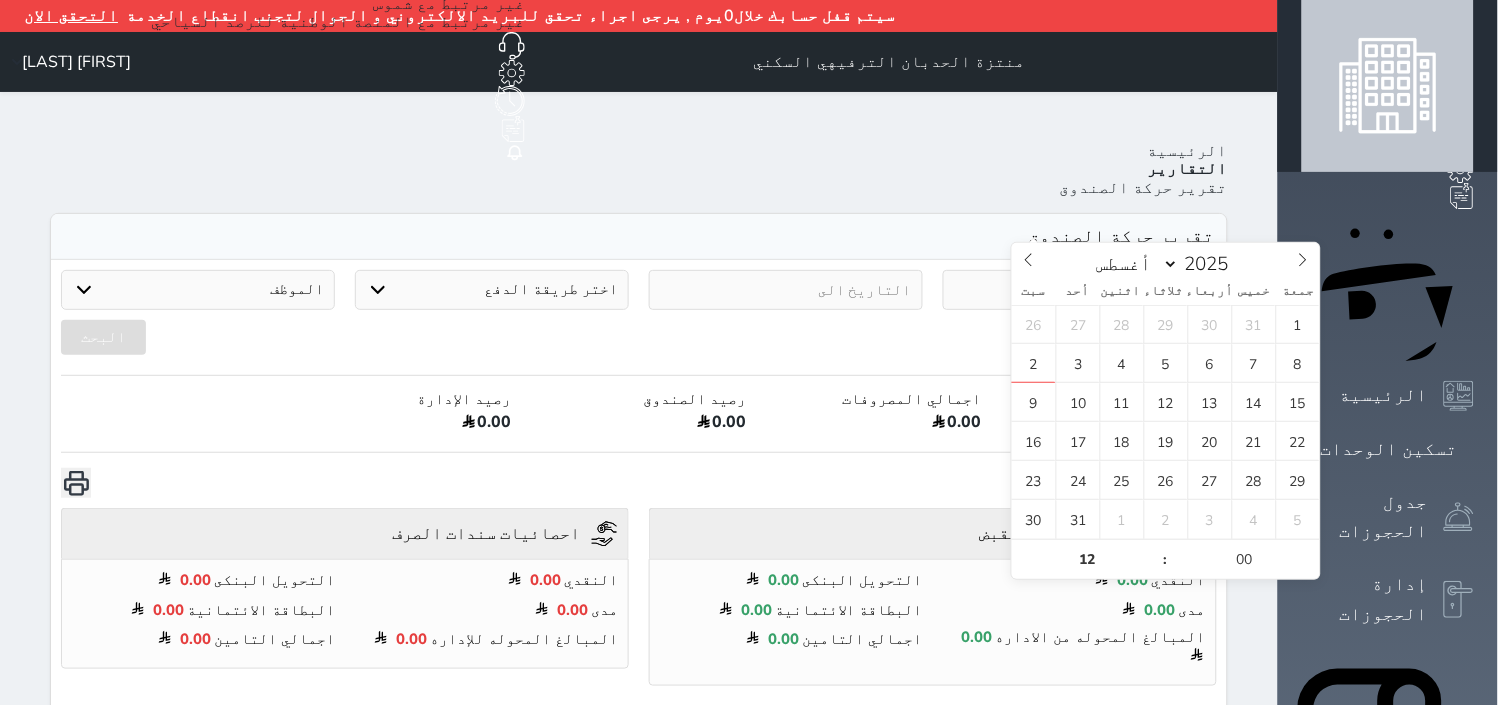 click at bounding box center (1080, 290) 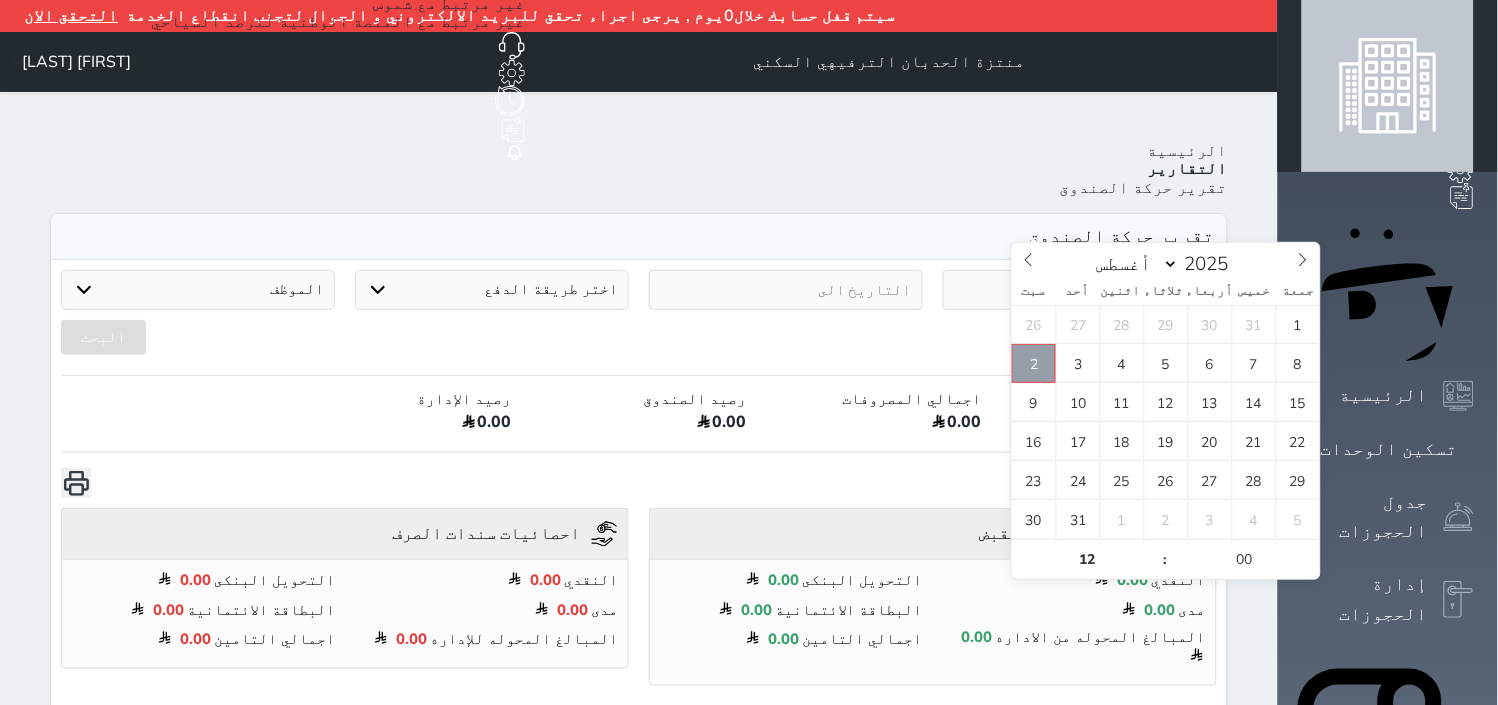 click on "2" at bounding box center (1034, 363) 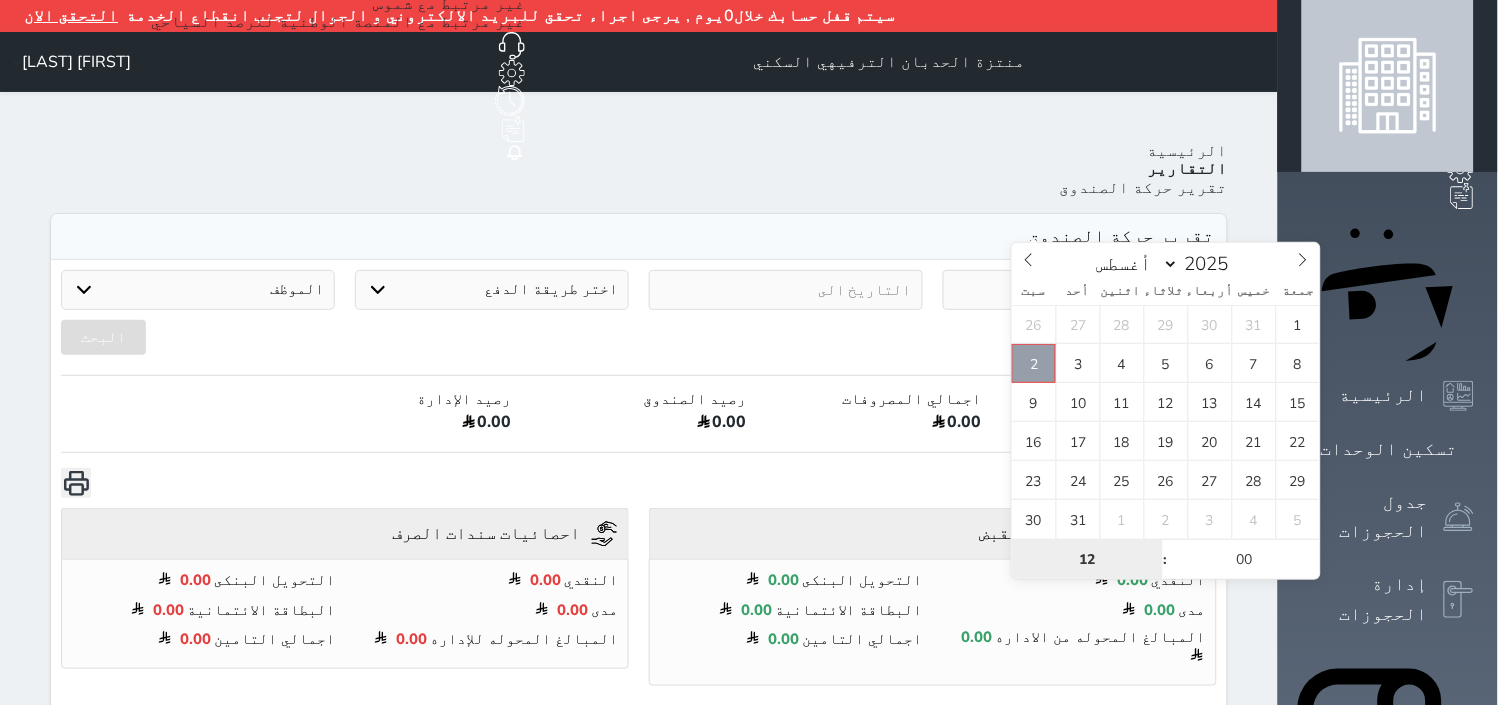 type on "2025-08-02 12:00" 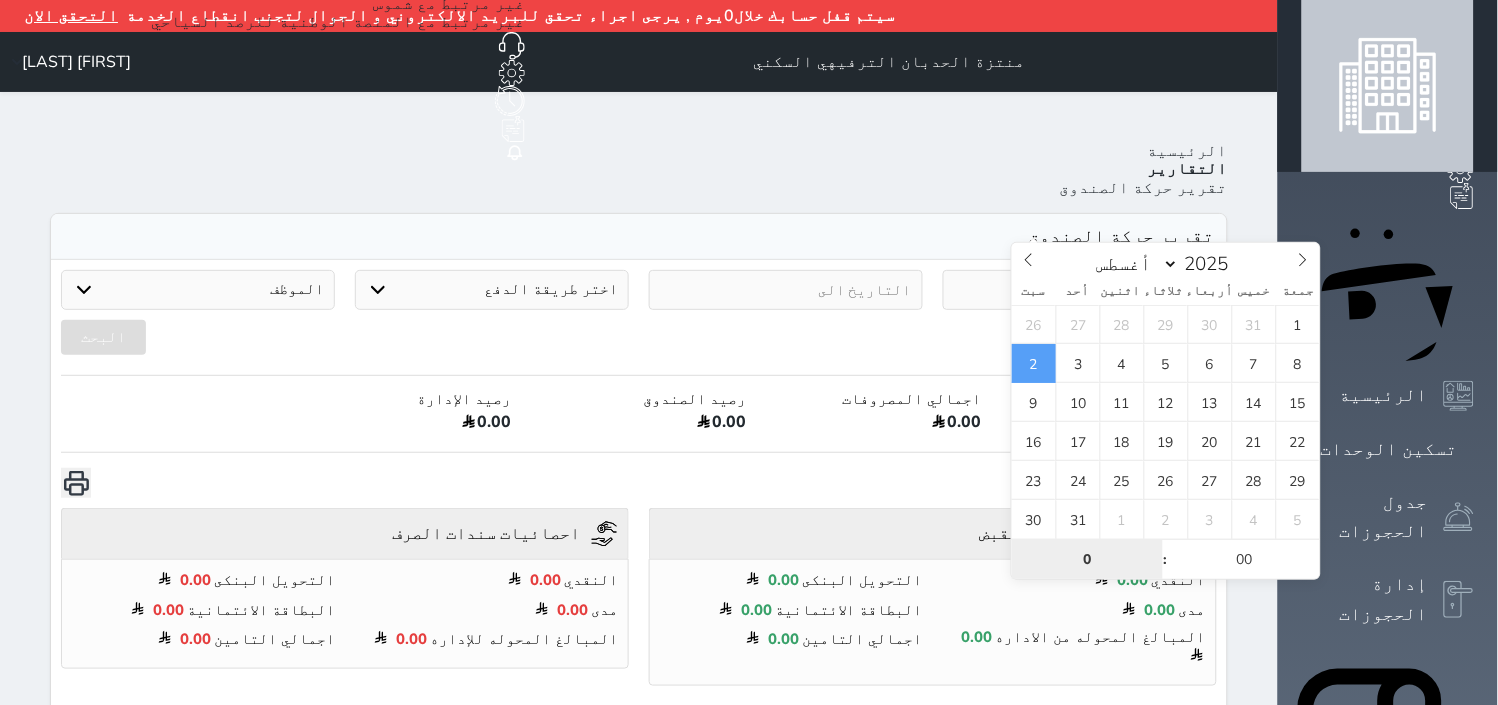 type on "00" 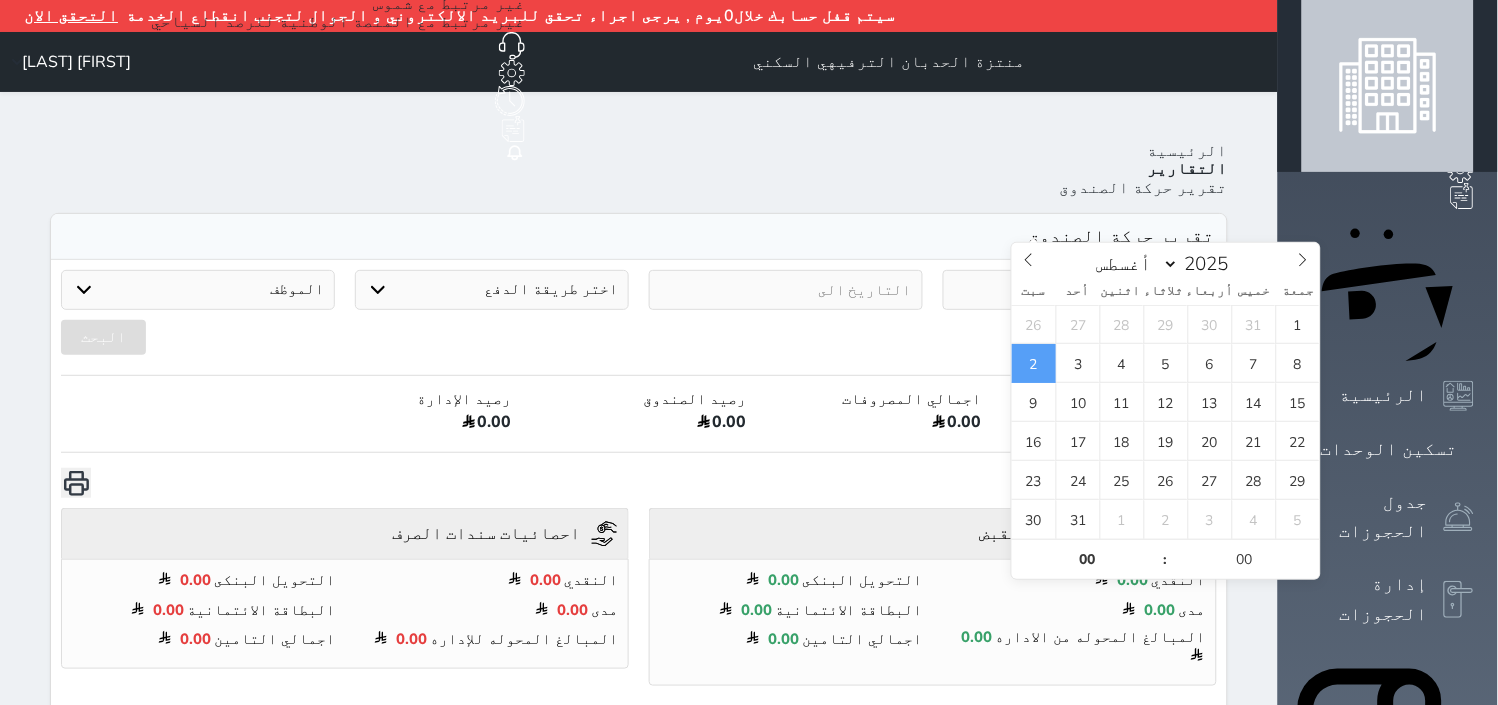 type on "2025-08-02 00:00" 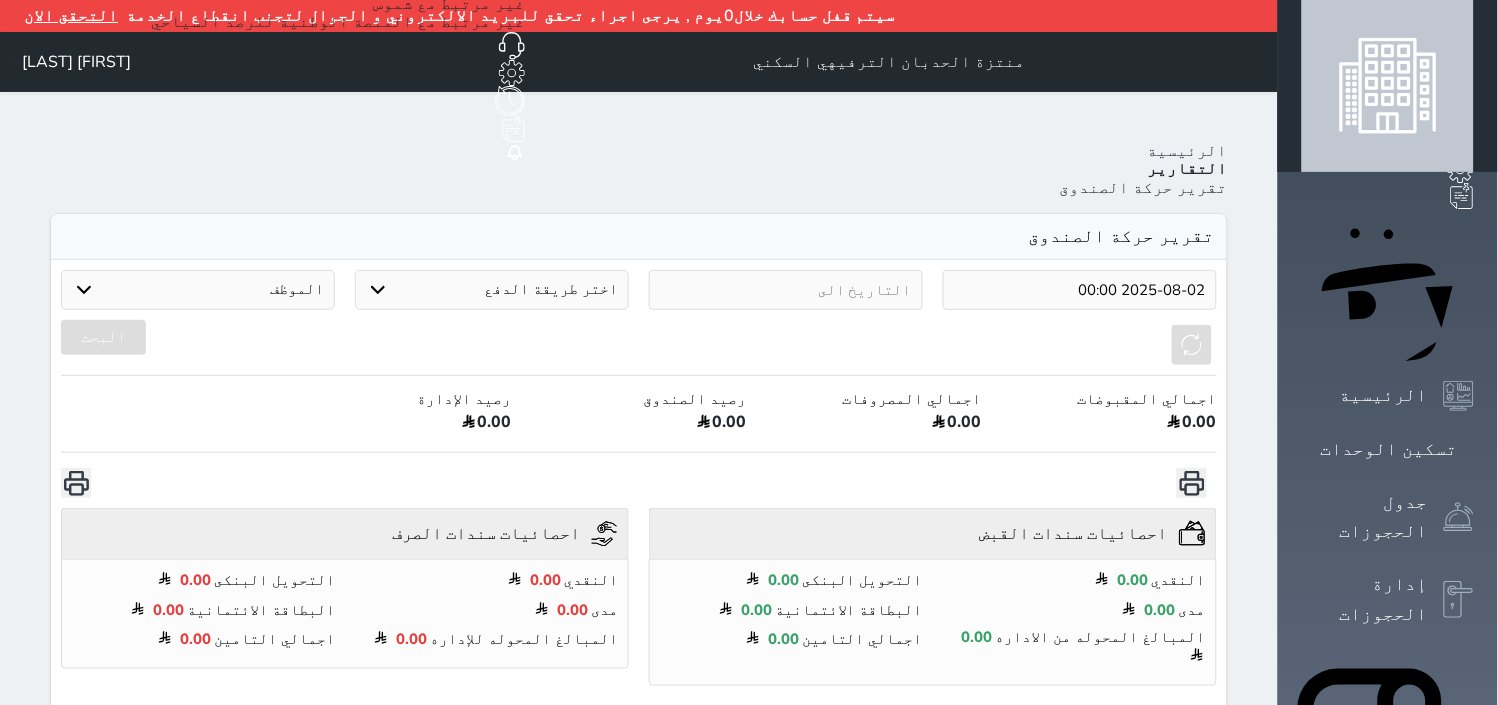 click at bounding box center [786, 290] 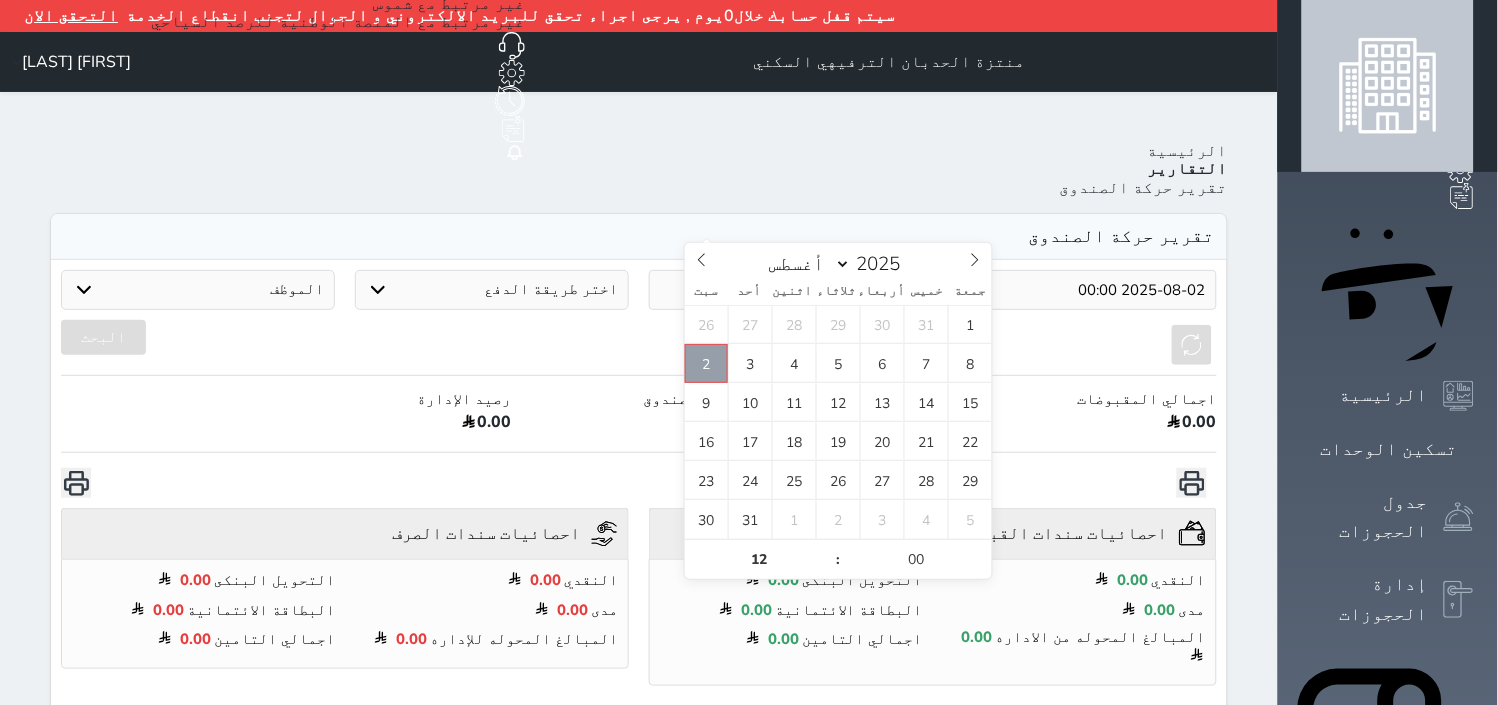 click on "2" at bounding box center (707, 363) 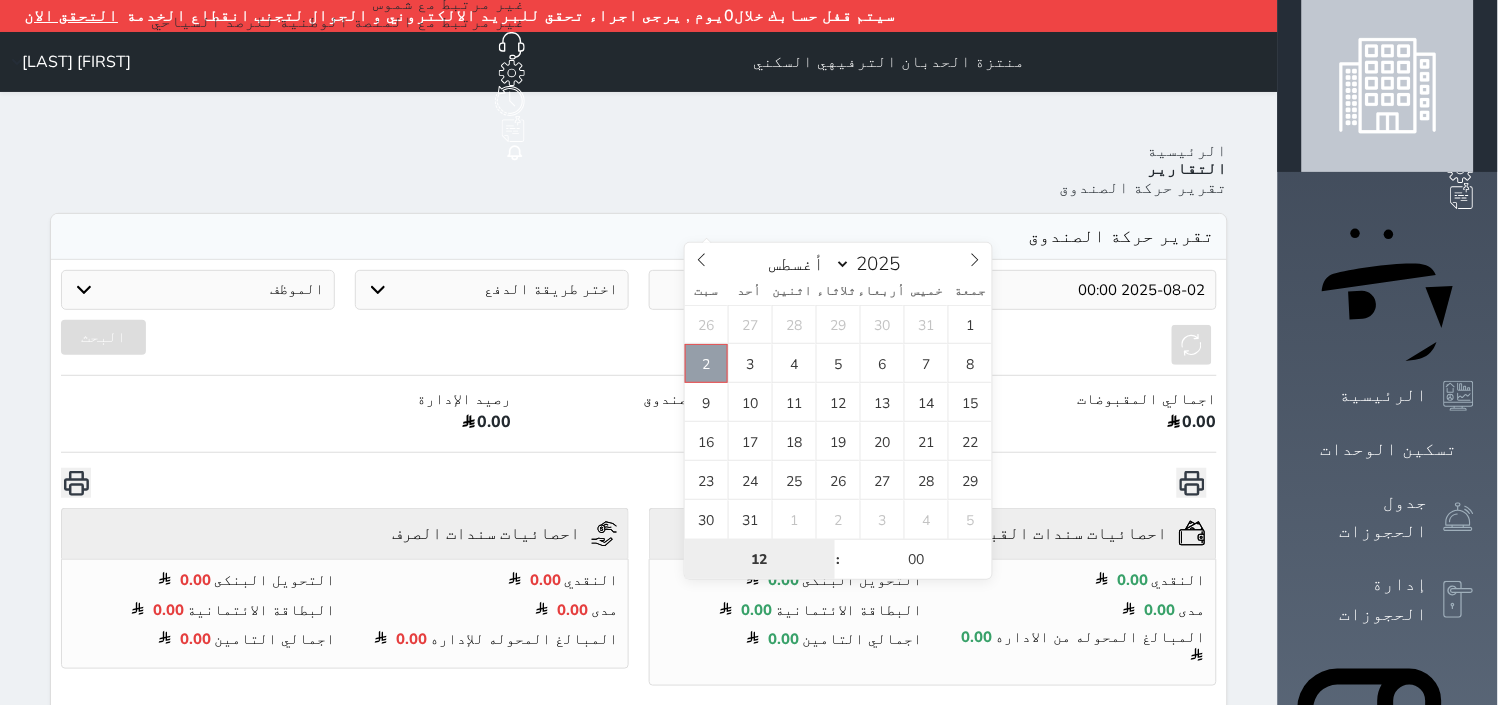 type on "2025-08-02 12:00" 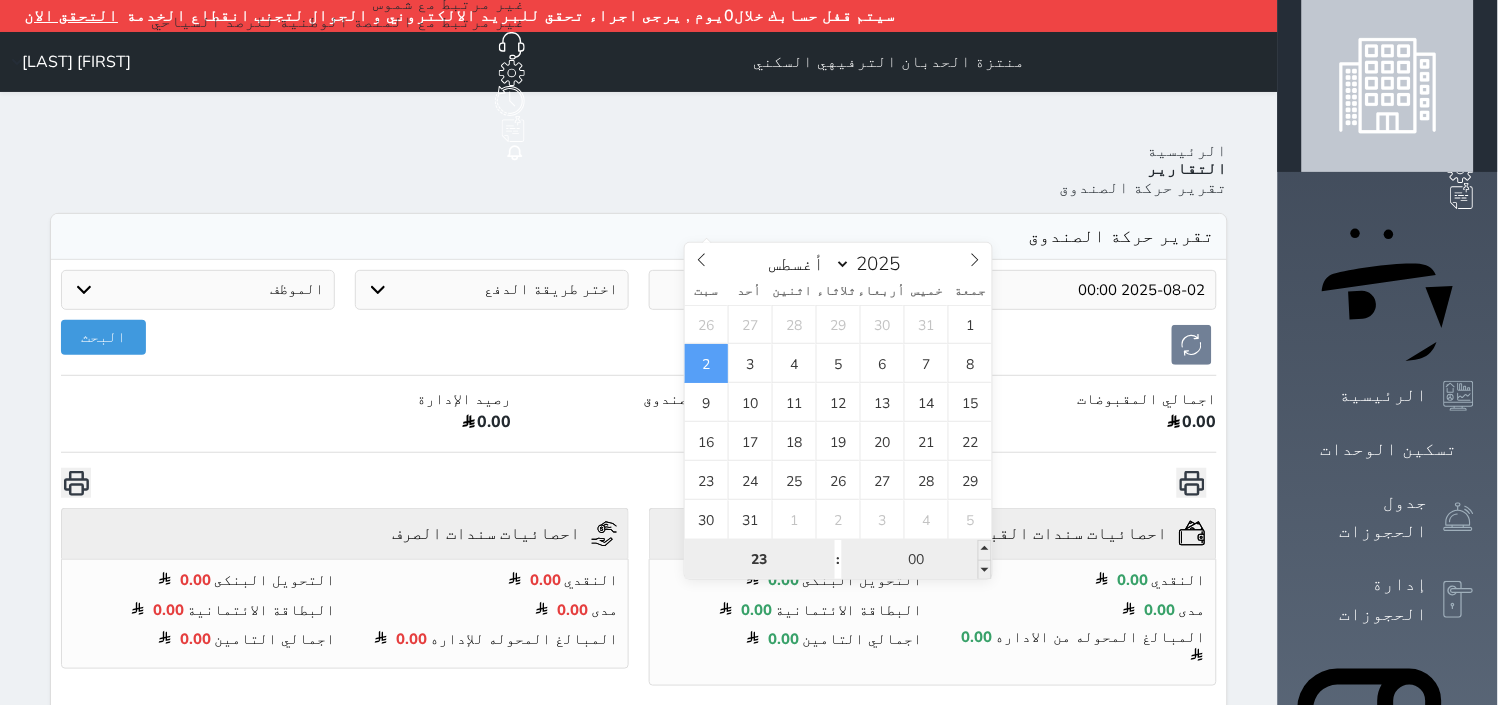 type on "23" 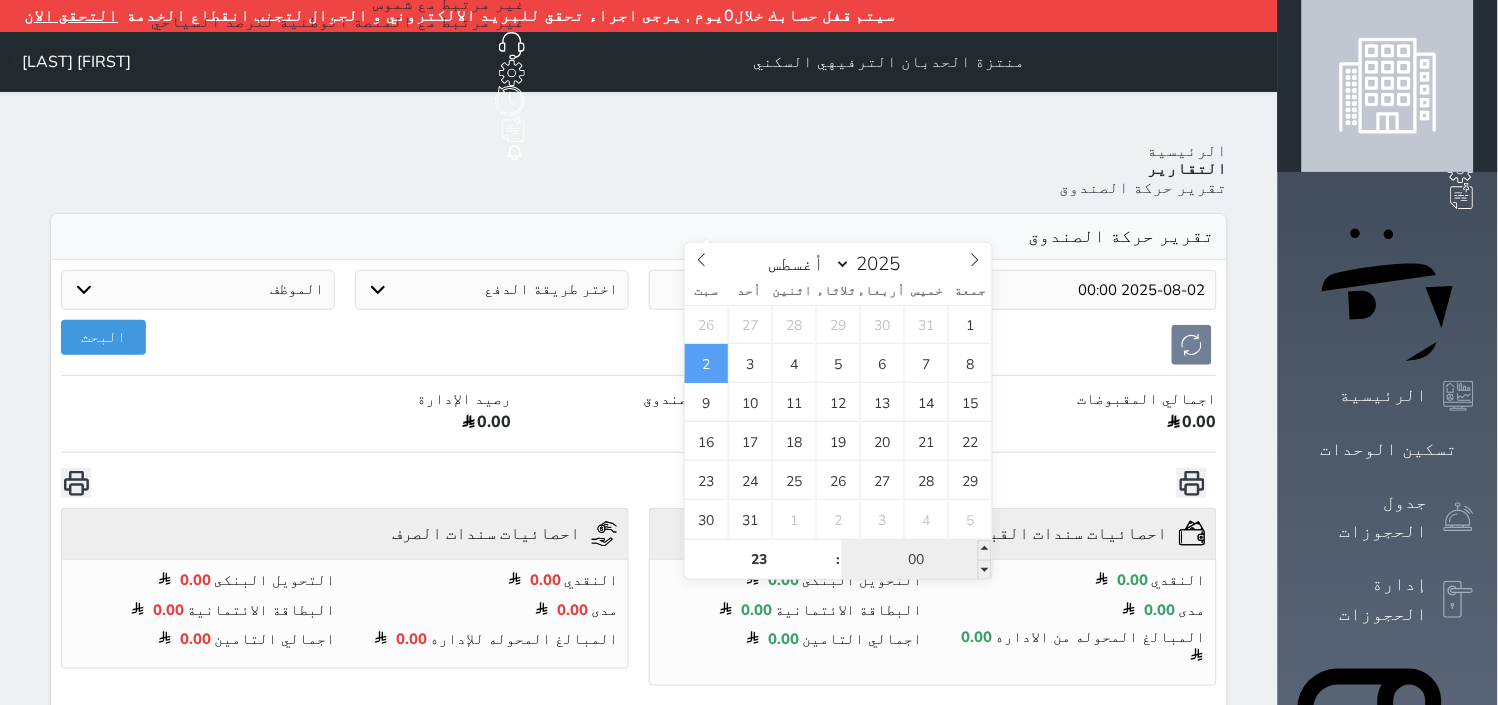 type on "2025-08-02 23:00" 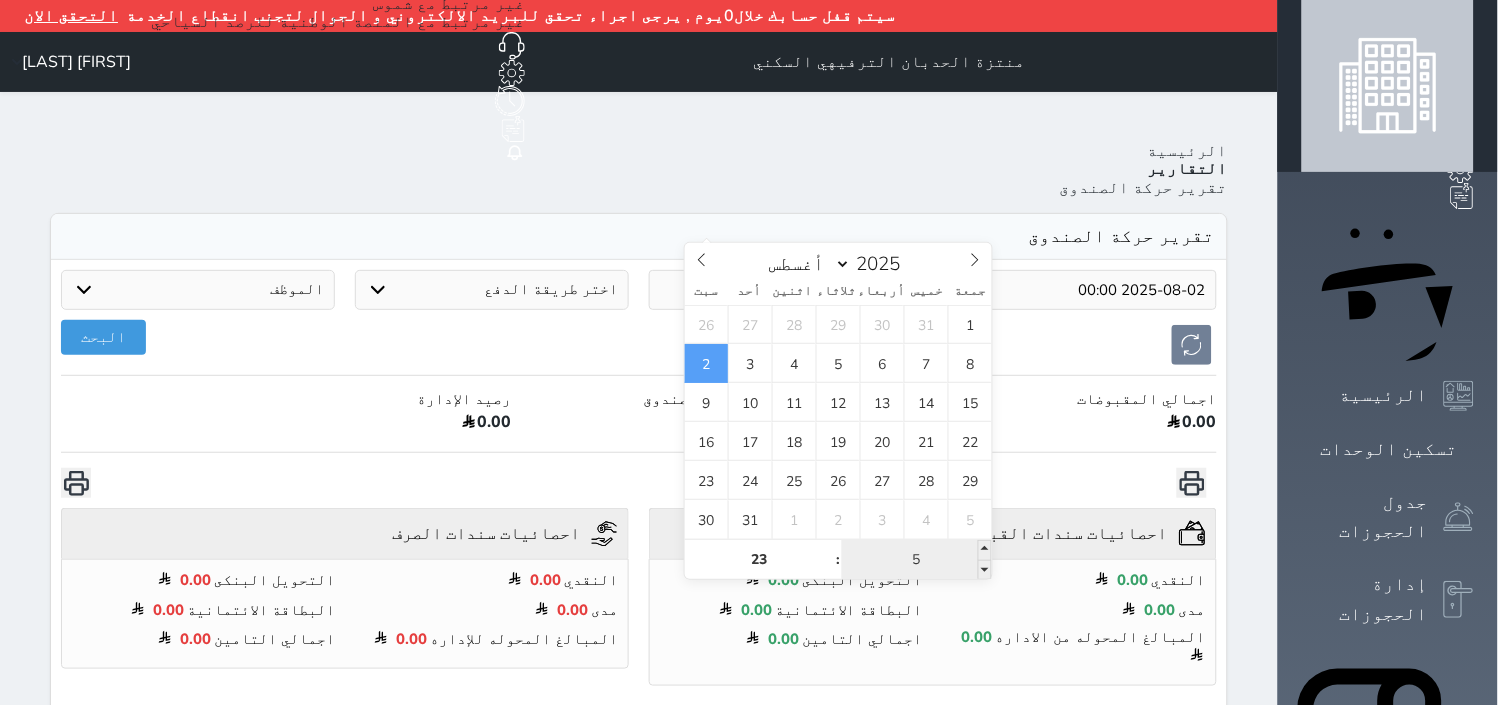 type on "59" 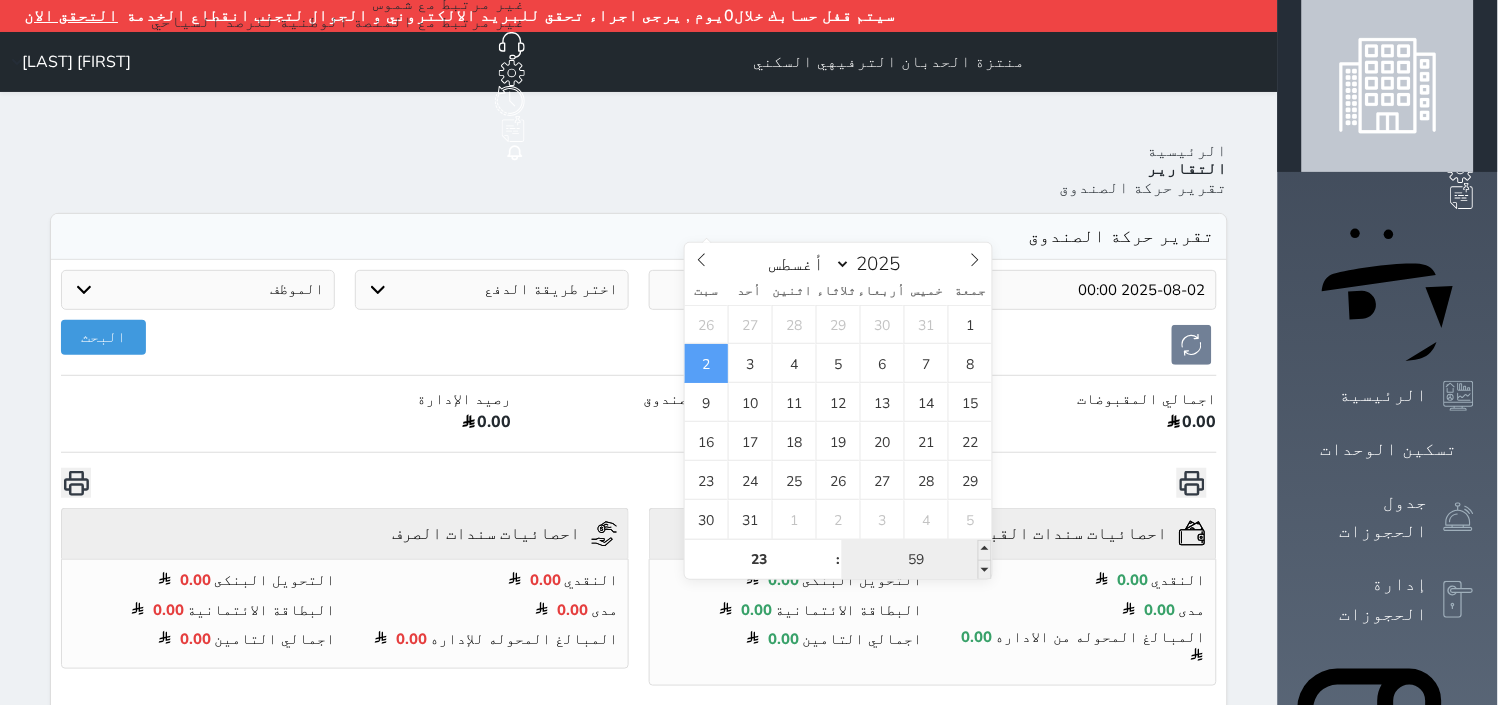 type on "2025-08-02 23:59" 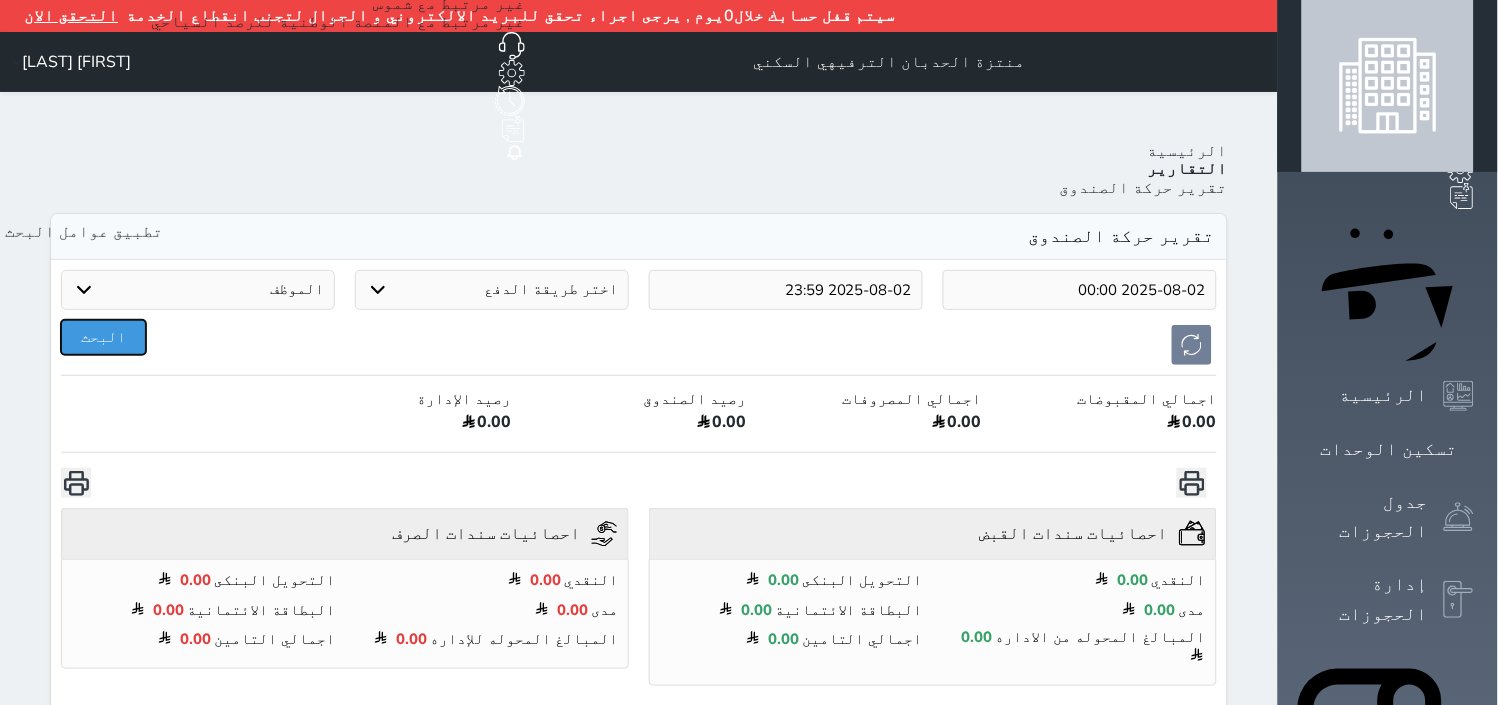 click on "البحث" at bounding box center (103, 337) 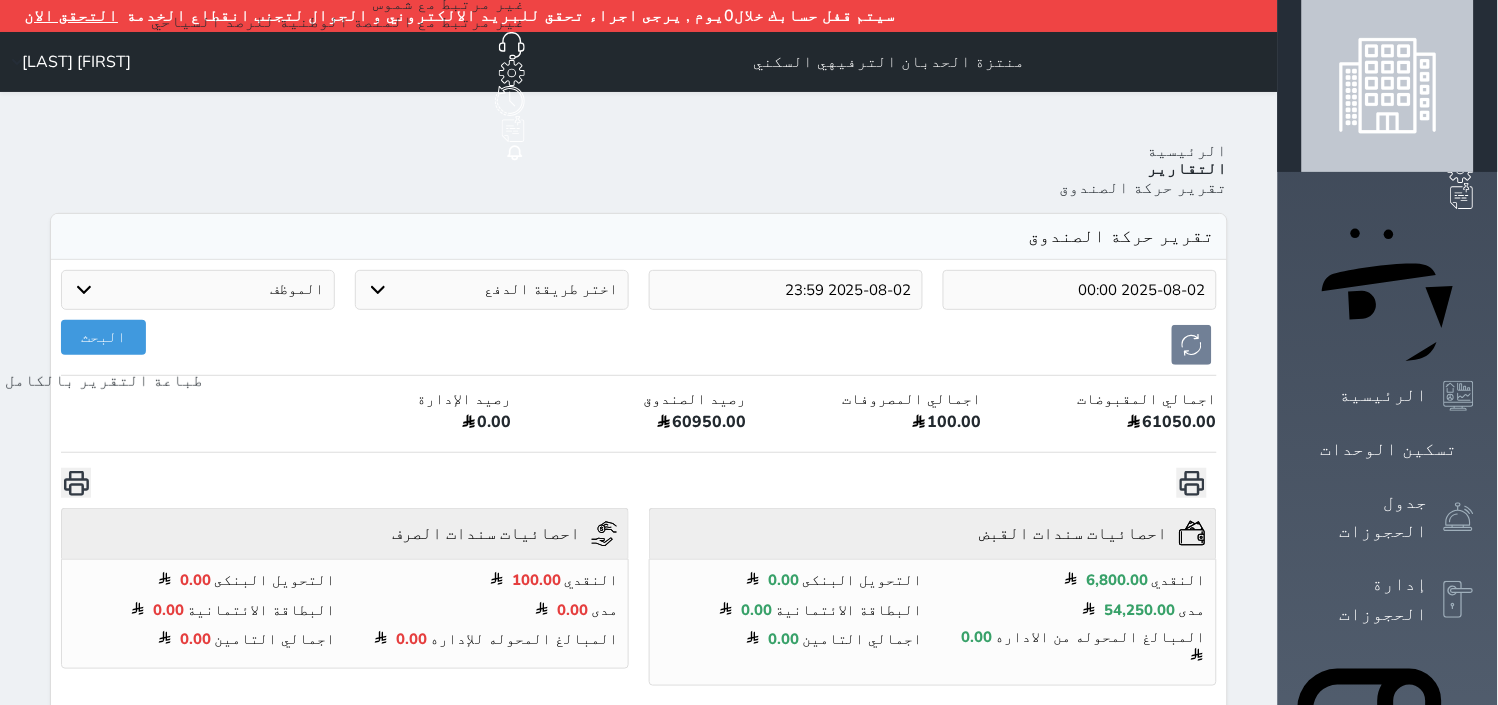 click at bounding box center (76, 483) 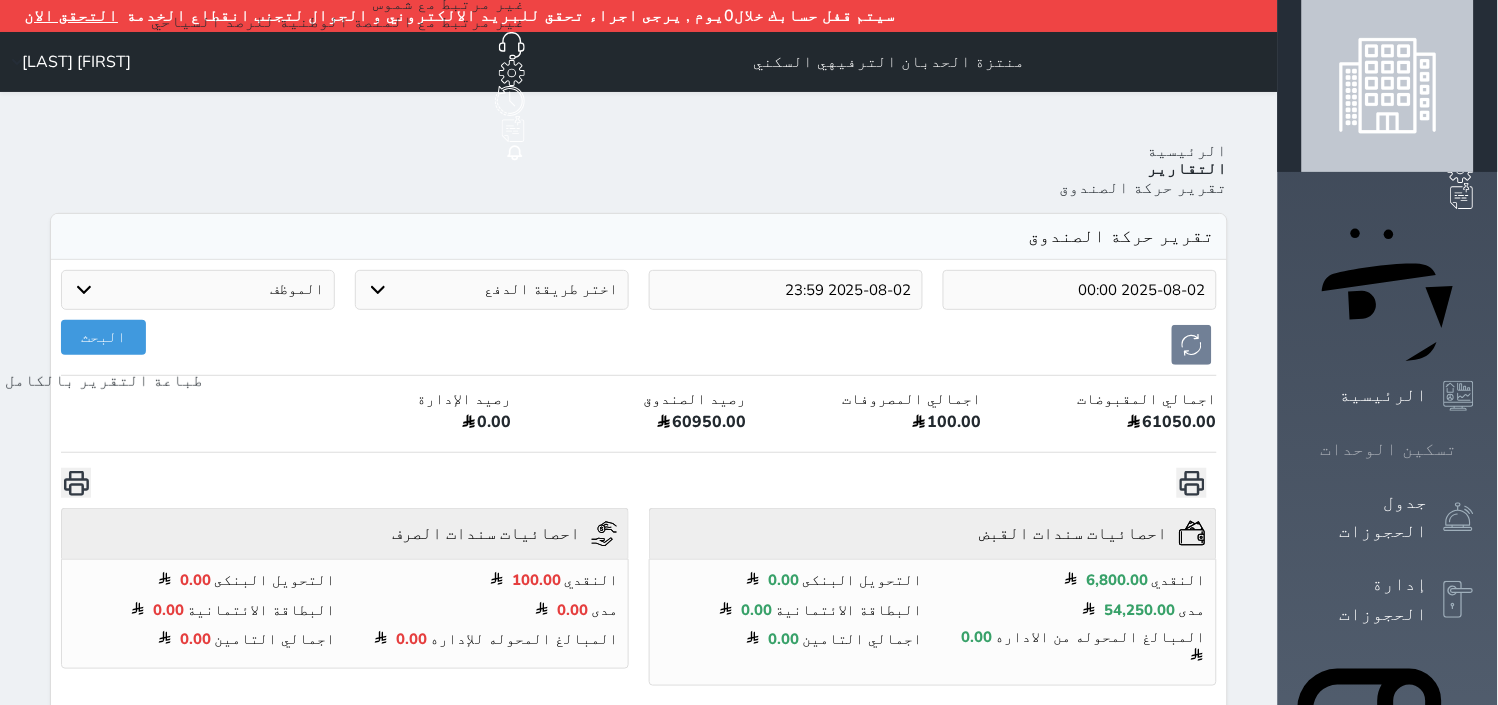 click at bounding box center (1474, 449) 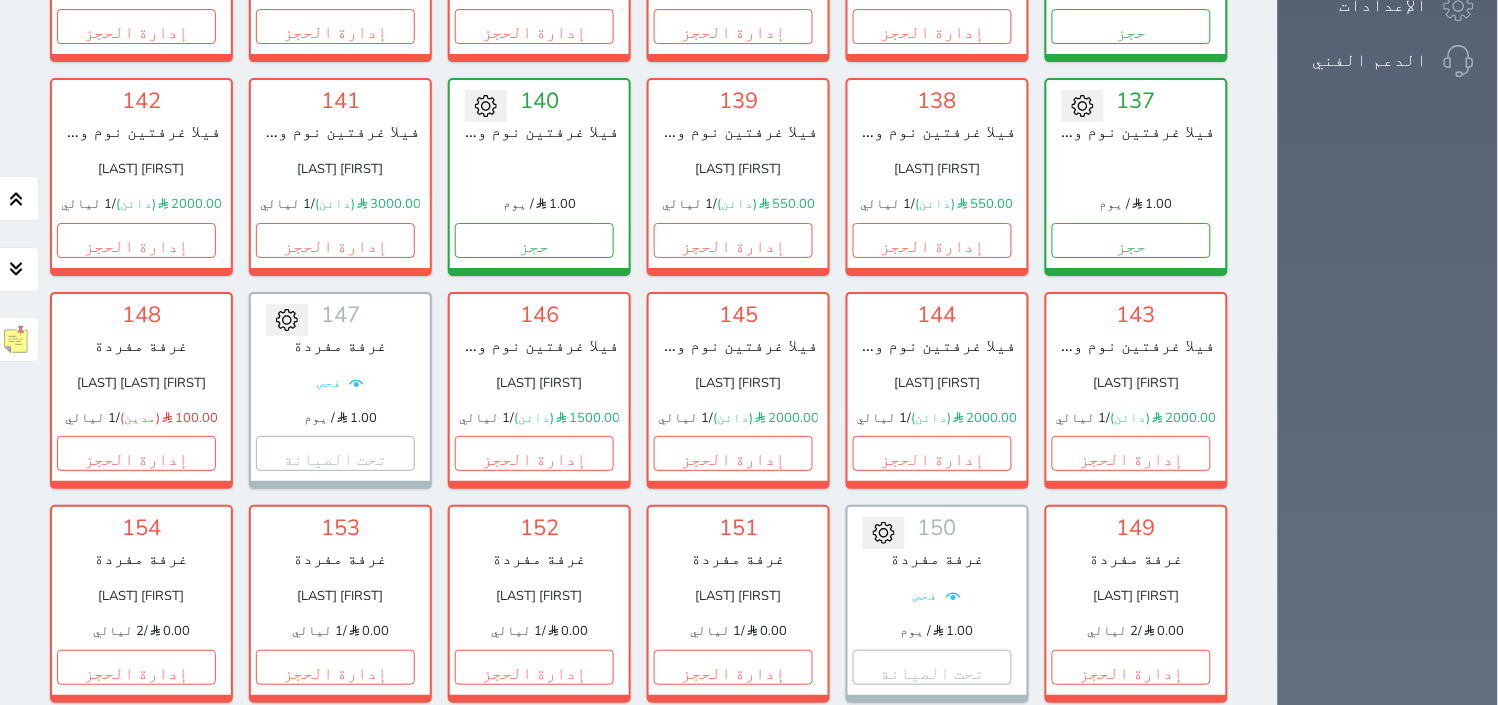 scroll, scrollTop: 1553, scrollLeft: 0, axis: vertical 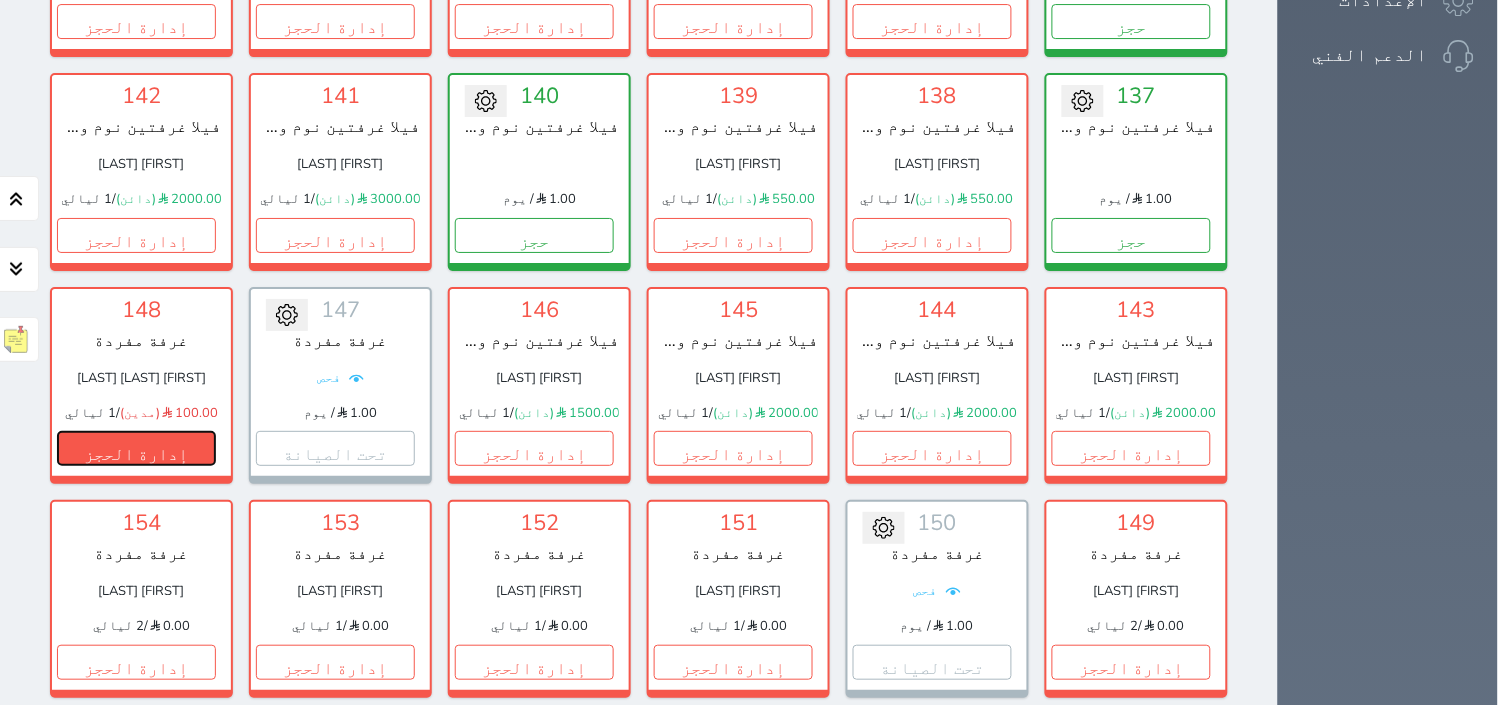 click on "إدارة الحجز" at bounding box center (136, 448) 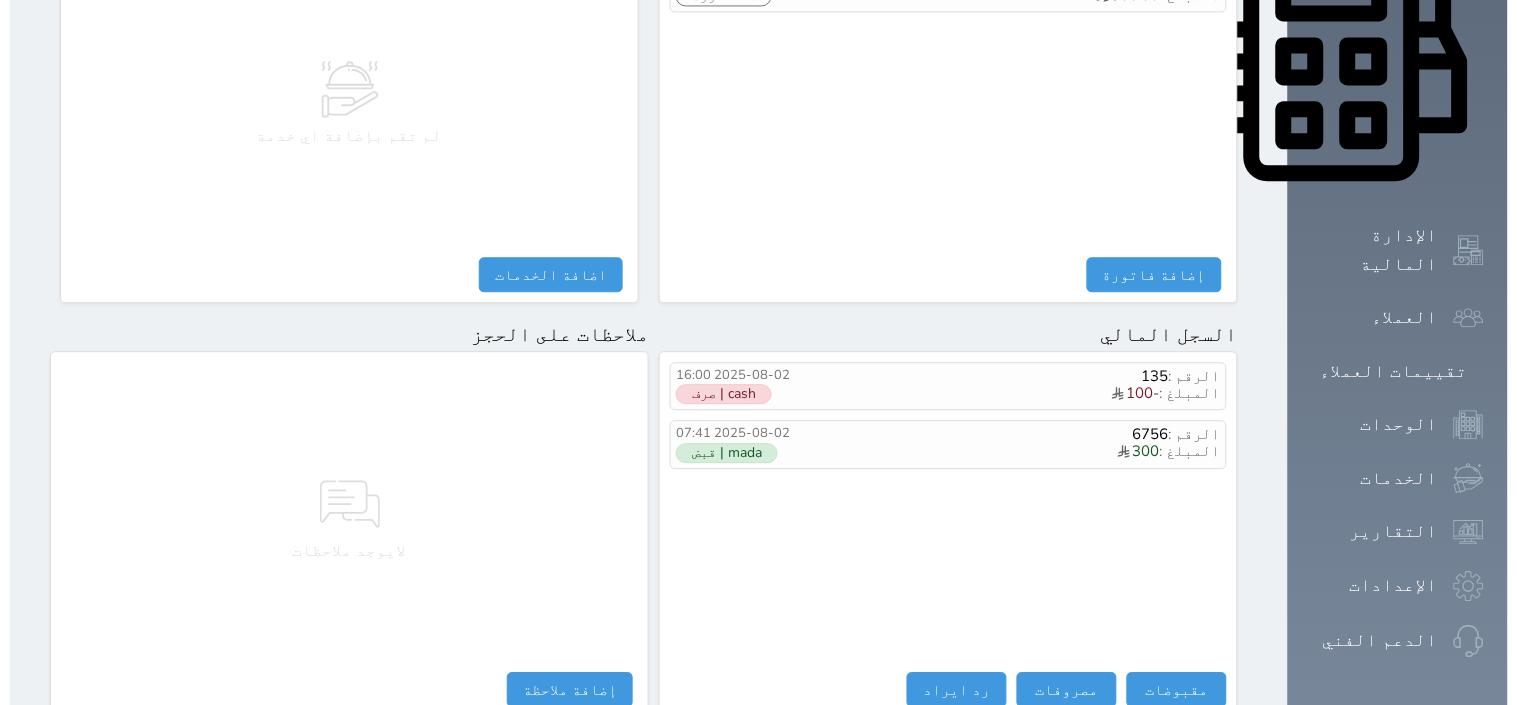 scroll, scrollTop: 1000, scrollLeft: 0, axis: vertical 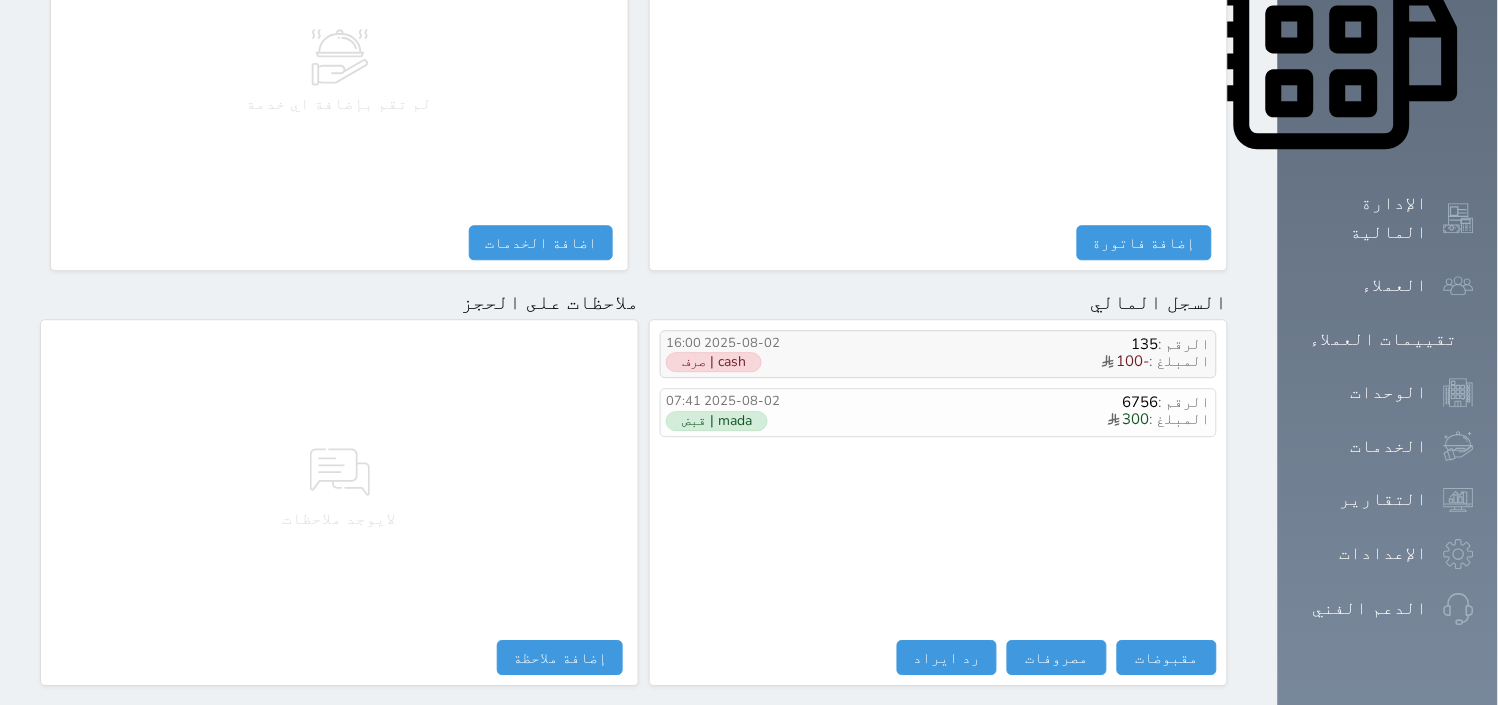 click on "الرقم :  135" at bounding box center (1021, 344) 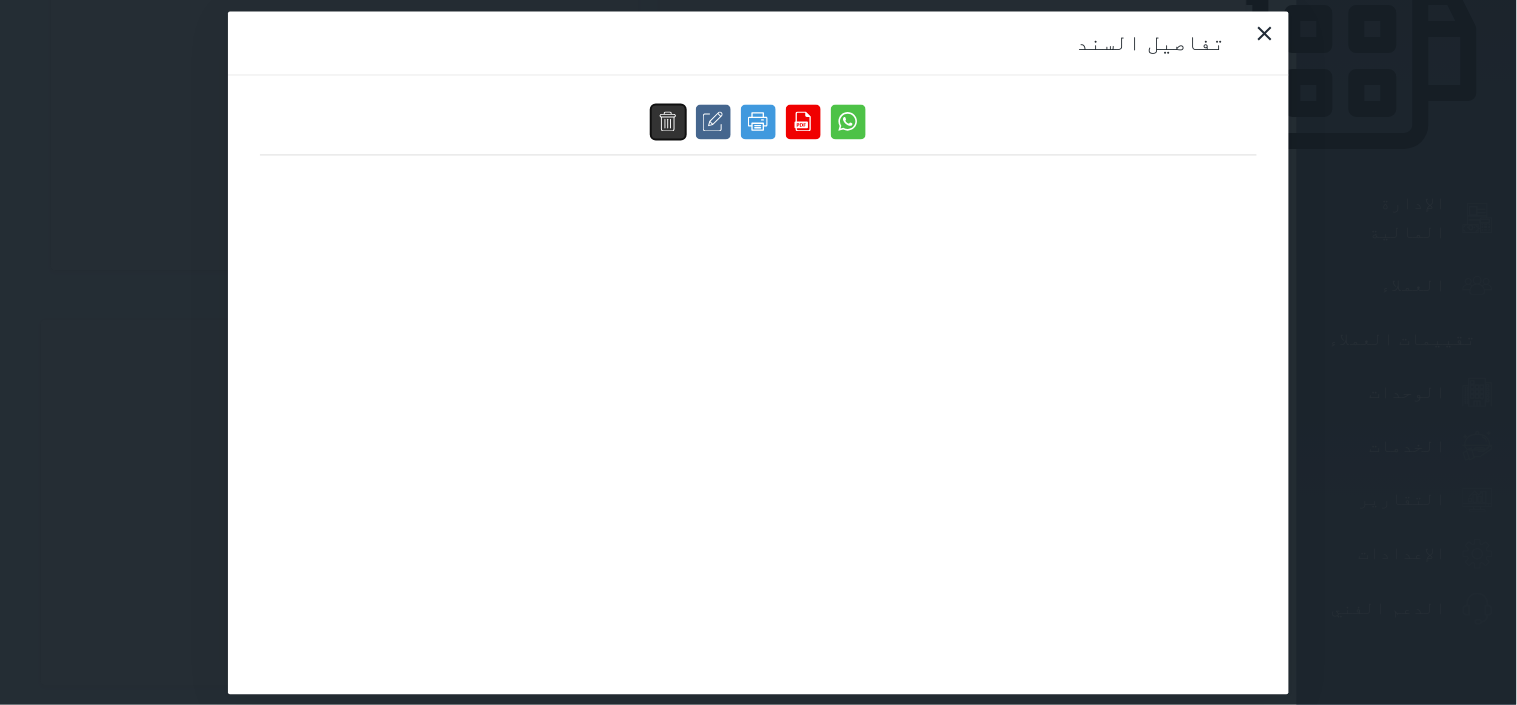 click at bounding box center (668, 121) 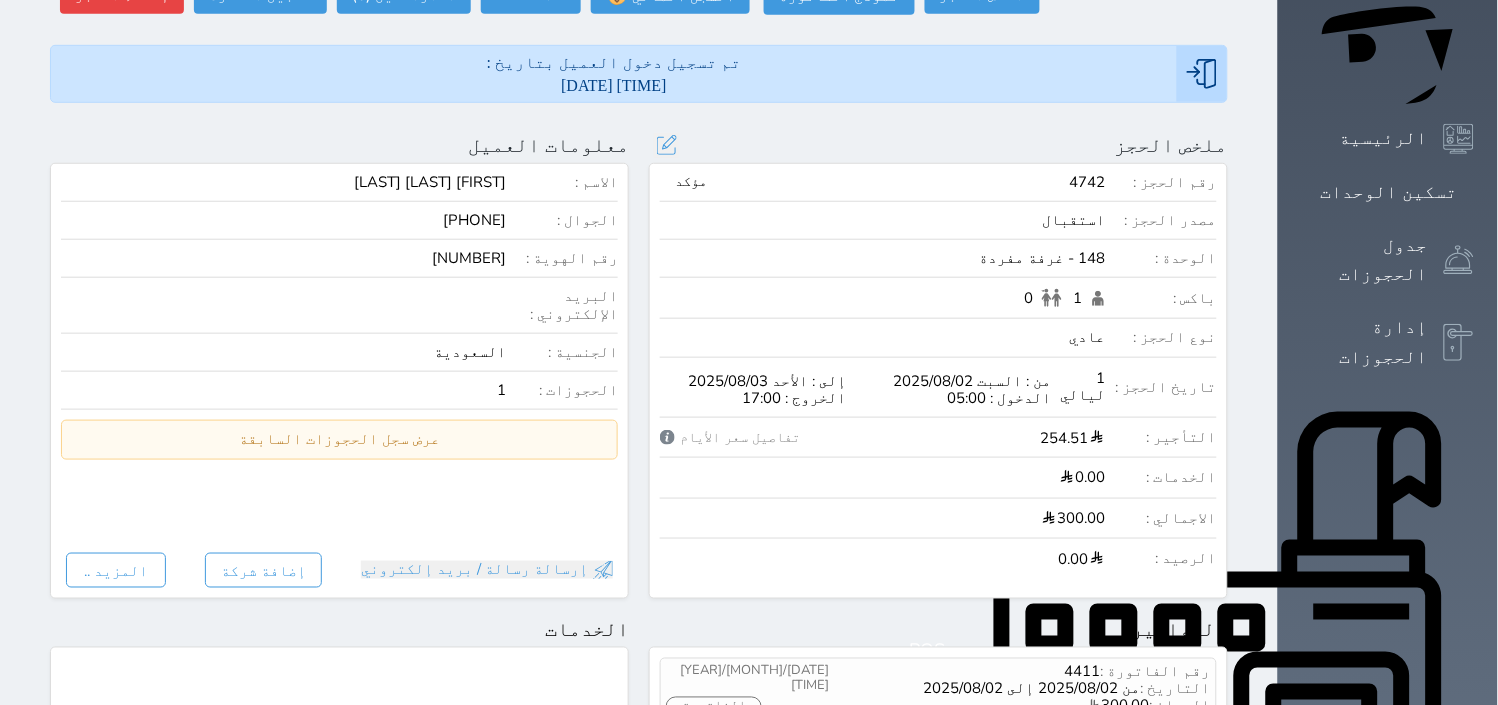 scroll, scrollTop: 0, scrollLeft: 0, axis: both 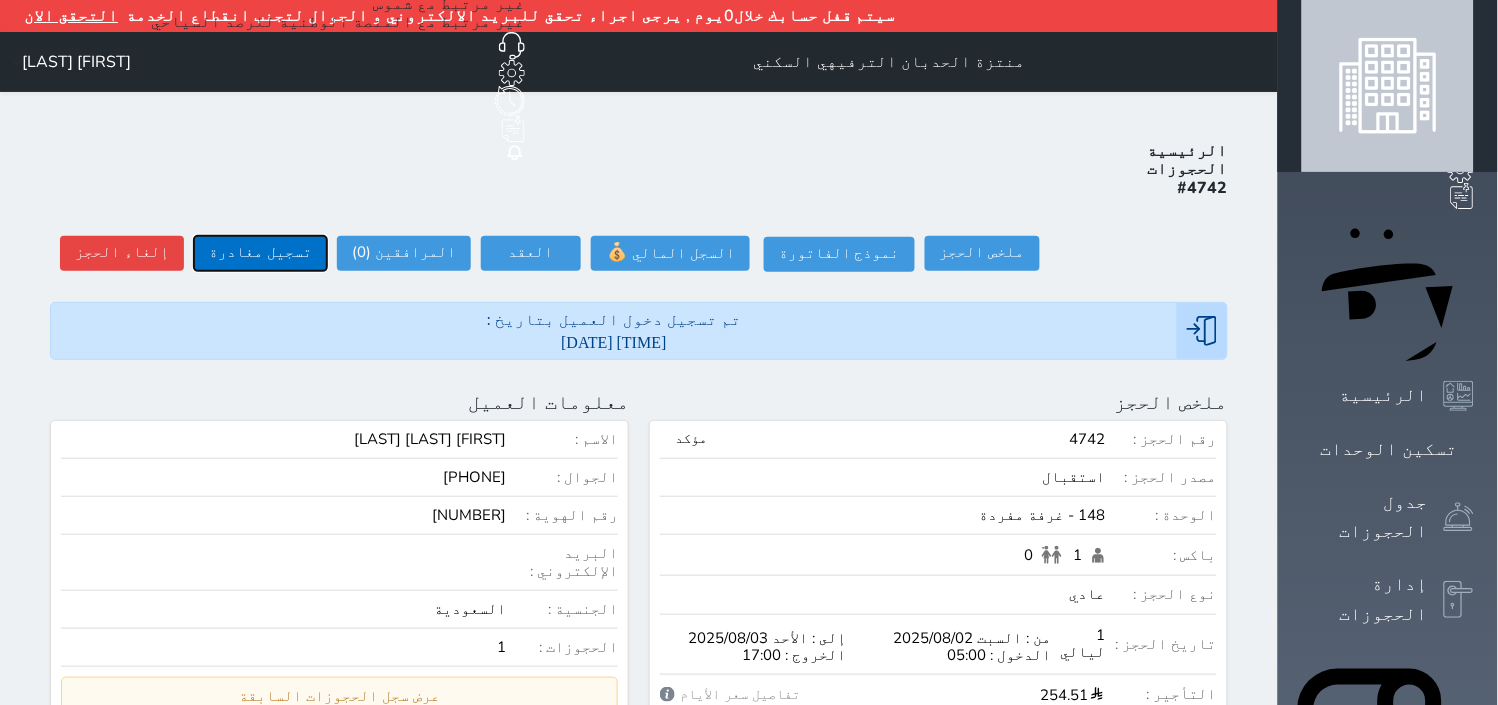 click on "تسجيل مغادرة" at bounding box center (260, 253) 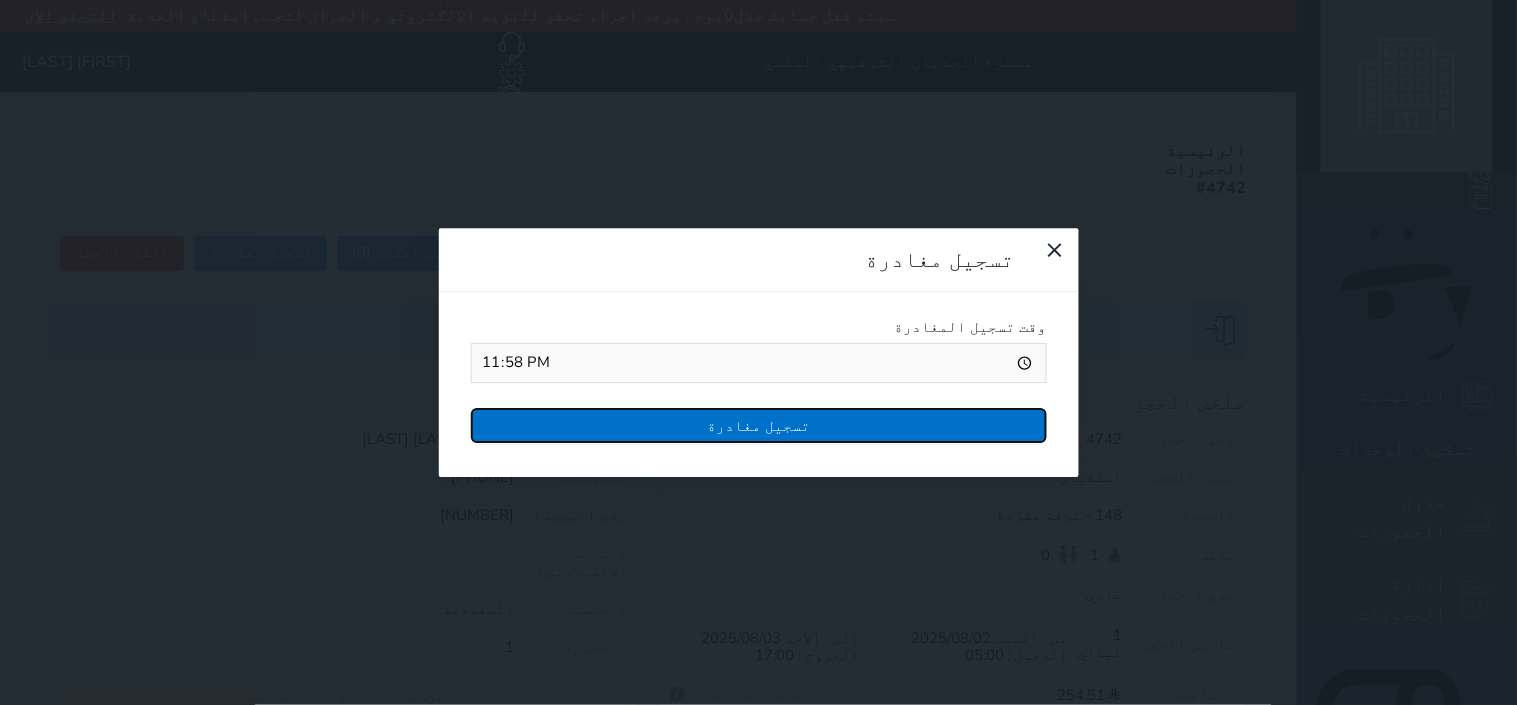 click on "تسجيل مغادرة" at bounding box center (759, 425) 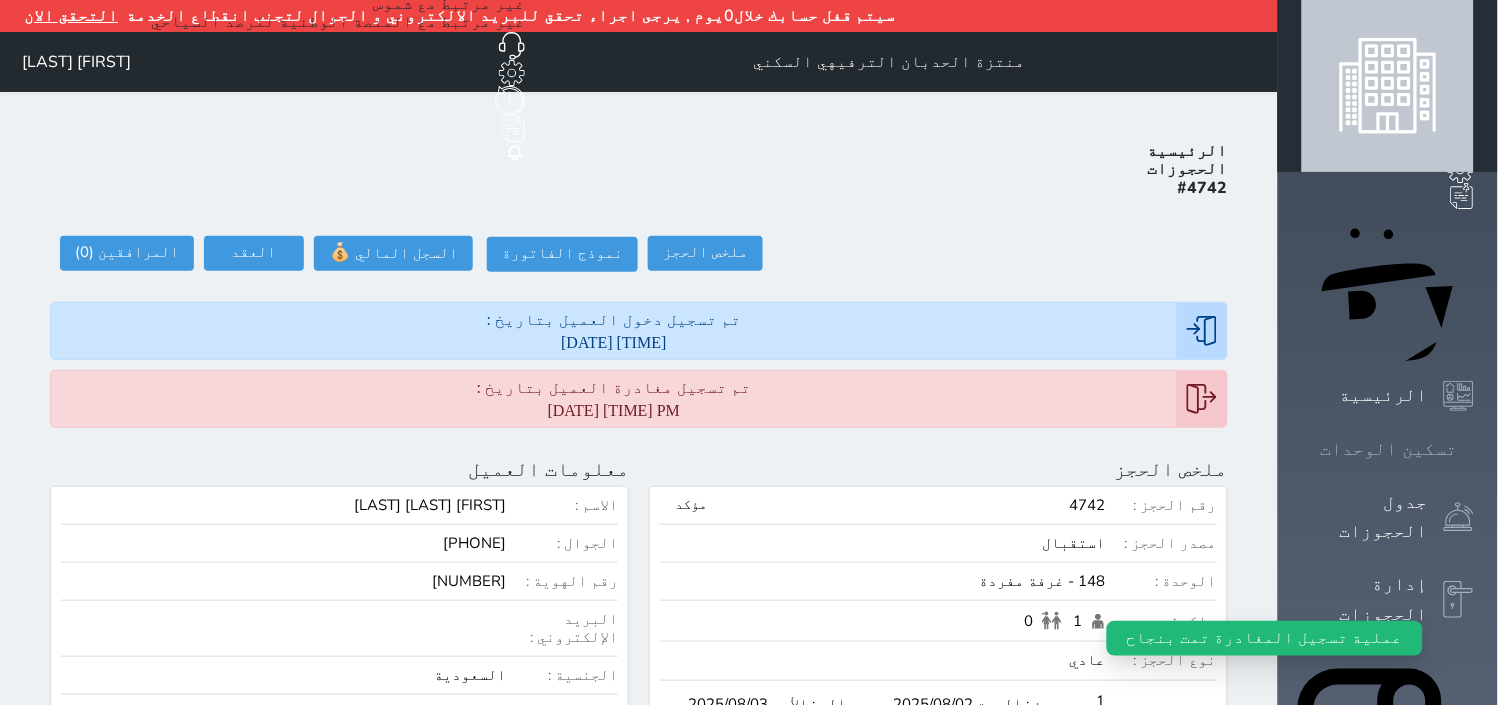 click at bounding box center (1474, 449) 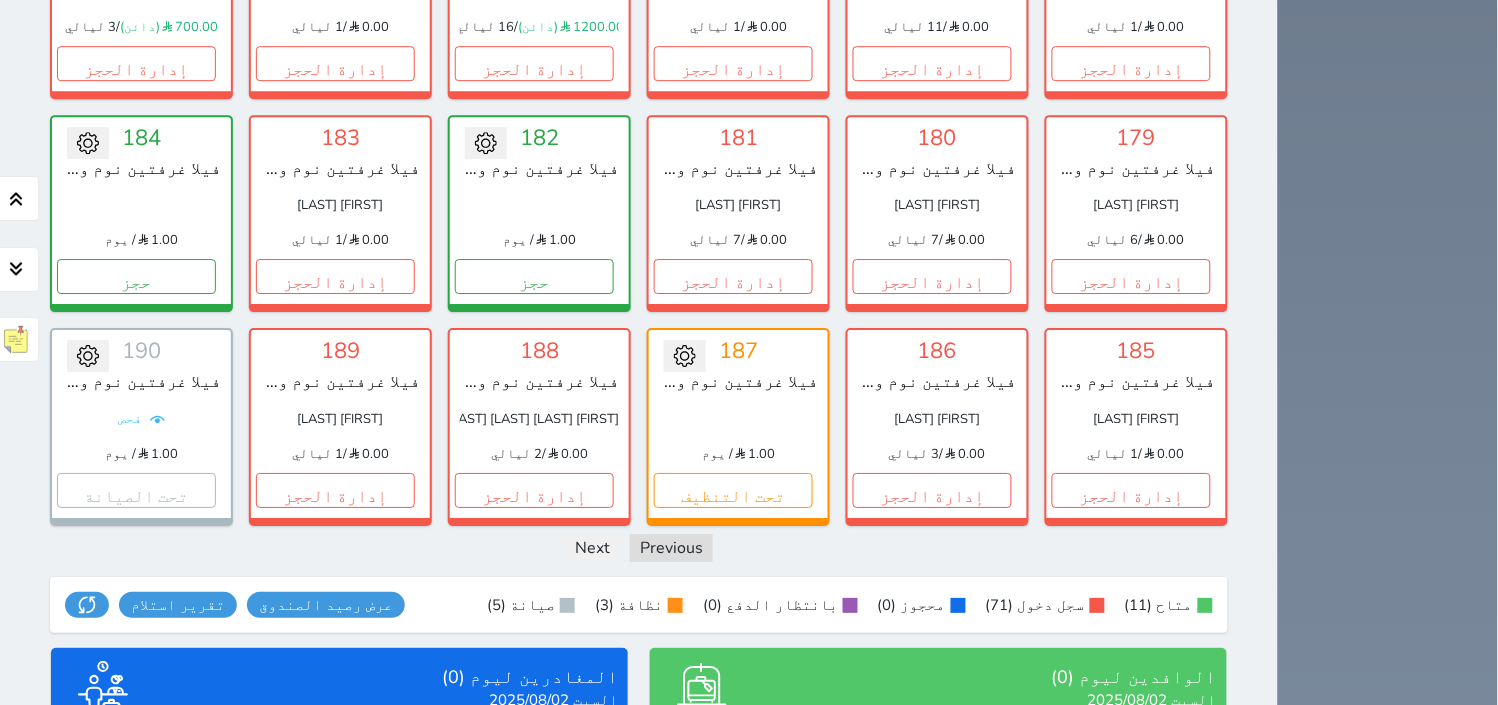 scroll, scrollTop: 2997, scrollLeft: 0, axis: vertical 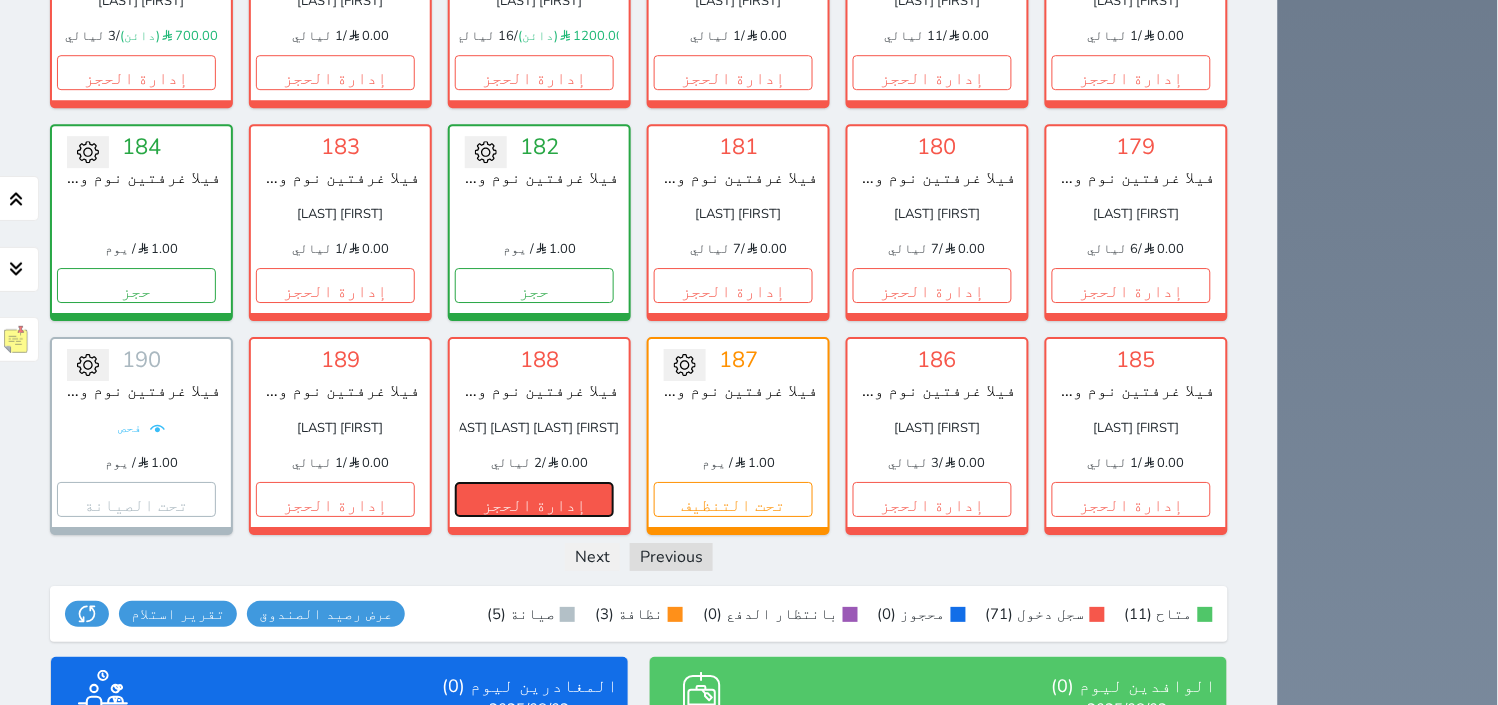click on "إدارة الحجز" at bounding box center (534, 499) 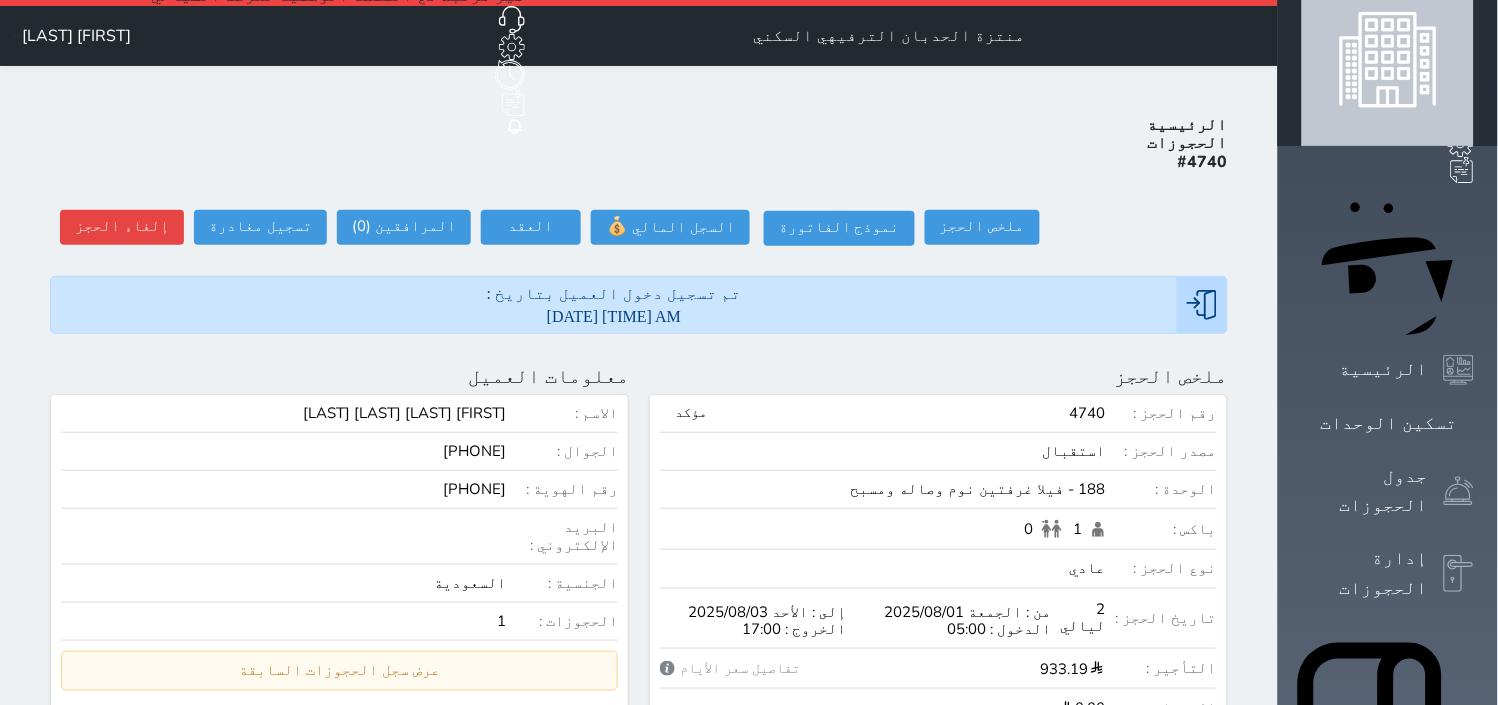 scroll, scrollTop: 0, scrollLeft: 0, axis: both 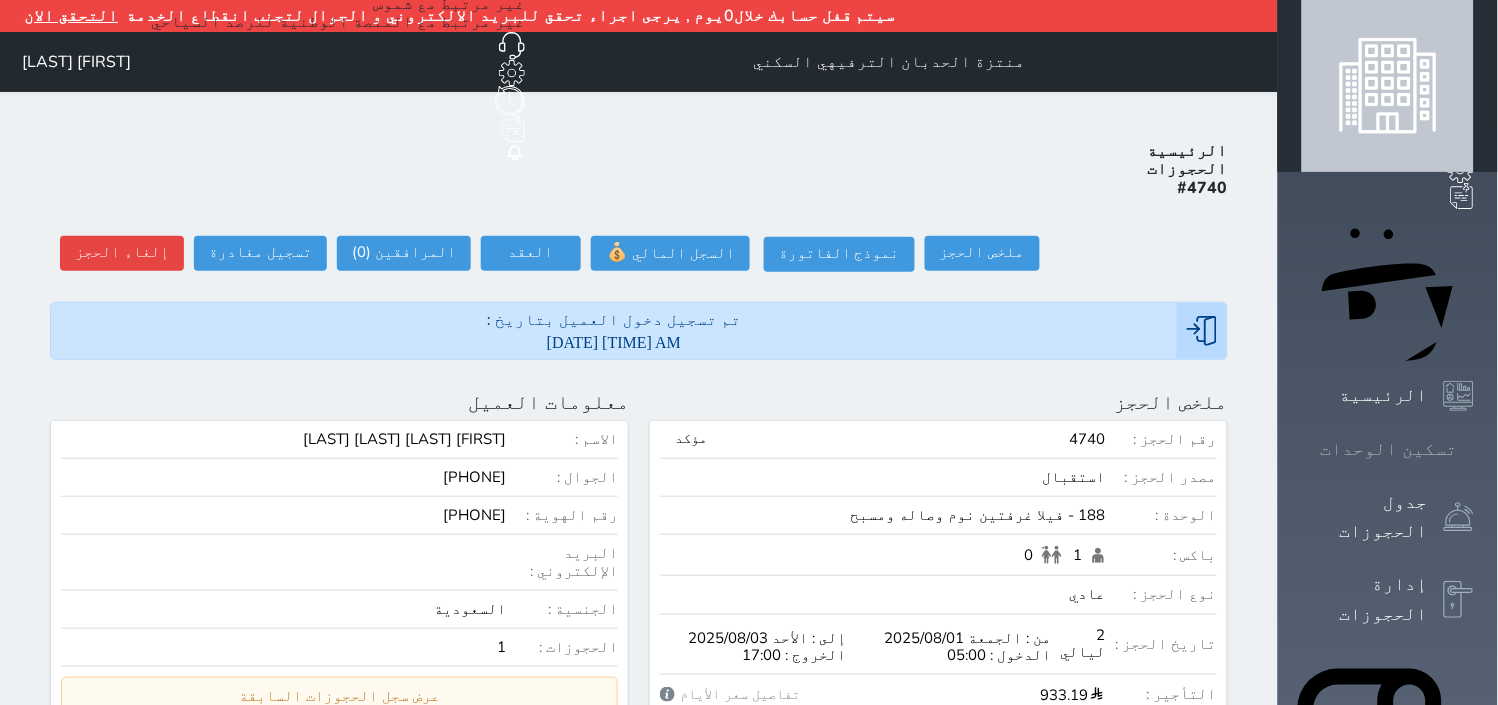 click on "تسكين الوحدات" at bounding box center (1389, 449) 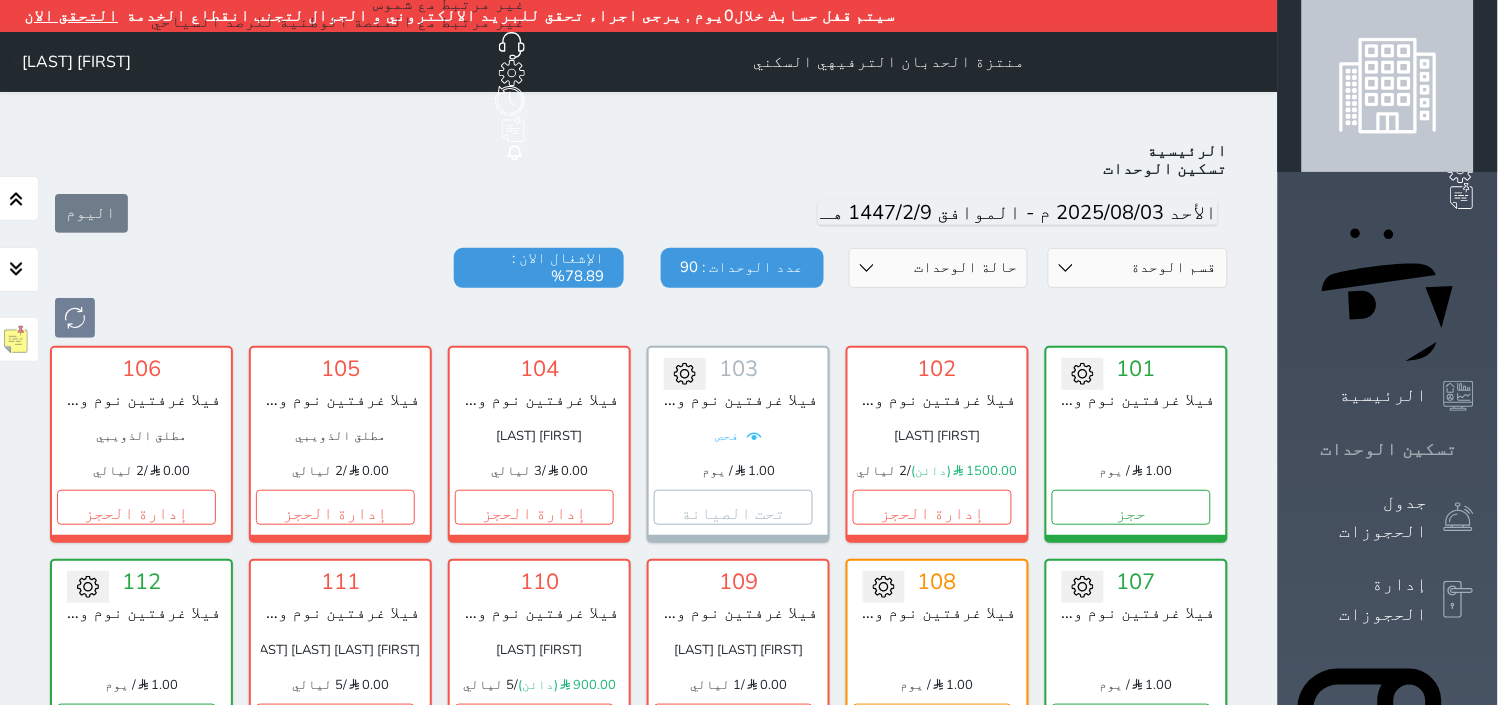 scroll, scrollTop: 108, scrollLeft: 0, axis: vertical 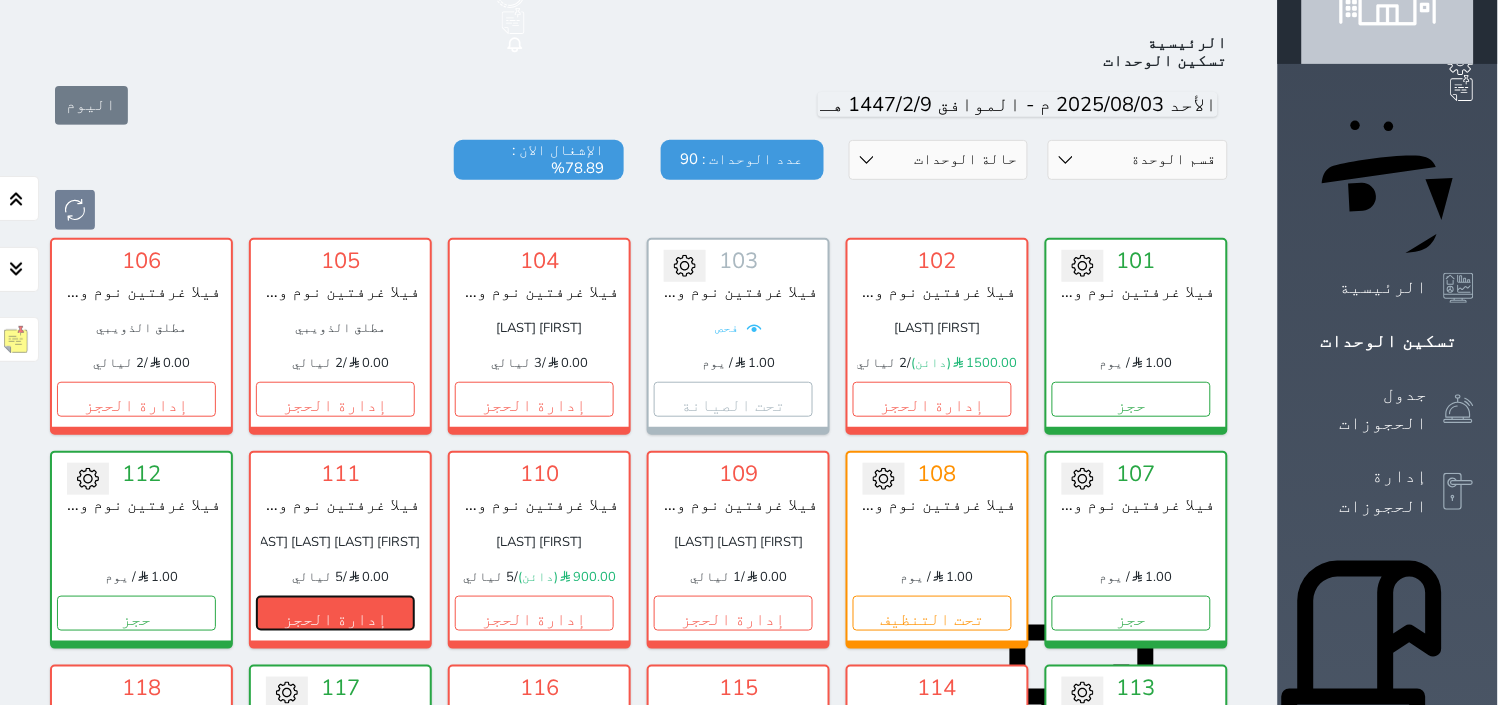 click on "إدارة الحجز" at bounding box center (335, 613) 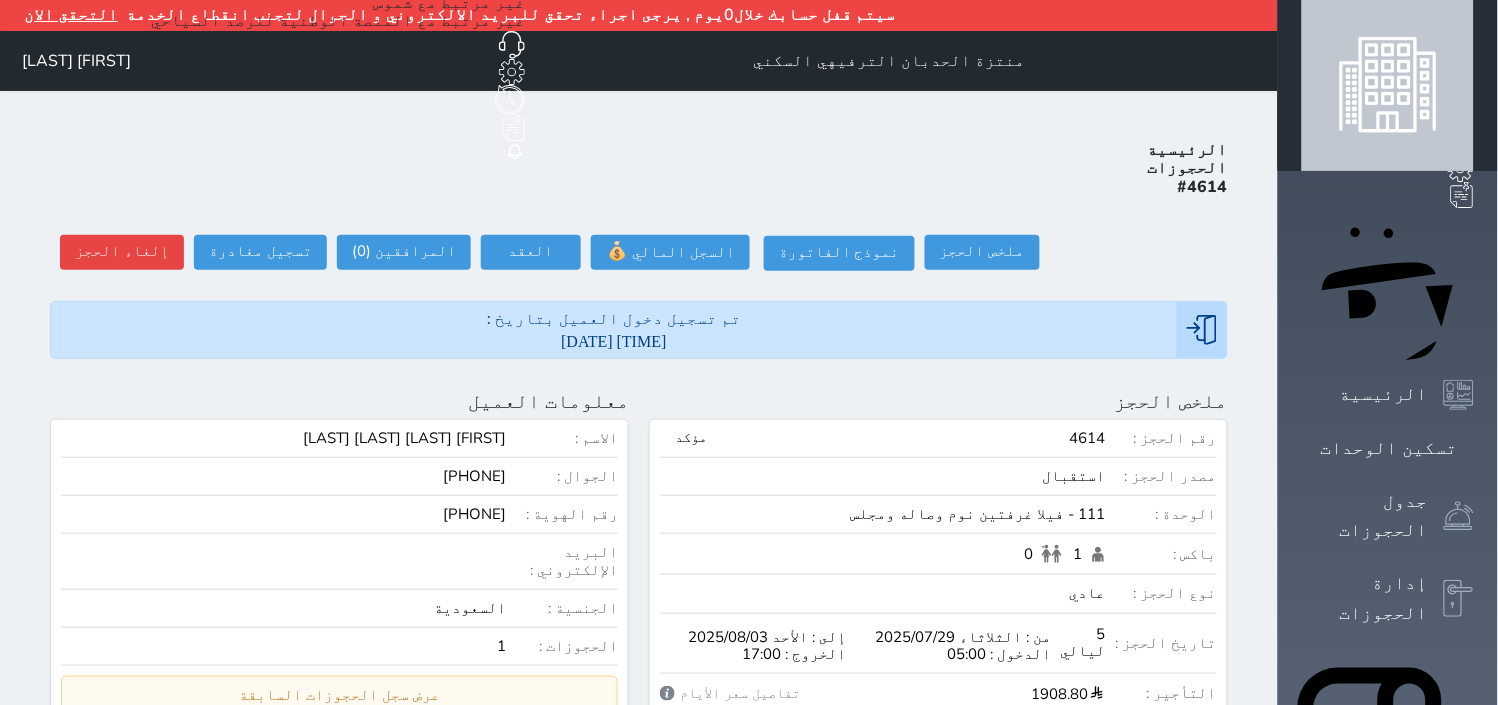 scroll, scrollTop: 0, scrollLeft: 0, axis: both 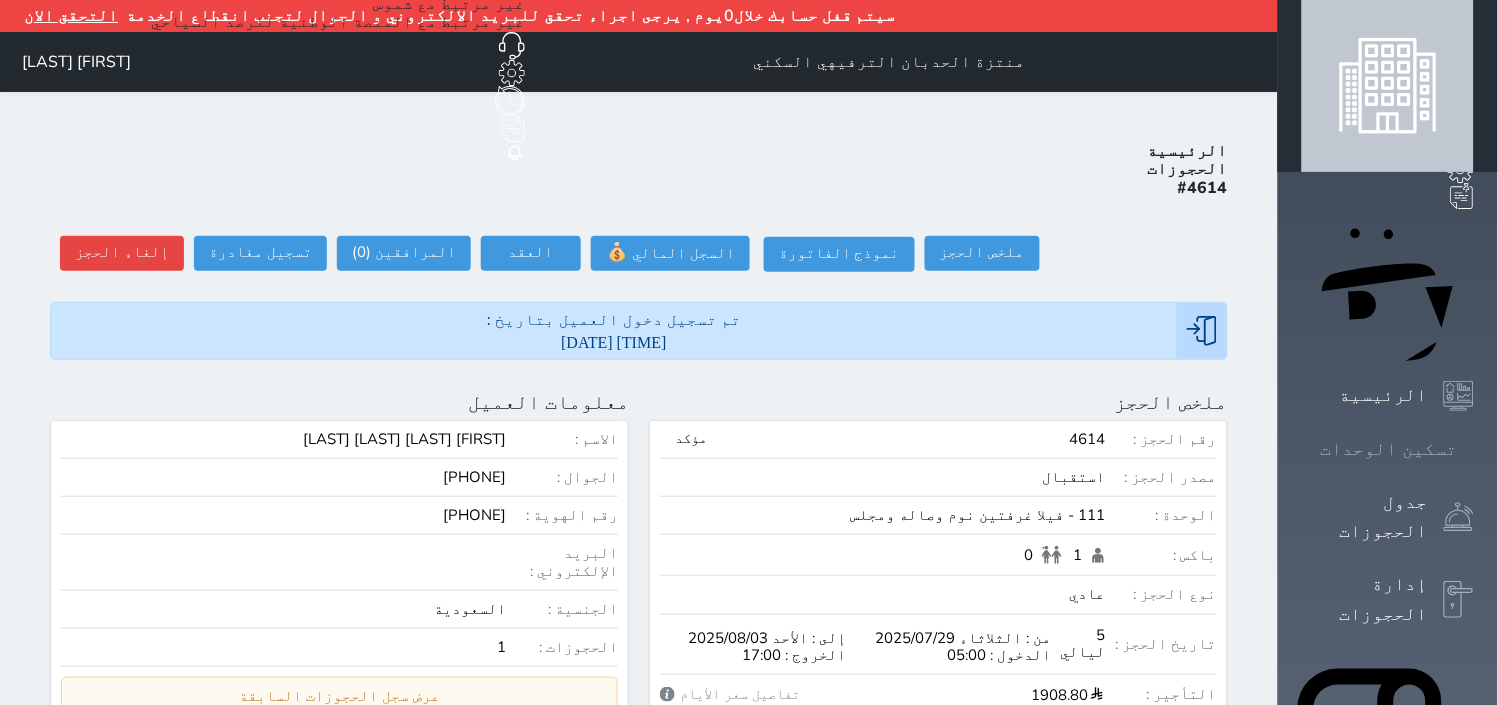 click on "تسكين الوحدات" at bounding box center (1389, 449) 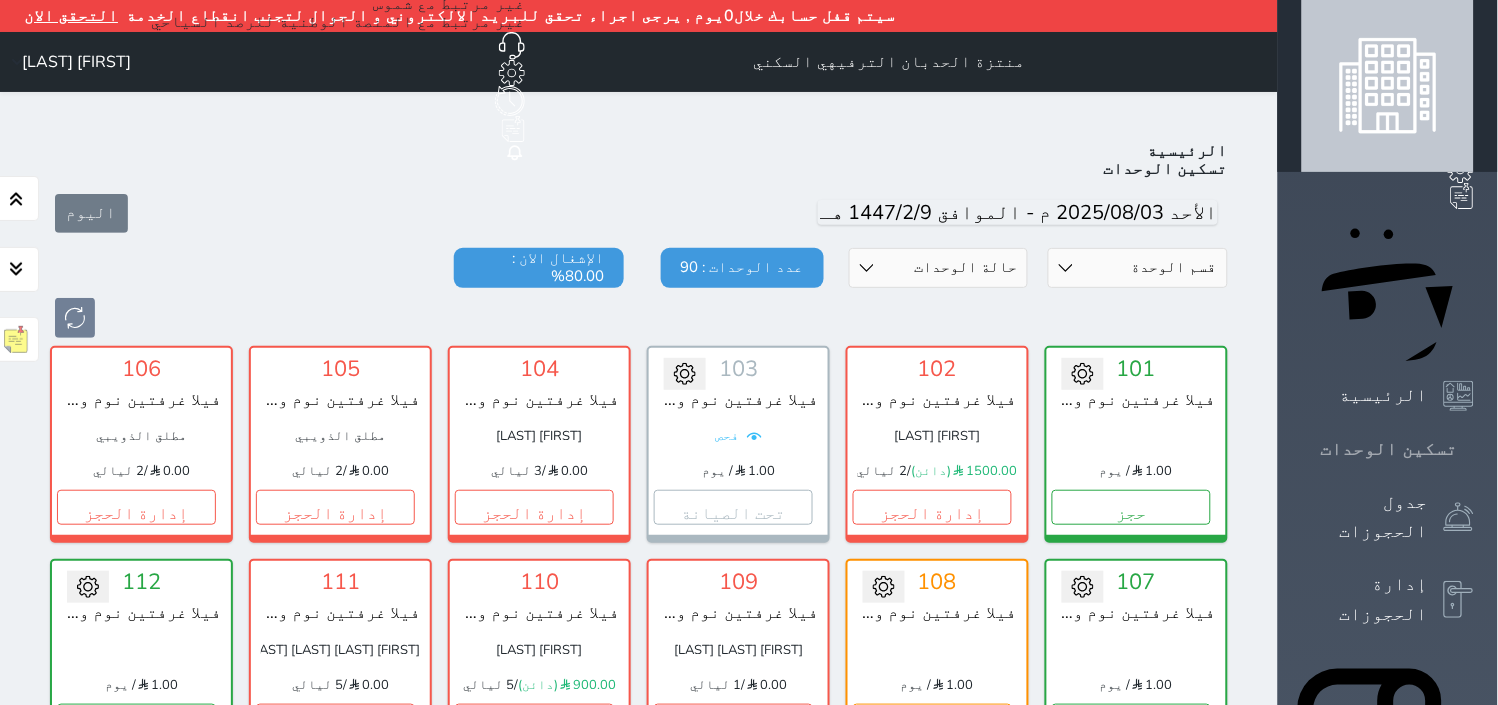 scroll, scrollTop: 108, scrollLeft: 0, axis: vertical 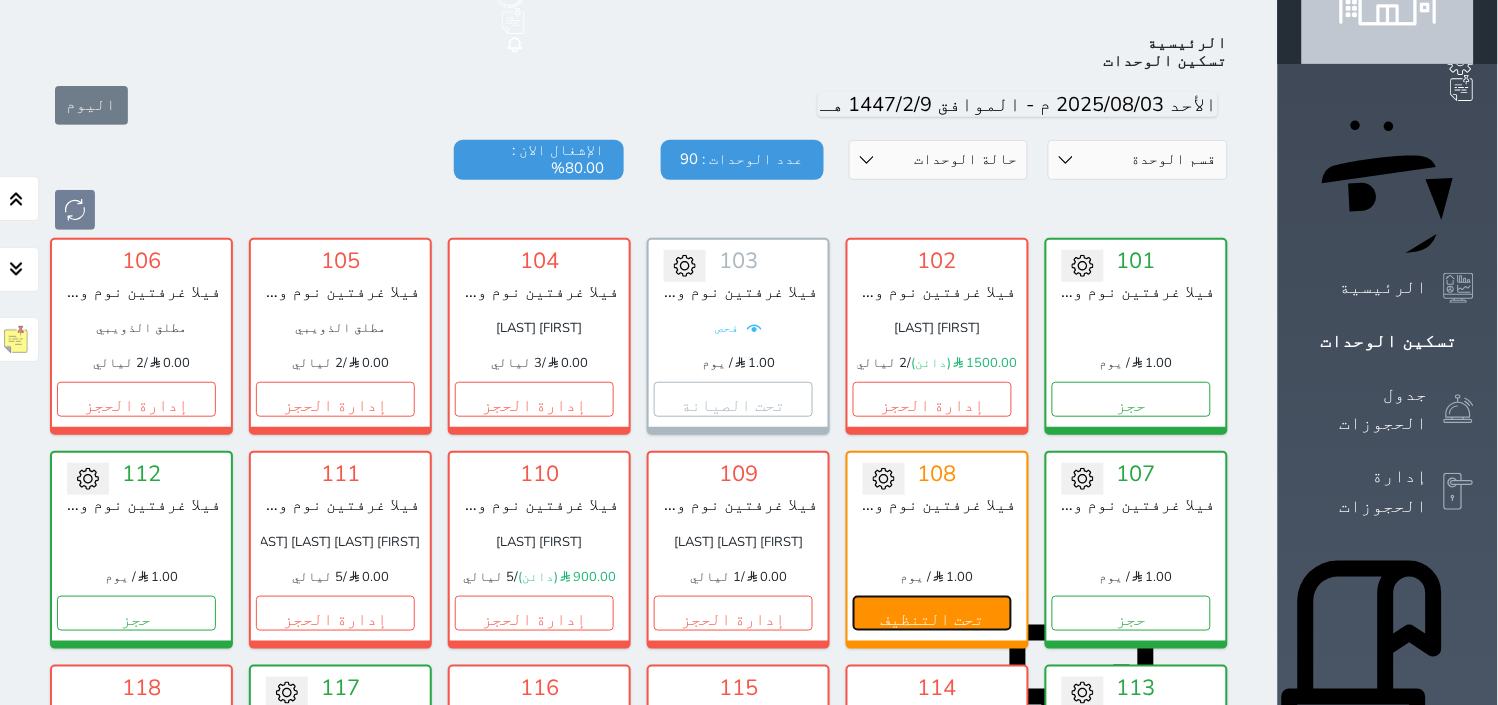click on "تحت التنظيف" at bounding box center (932, 613) 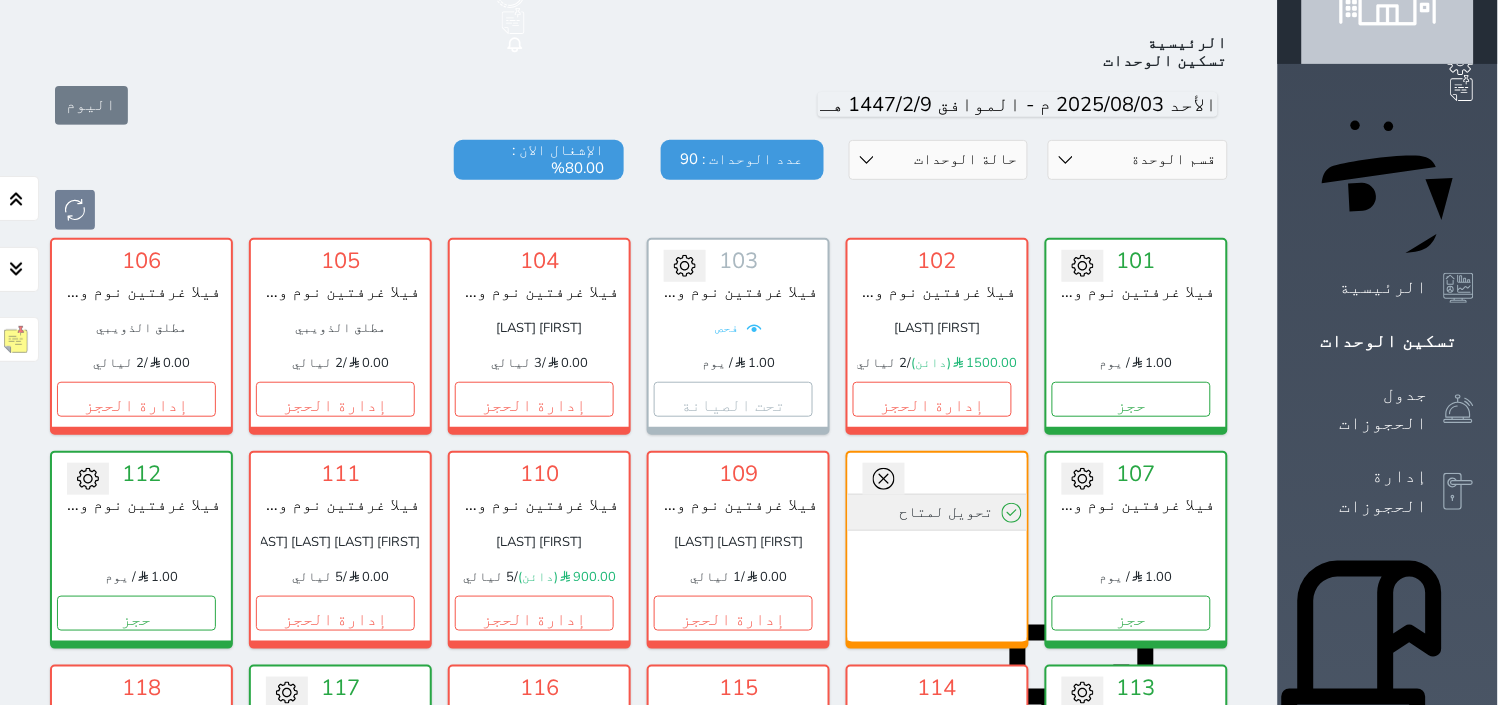 click on "تحويل لمتاح" at bounding box center (937, 512) 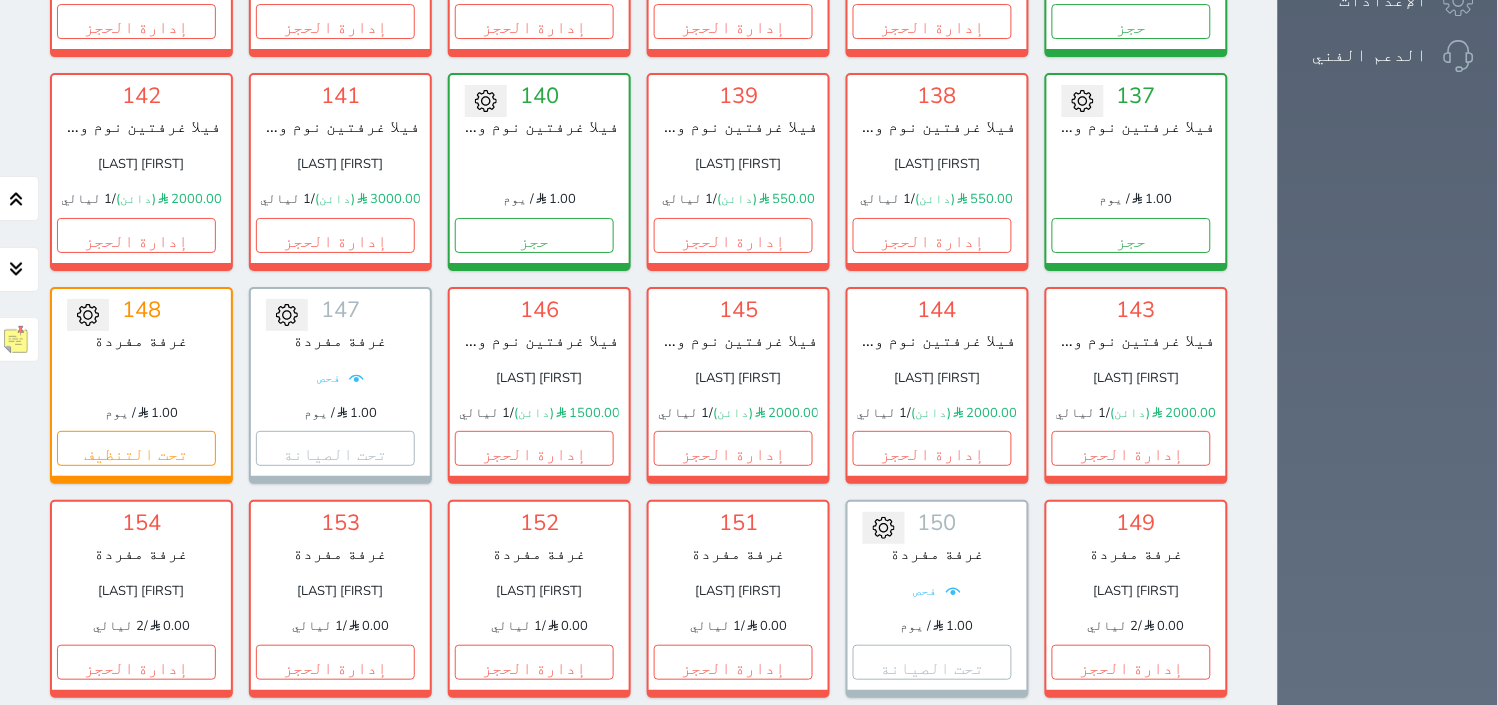 scroll, scrollTop: 1664, scrollLeft: 0, axis: vertical 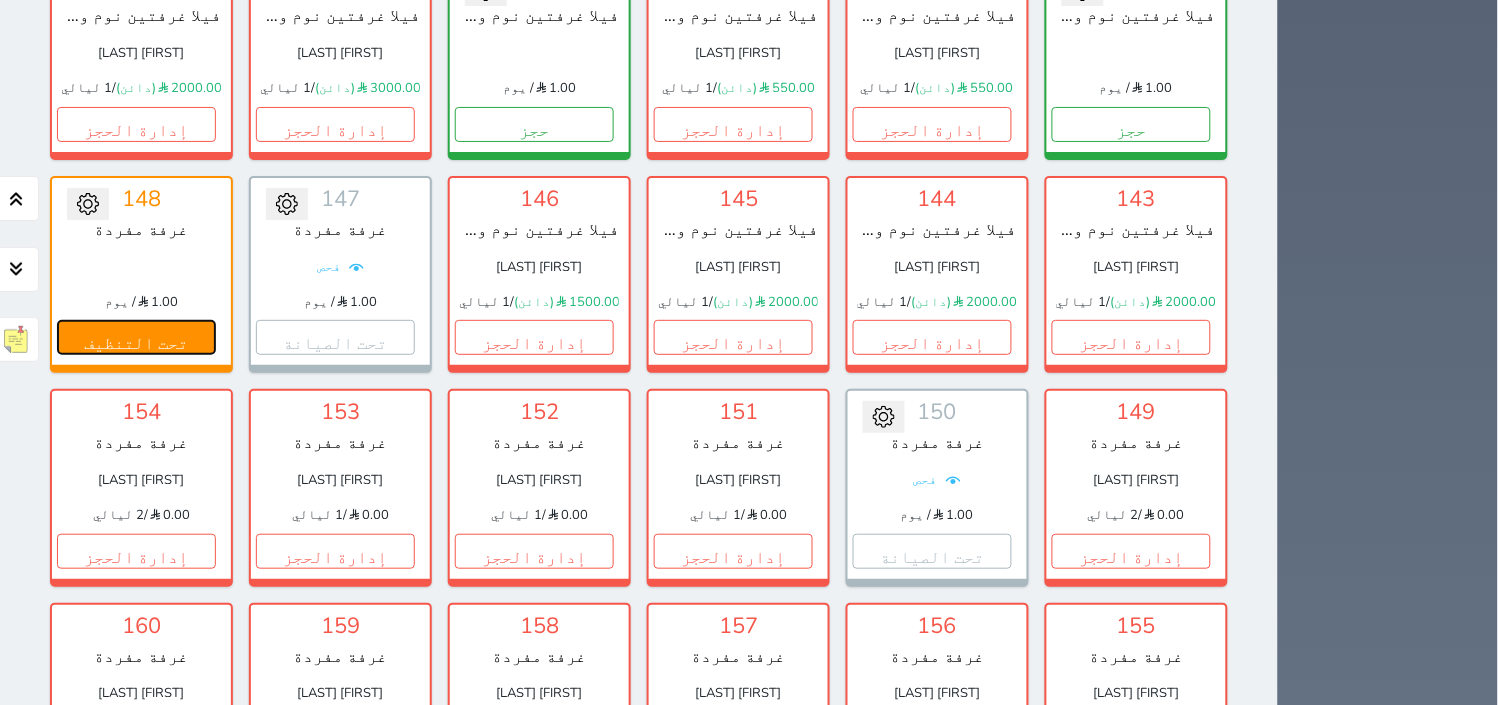 click on "تحت التنظيف" at bounding box center (136, 337) 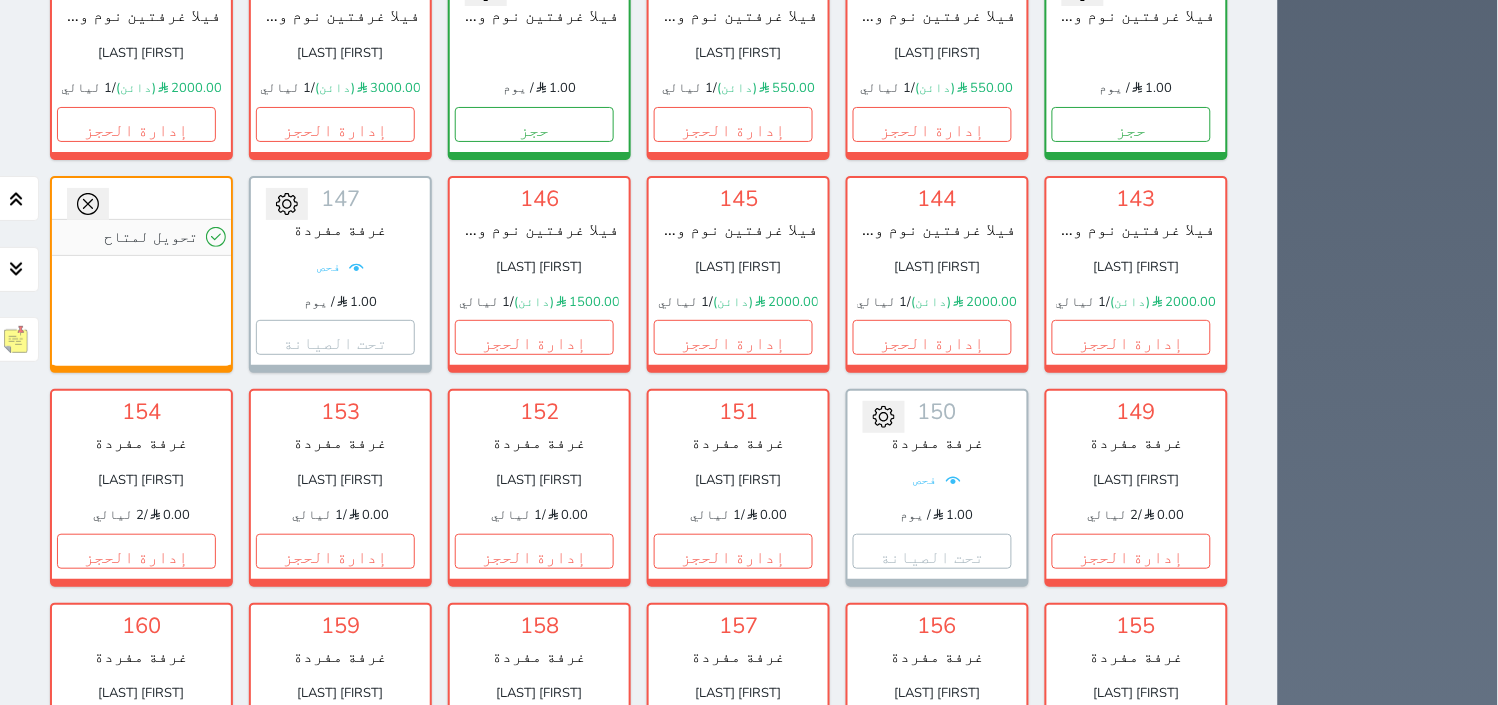 click on "تحويل لمتاح" at bounding box center [141, 272] 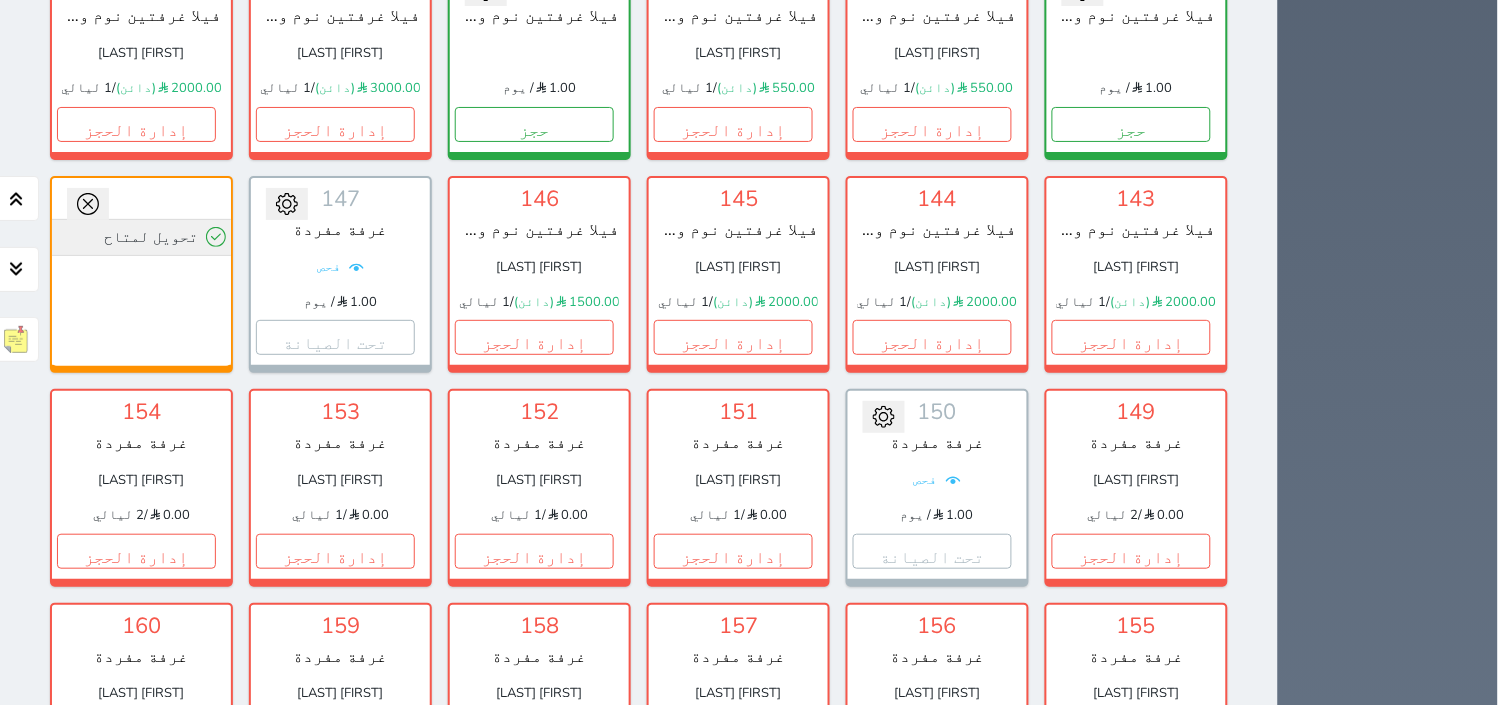 click on "تحويل لمتاح" at bounding box center (141, 237) 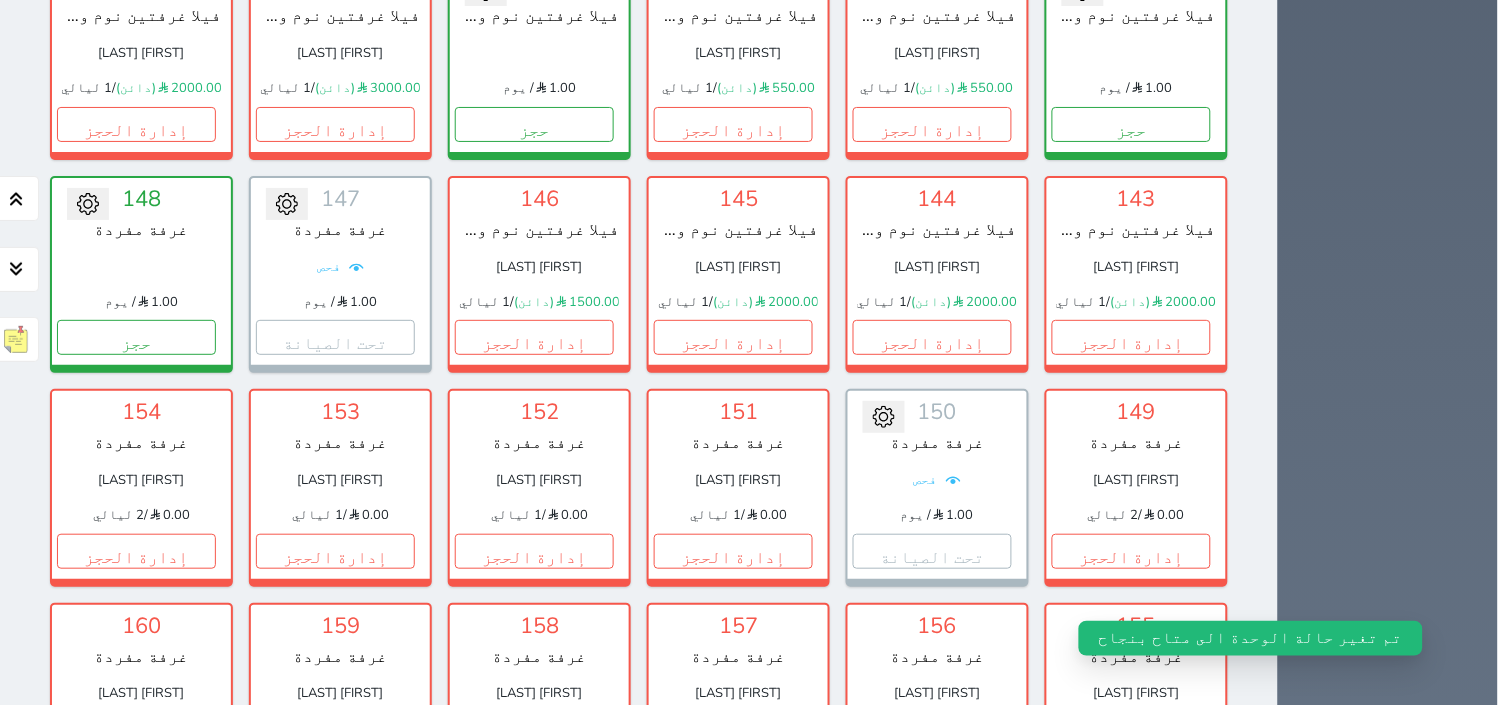click at bounding box center [88, 204] 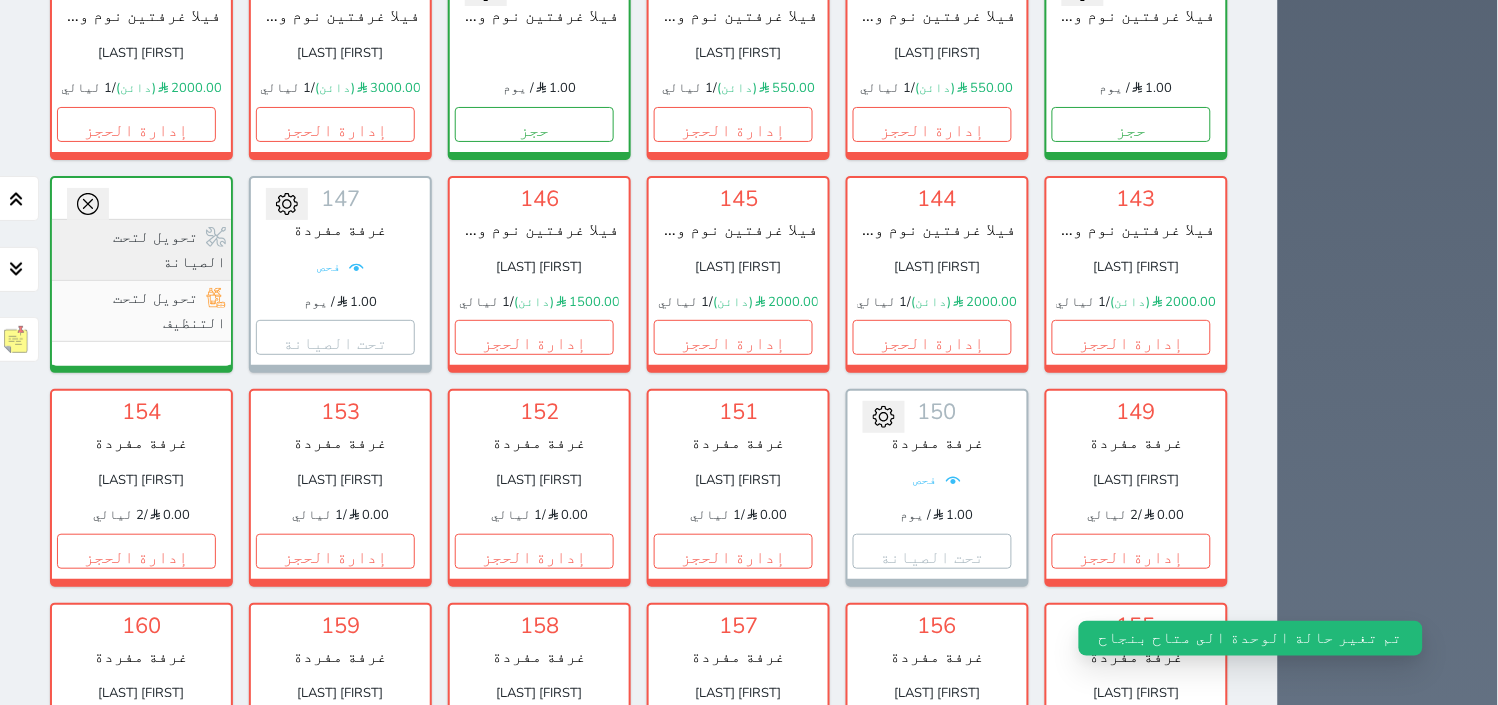 click on "تحويل لتحت الصيانة" at bounding box center (141, 249) 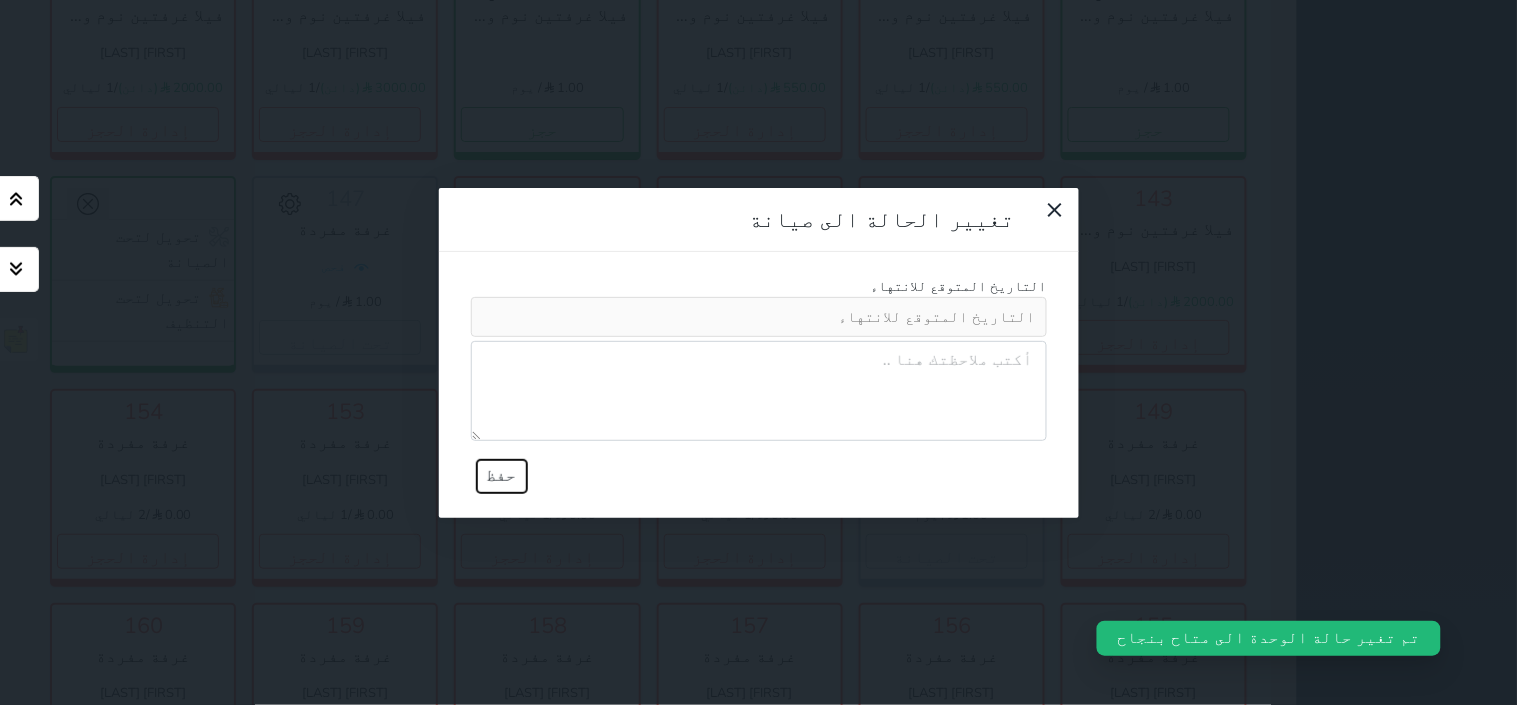 click on "حفظ" at bounding box center (502, 476) 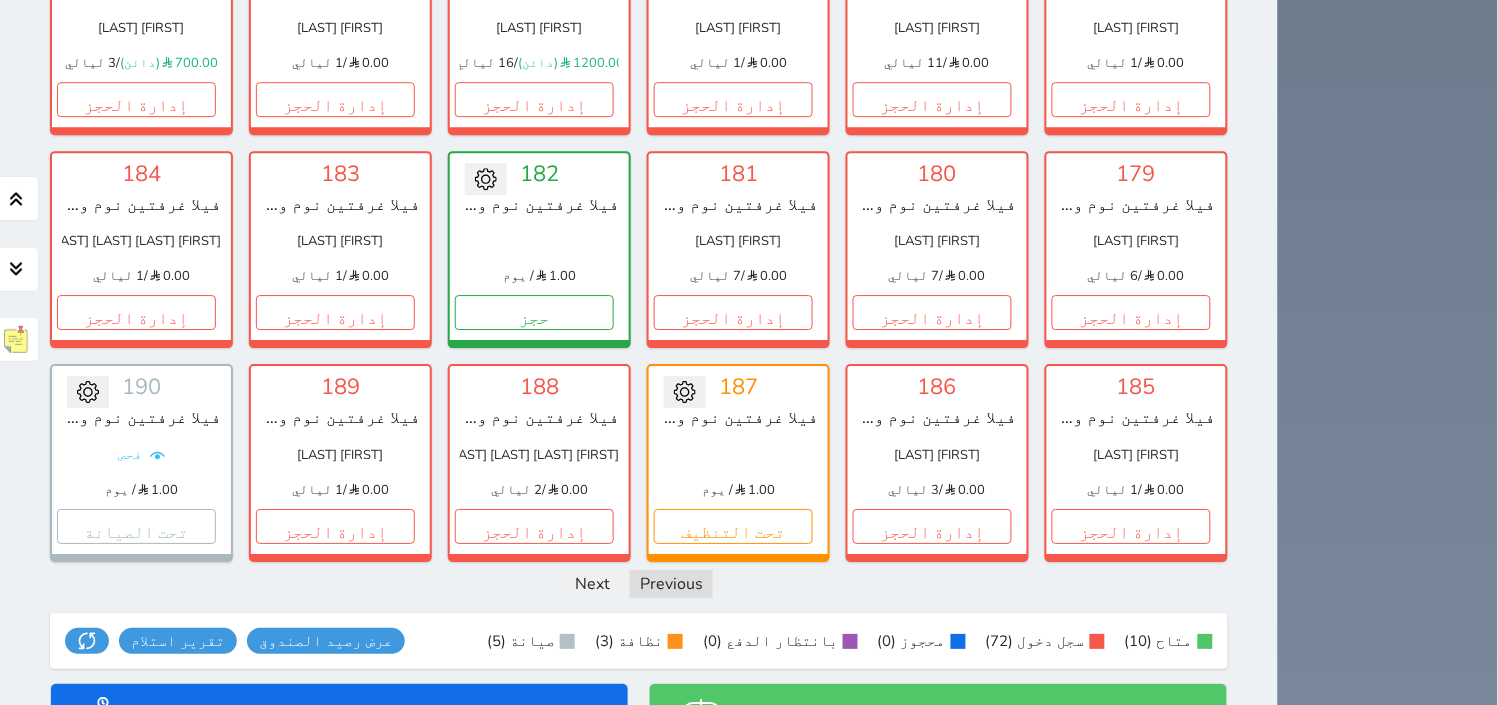 scroll, scrollTop: 2997, scrollLeft: 0, axis: vertical 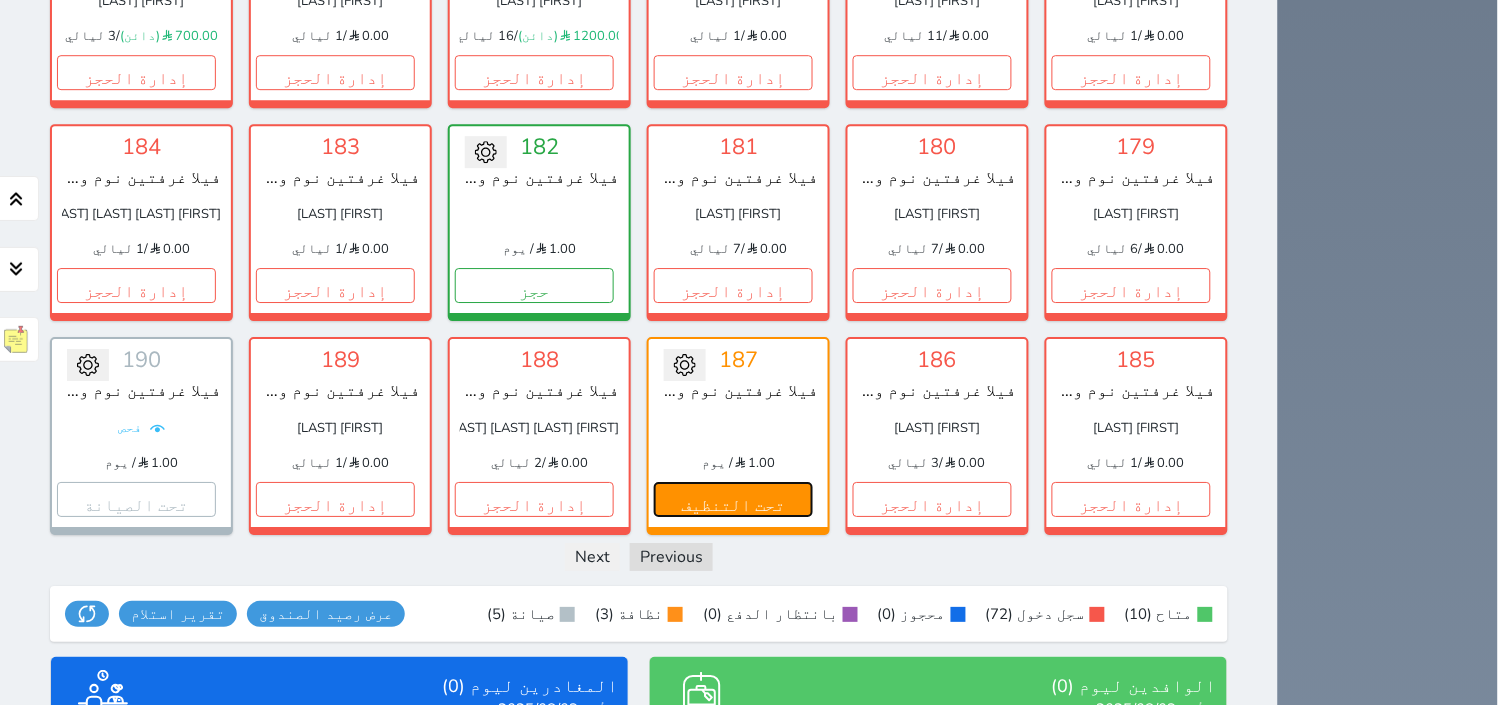 click on "تحت التنظيف" at bounding box center [733, 499] 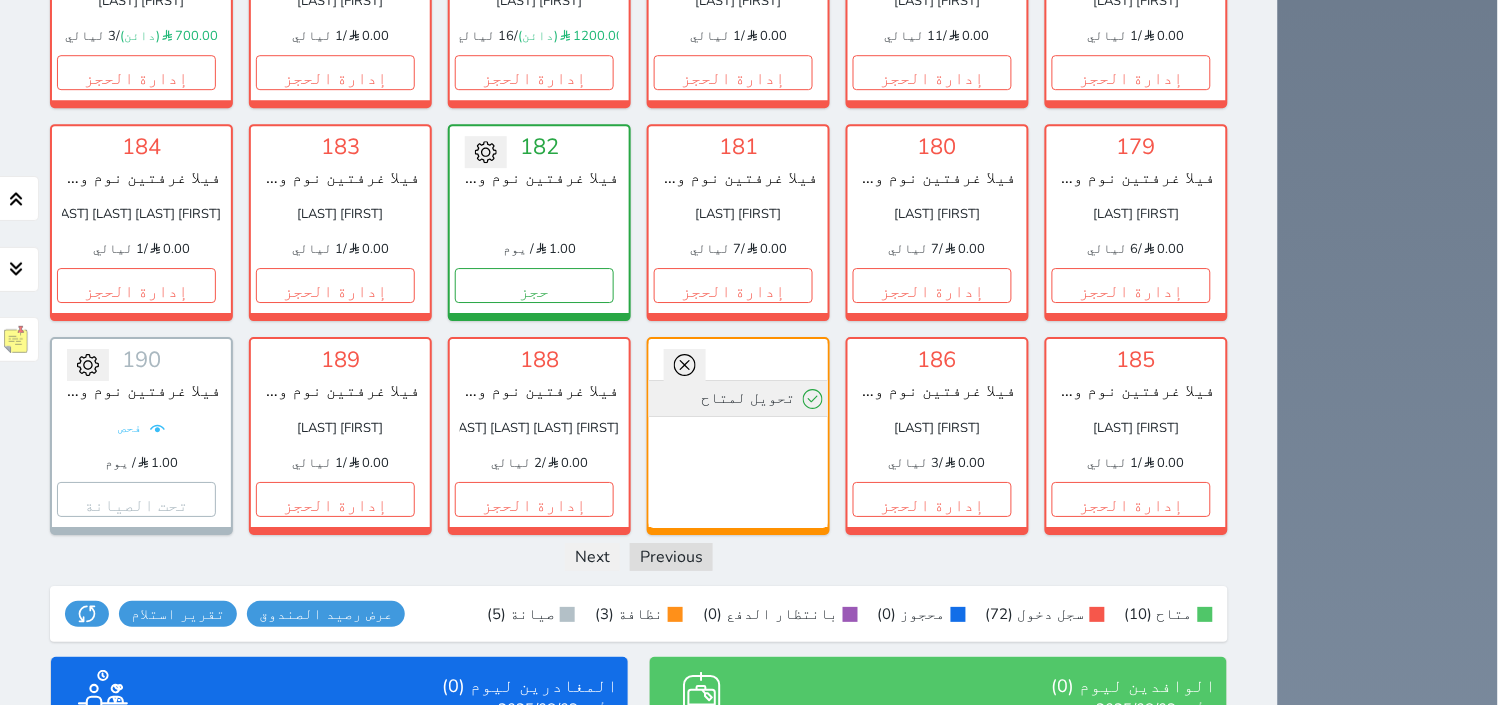 click on "تحويل لمتاح" at bounding box center [738, 398] 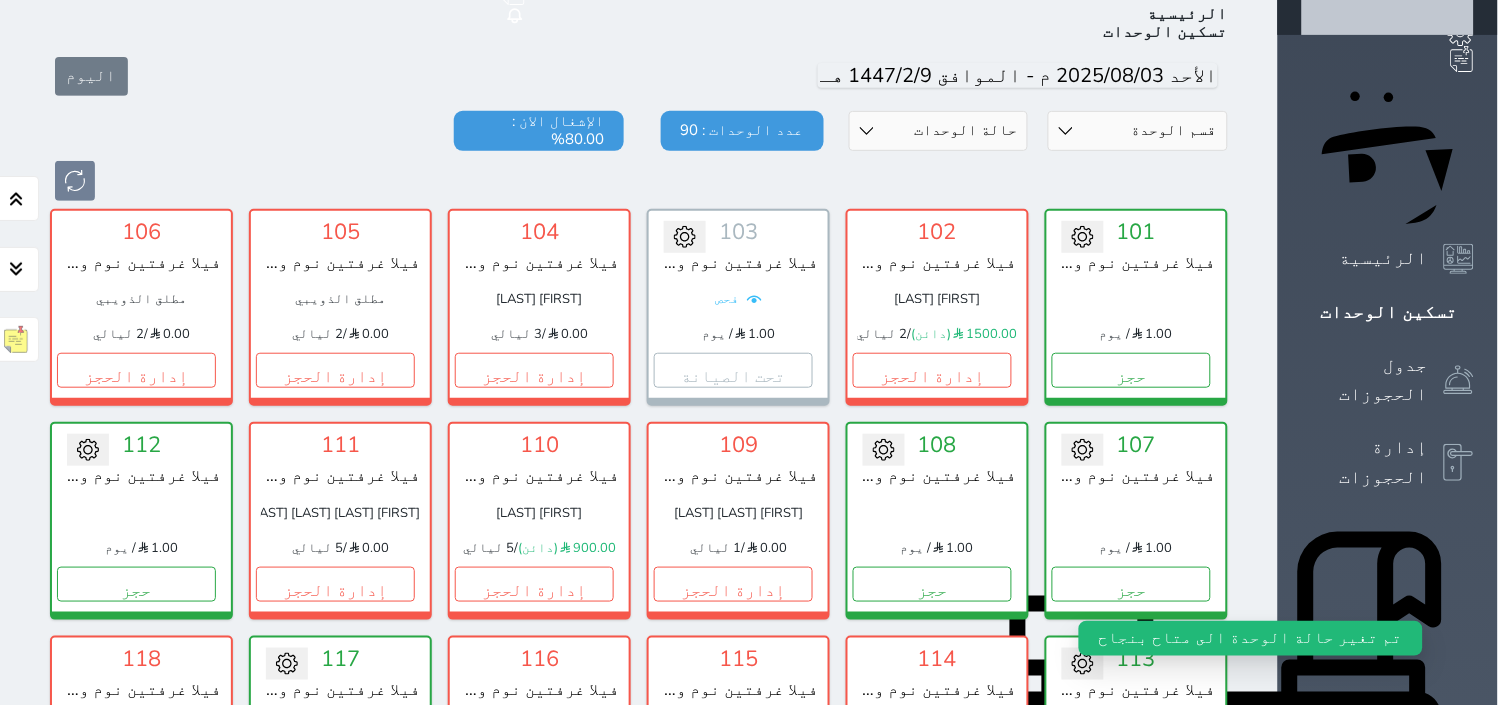 scroll, scrollTop: 0, scrollLeft: 0, axis: both 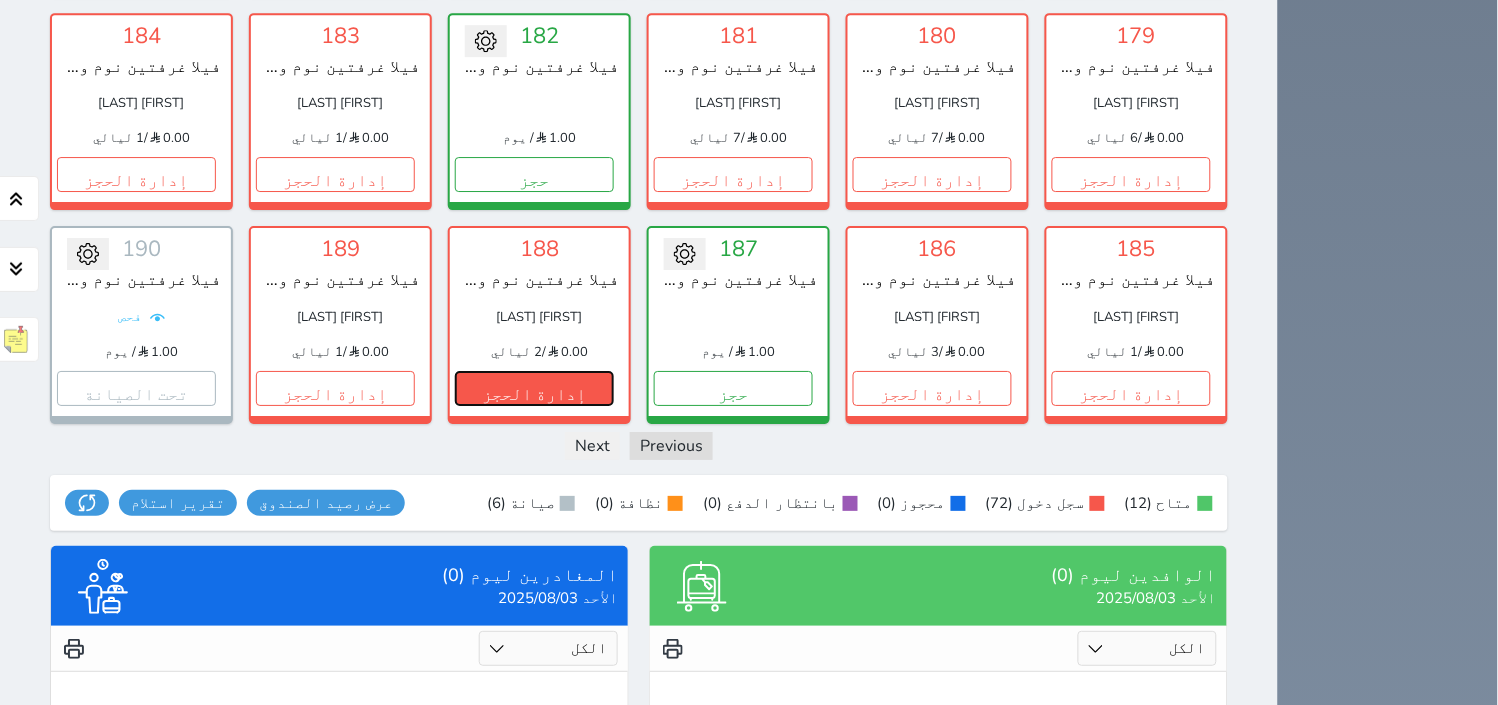 click on "إدارة الحجز" at bounding box center [534, 388] 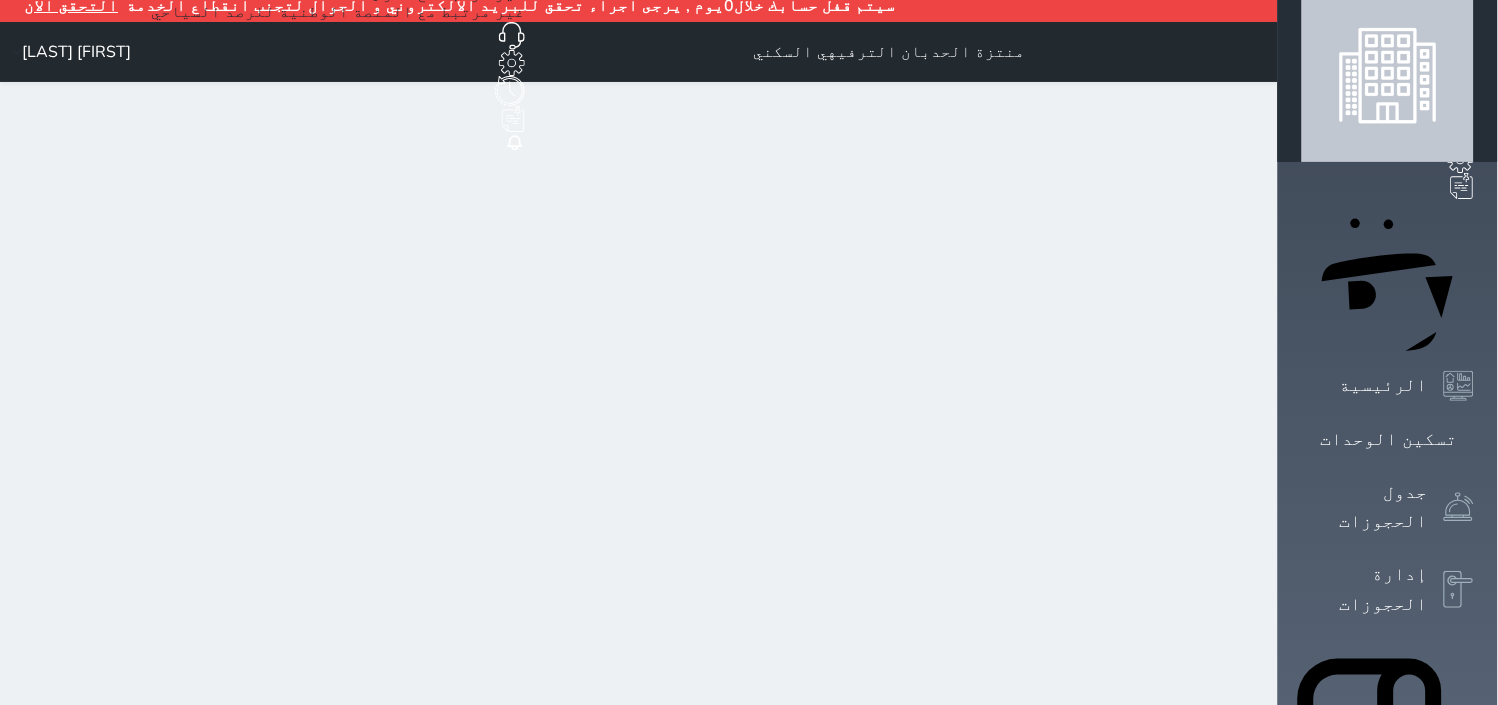 scroll, scrollTop: 0, scrollLeft: 0, axis: both 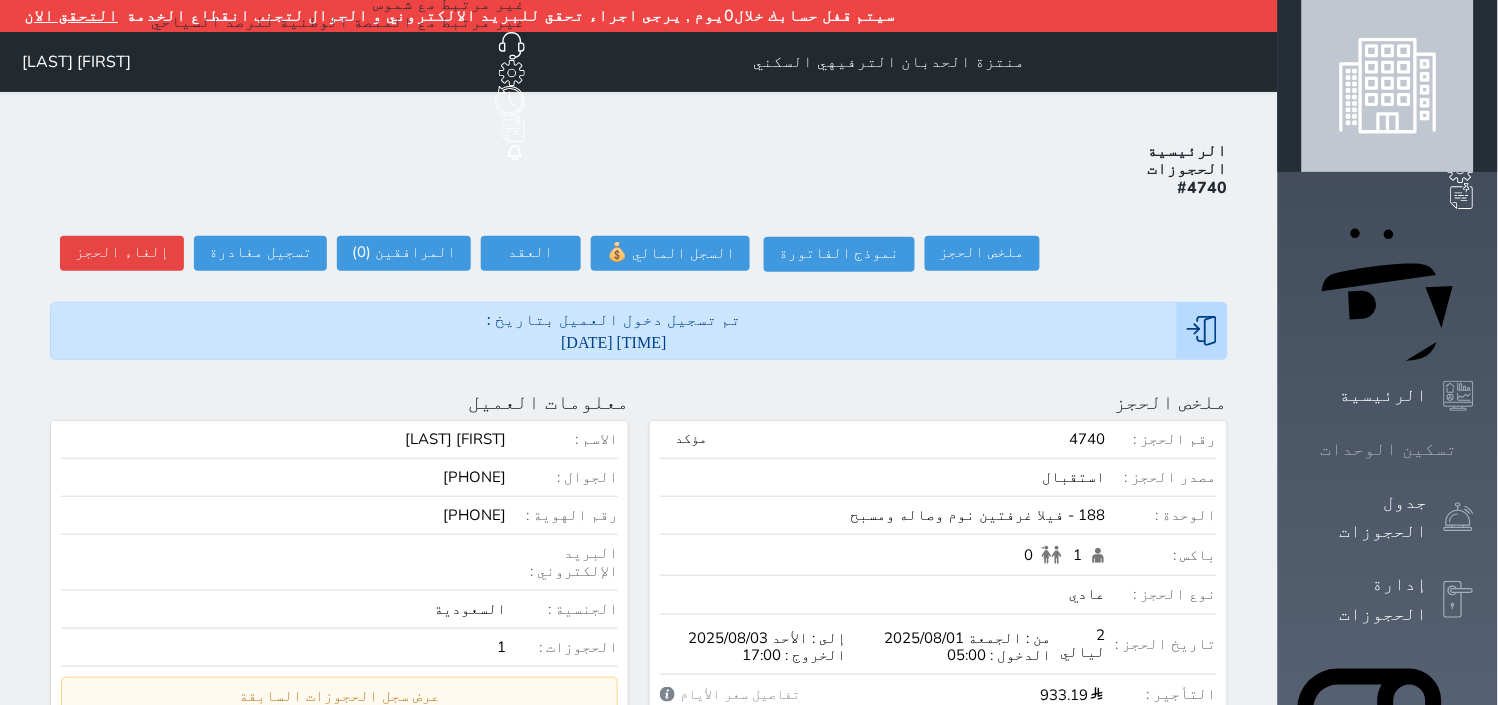 click at bounding box center [1474, 449] 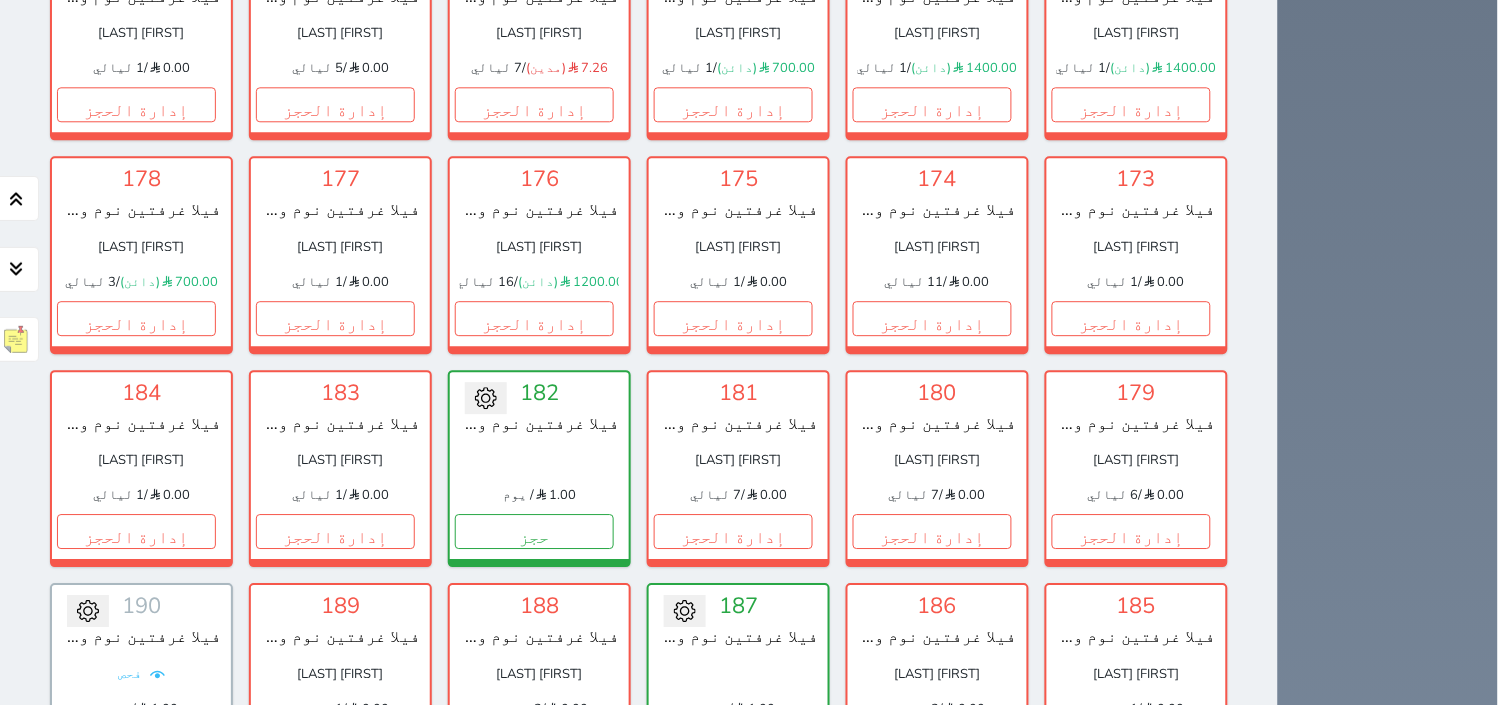 scroll, scrollTop: 2790, scrollLeft: 0, axis: vertical 